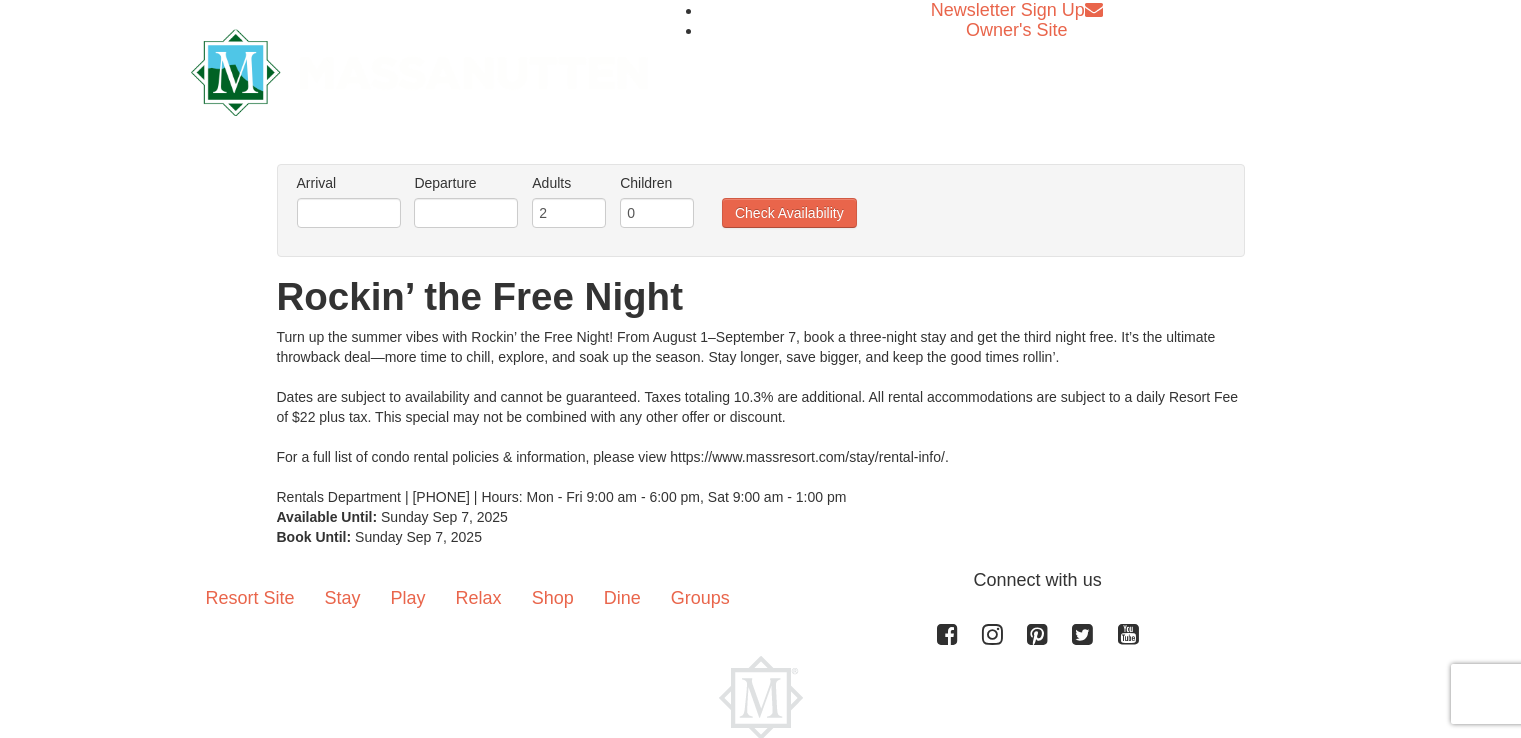 scroll, scrollTop: 0, scrollLeft: 0, axis: both 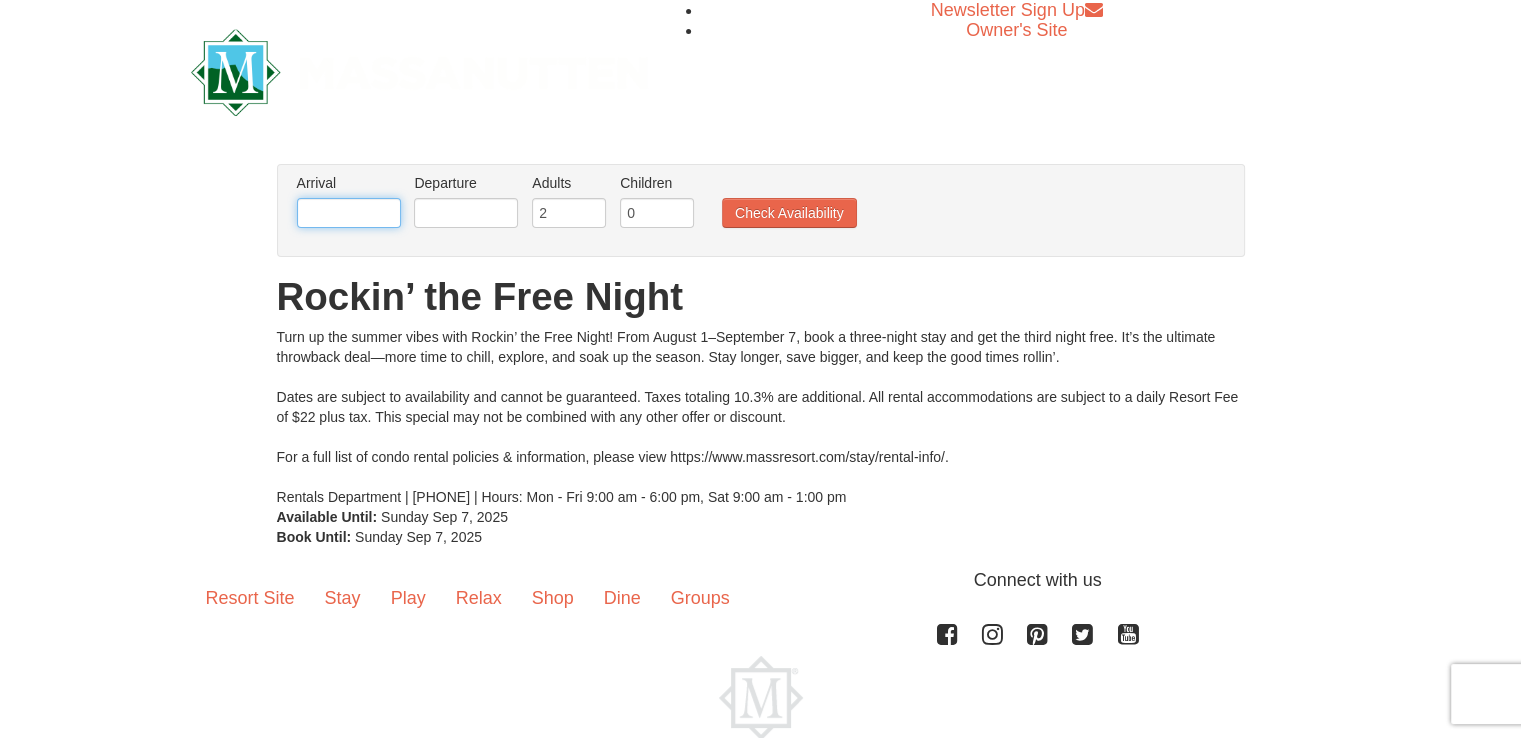 click at bounding box center [349, 213] 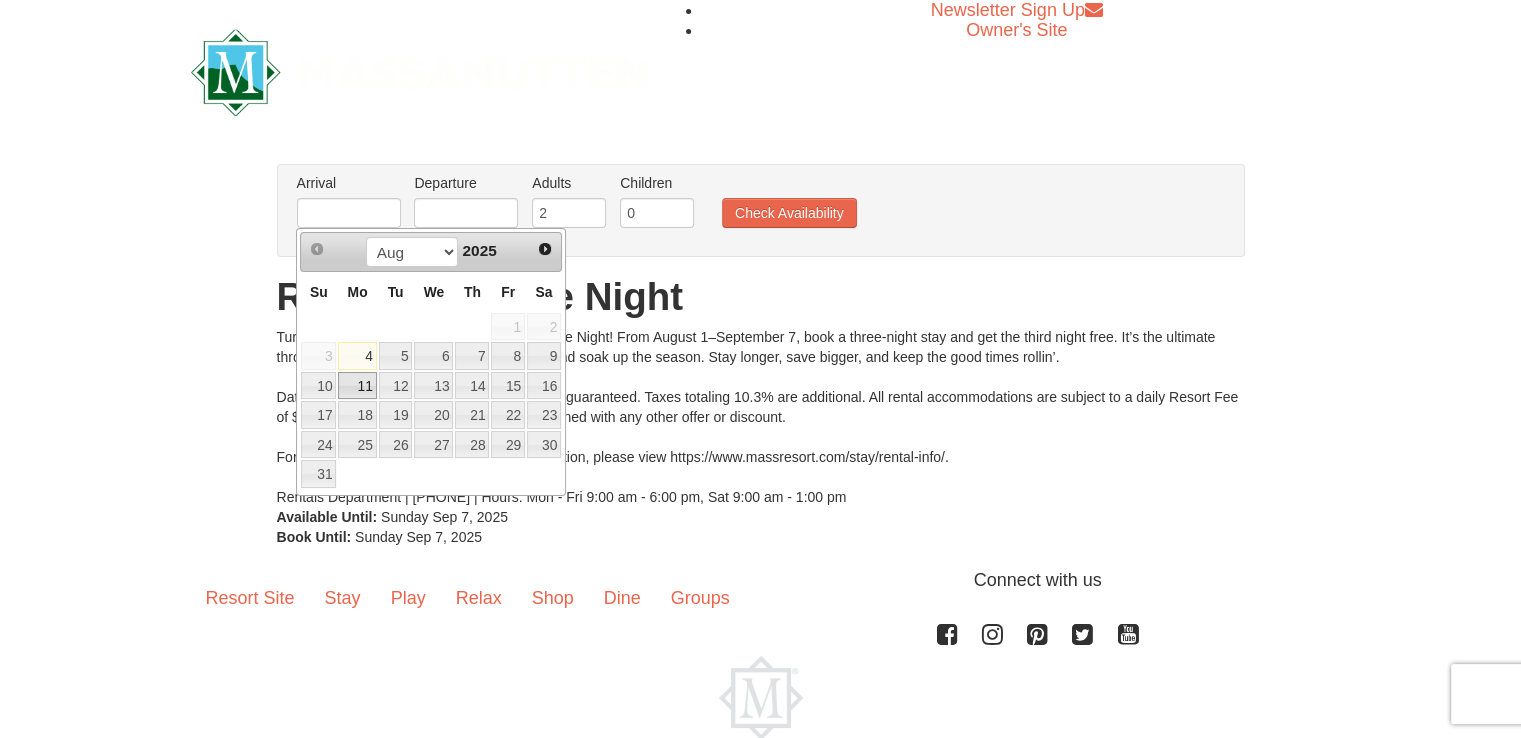 click on "11" at bounding box center (357, 386) 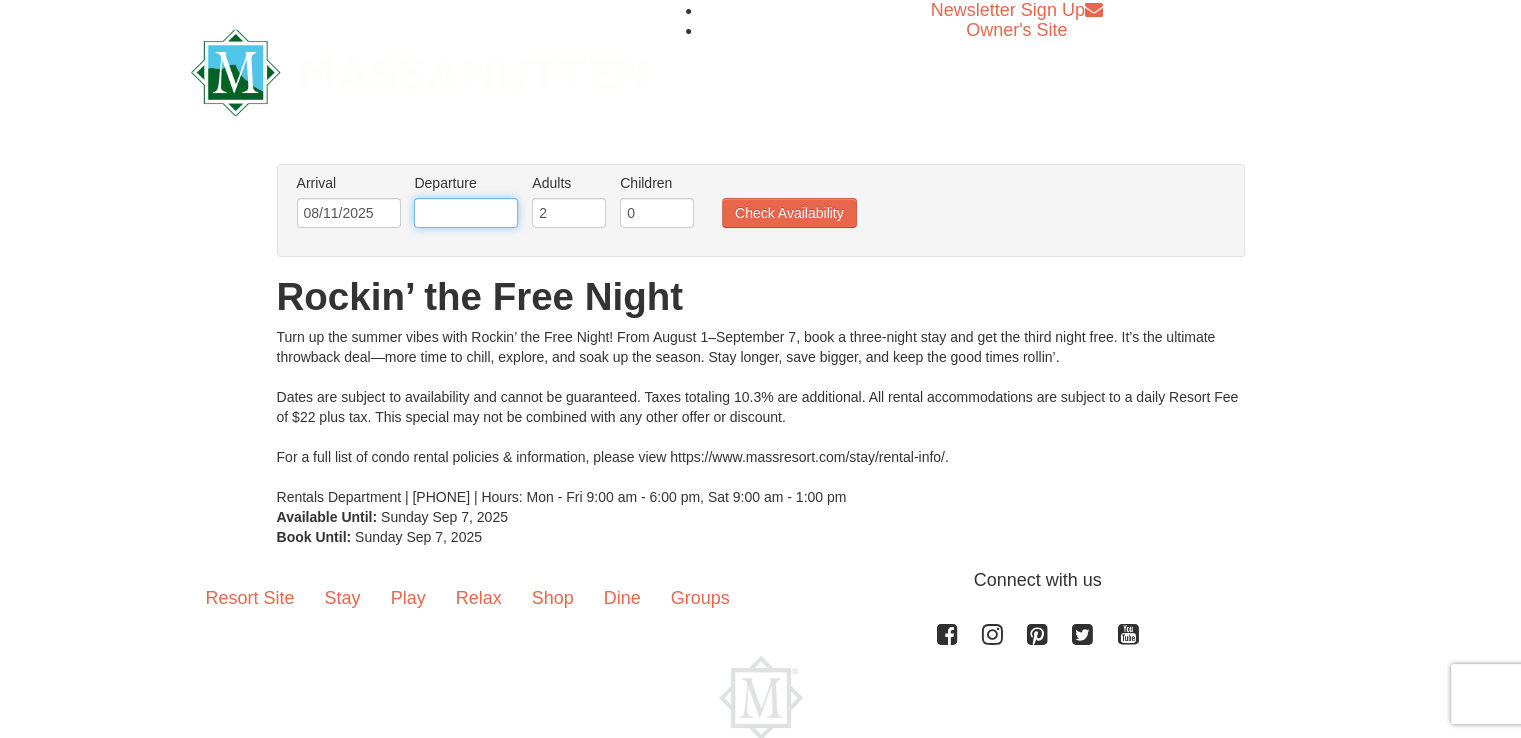 click at bounding box center (466, 213) 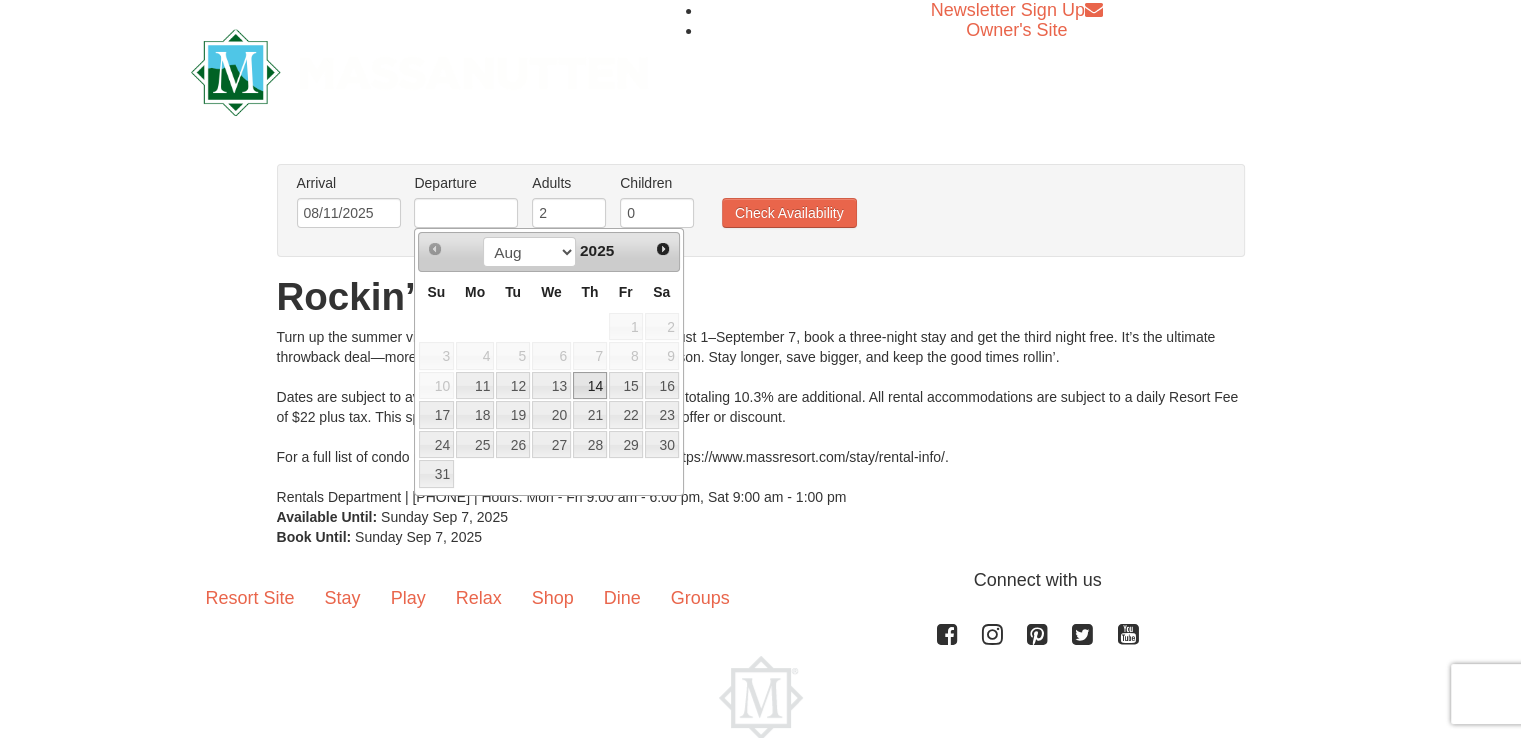 click on "14" at bounding box center [590, 386] 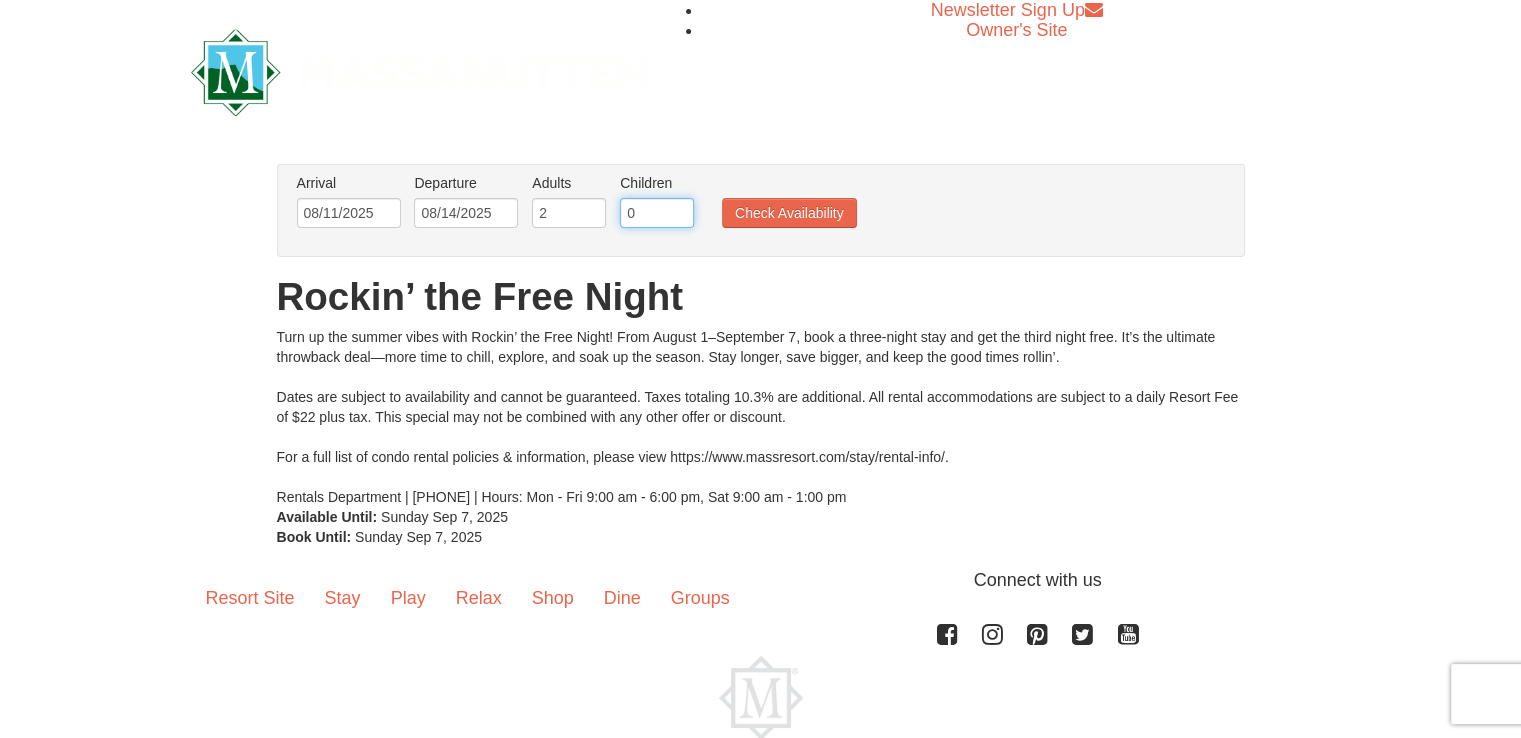 click on "0" at bounding box center [657, 213] 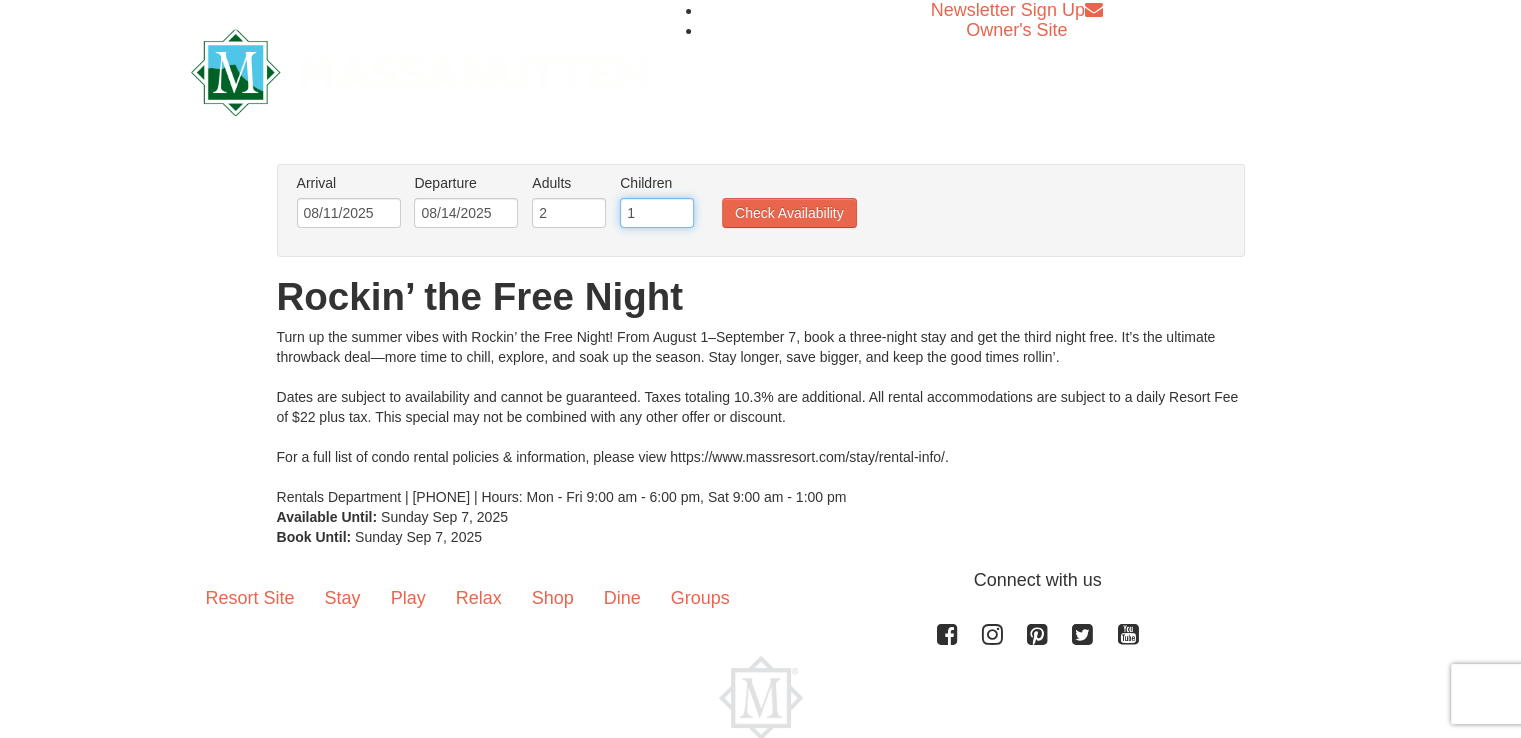 click on "1" at bounding box center (657, 213) 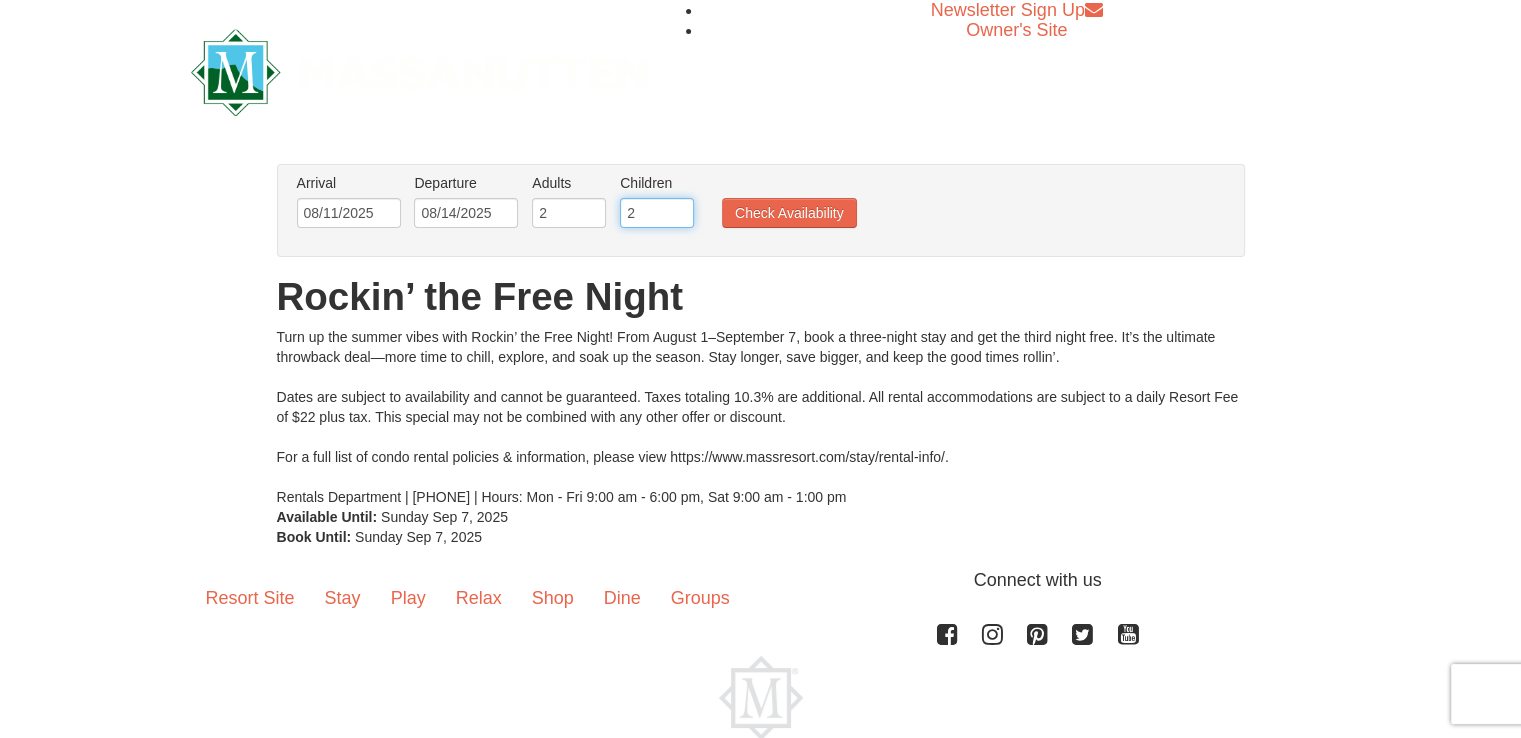 click on "2" at bounding box center [657, 213] 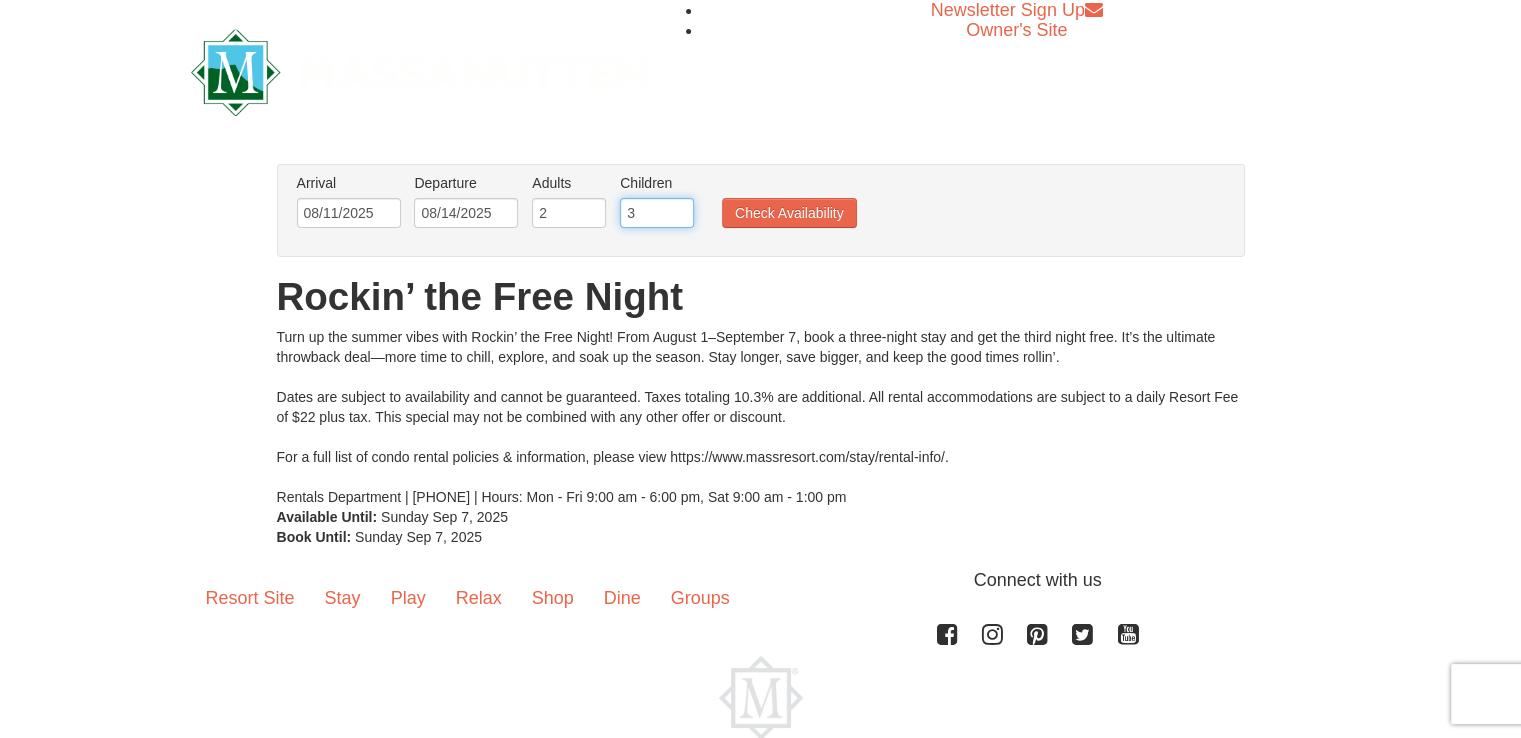 click on "3" at bounding box center (657, 213) 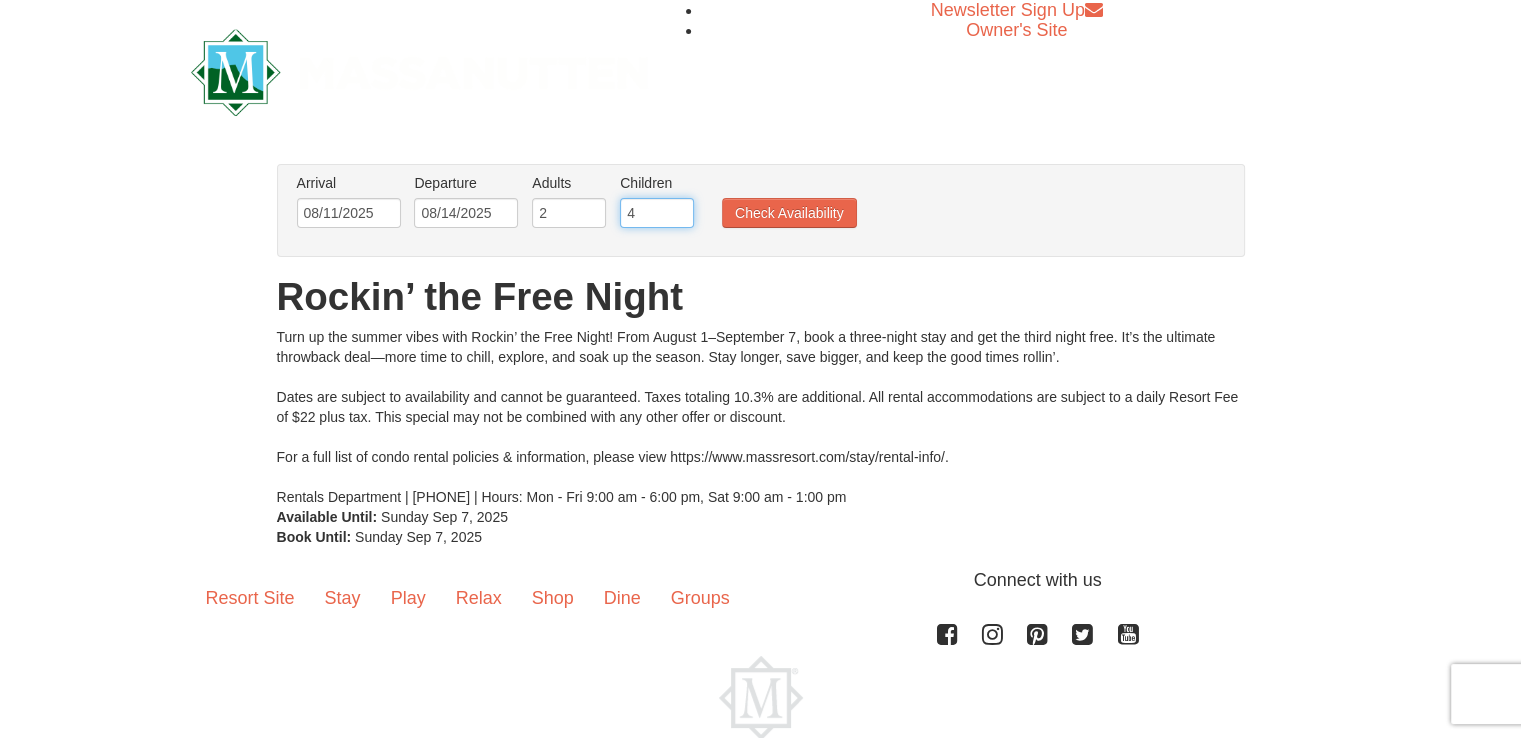 type on "4" 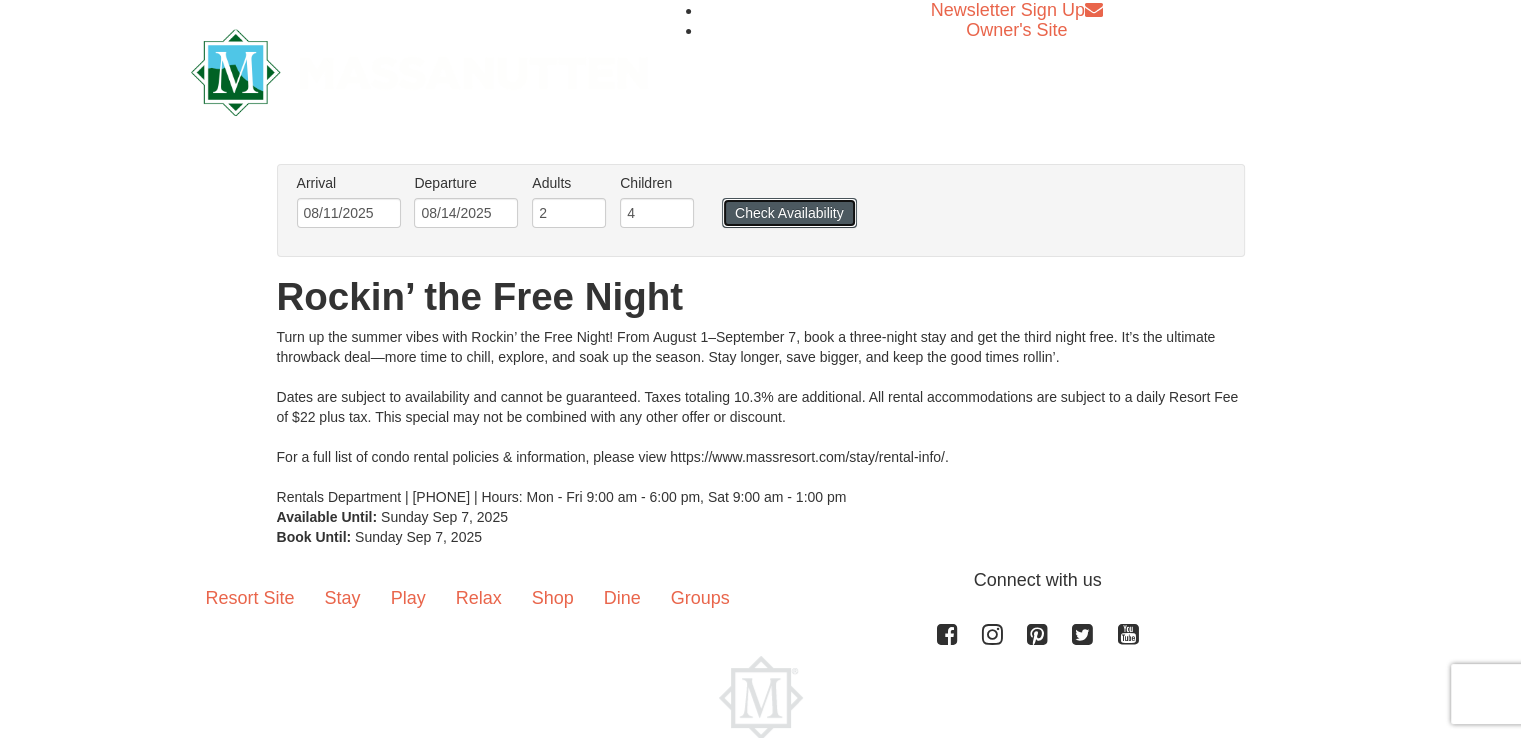 click on "Check Availability" at bounding box center (789, 213) 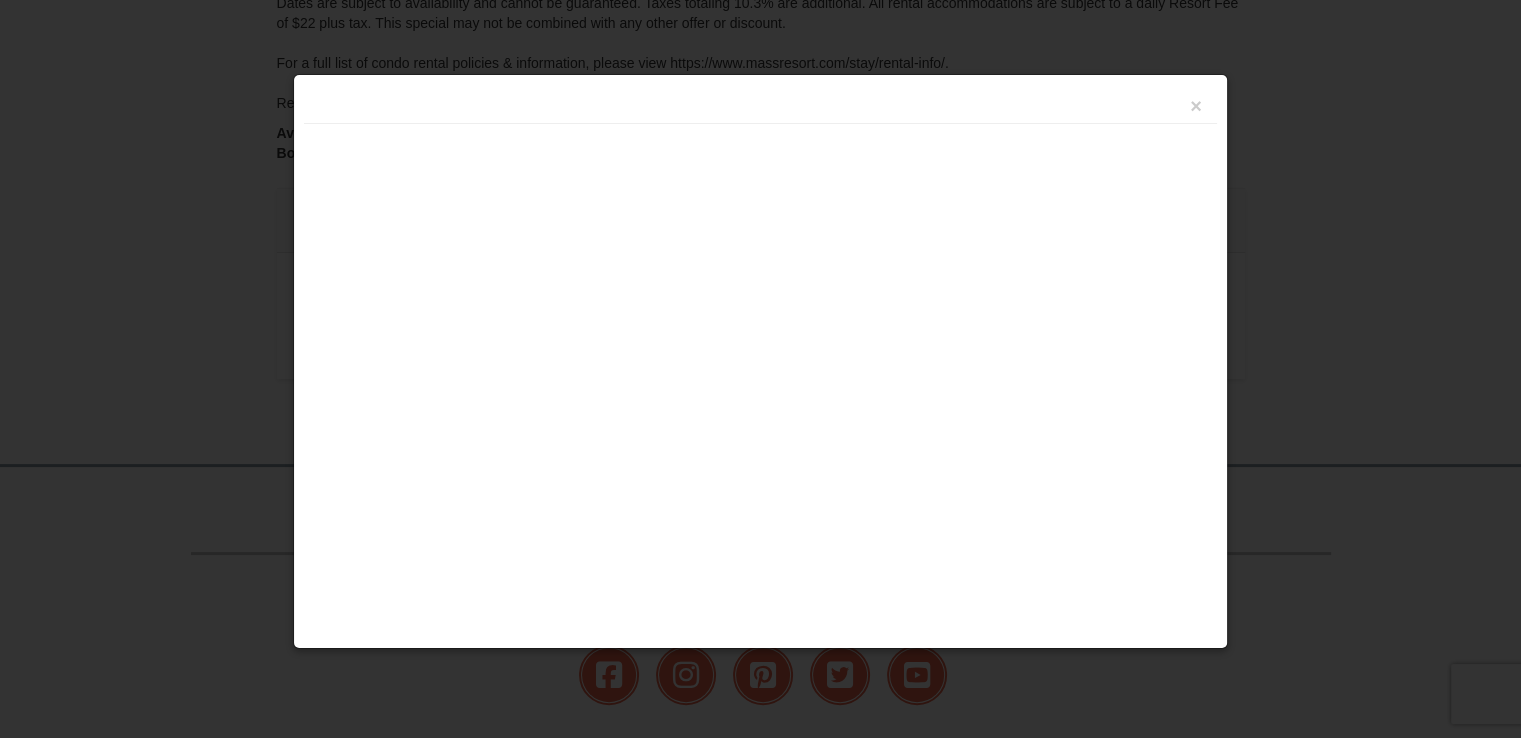 scroll, scrollTop: 548, scrollLeft: 0, axis: vertical 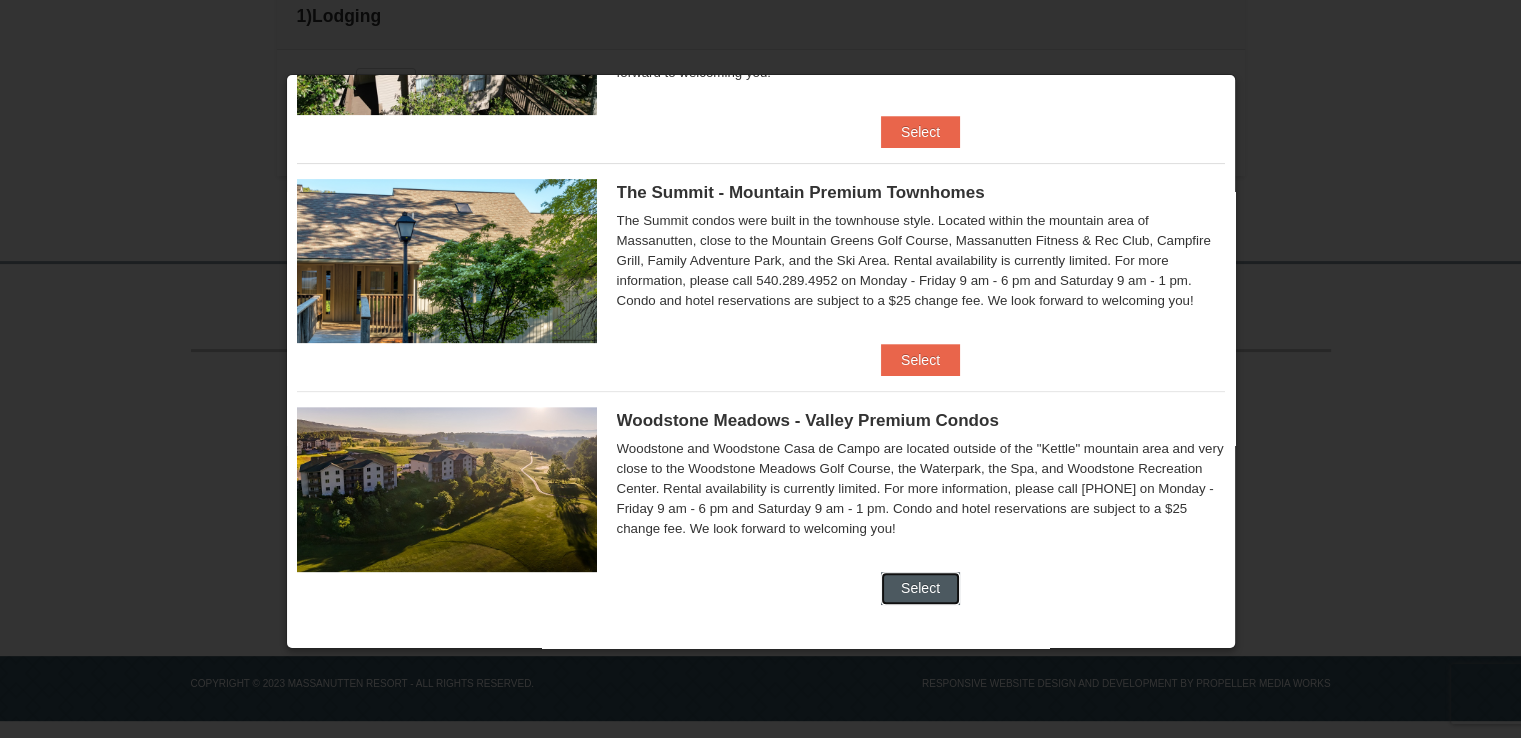 click on "Select" at bounding box center [920, 588] 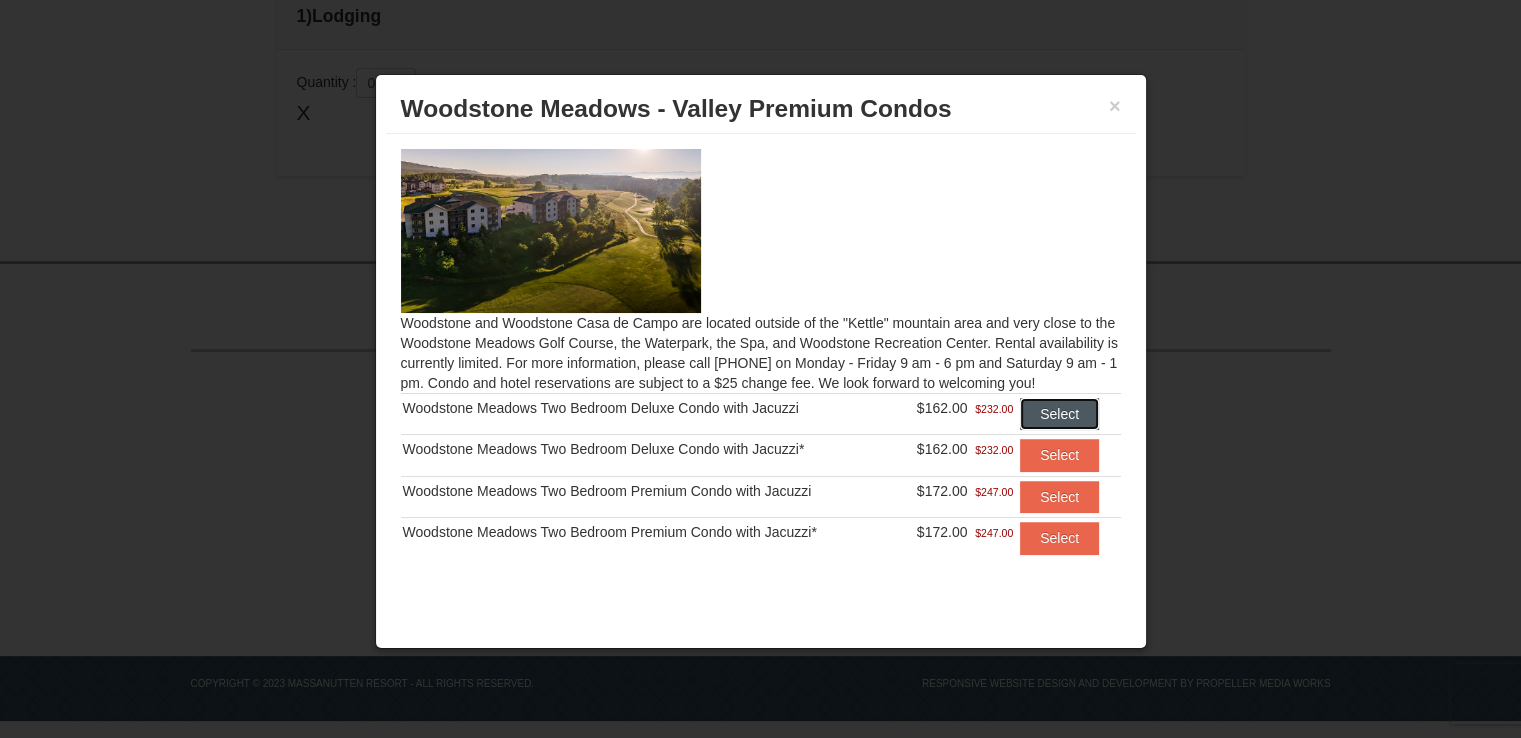 click on "Select" at bounding box center (1059, 414) 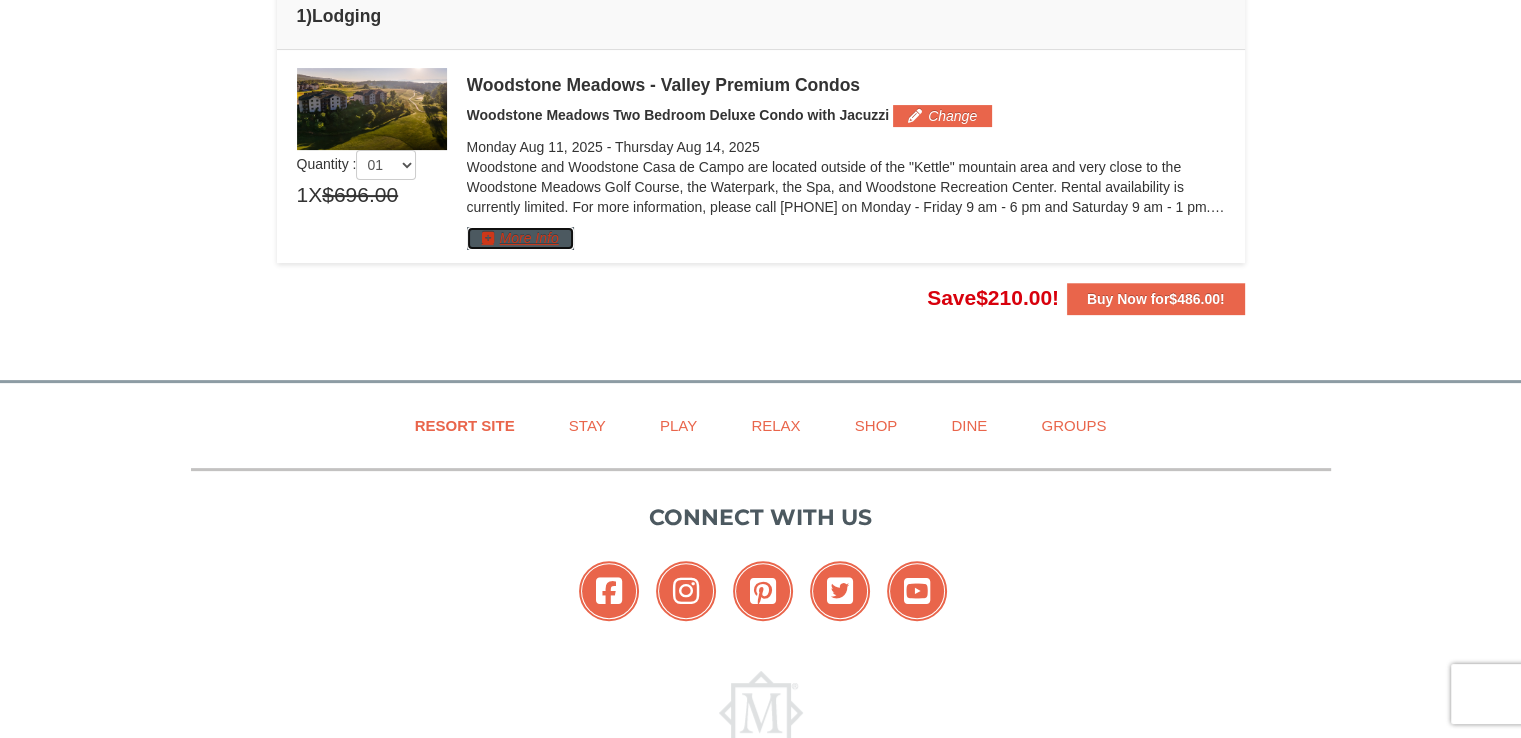 click on "More Info" at bounding box center (520, 238) 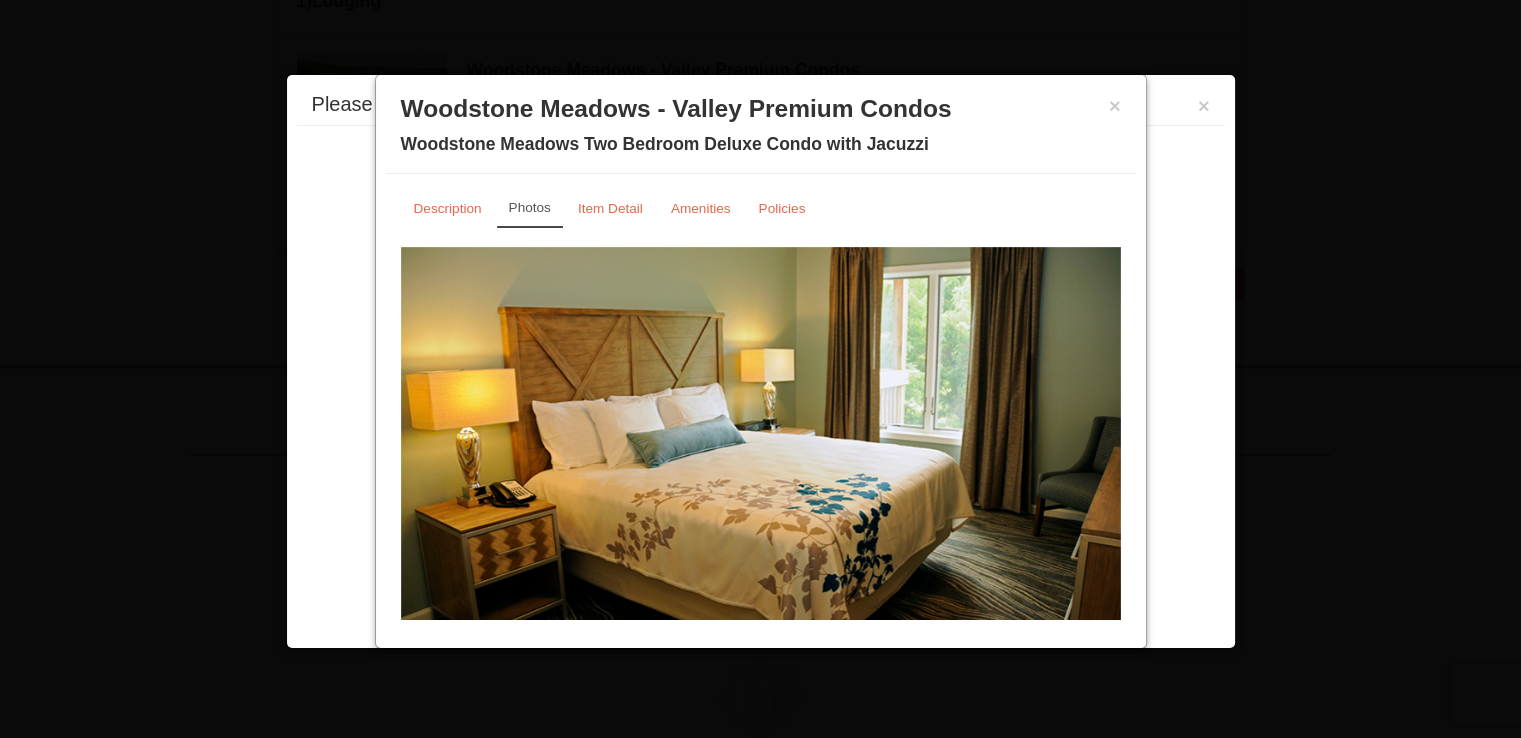 scroll, scrollTop: 577, scrollLeft: 0, axis: vertical 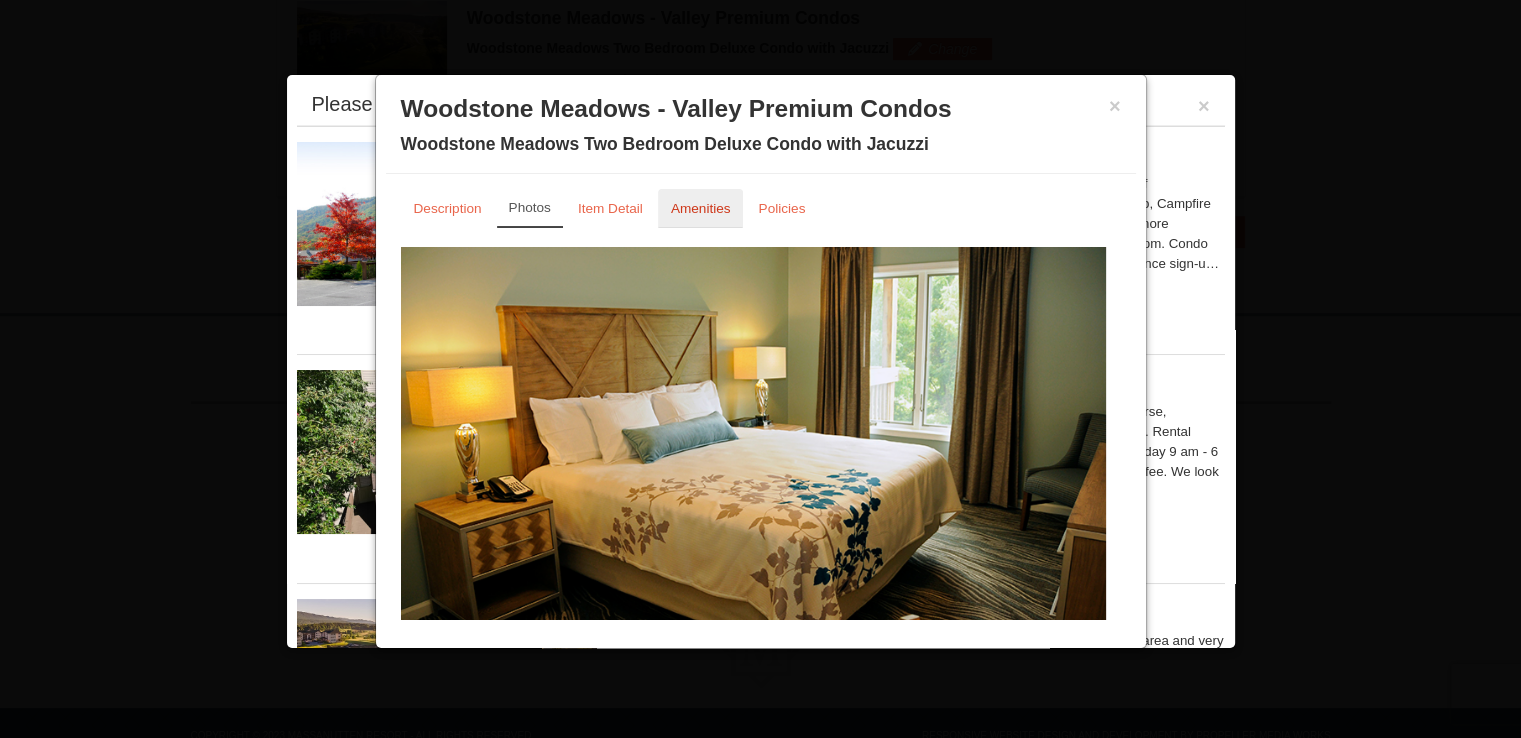 click on "Amenities" at bounding box center (701, 208) 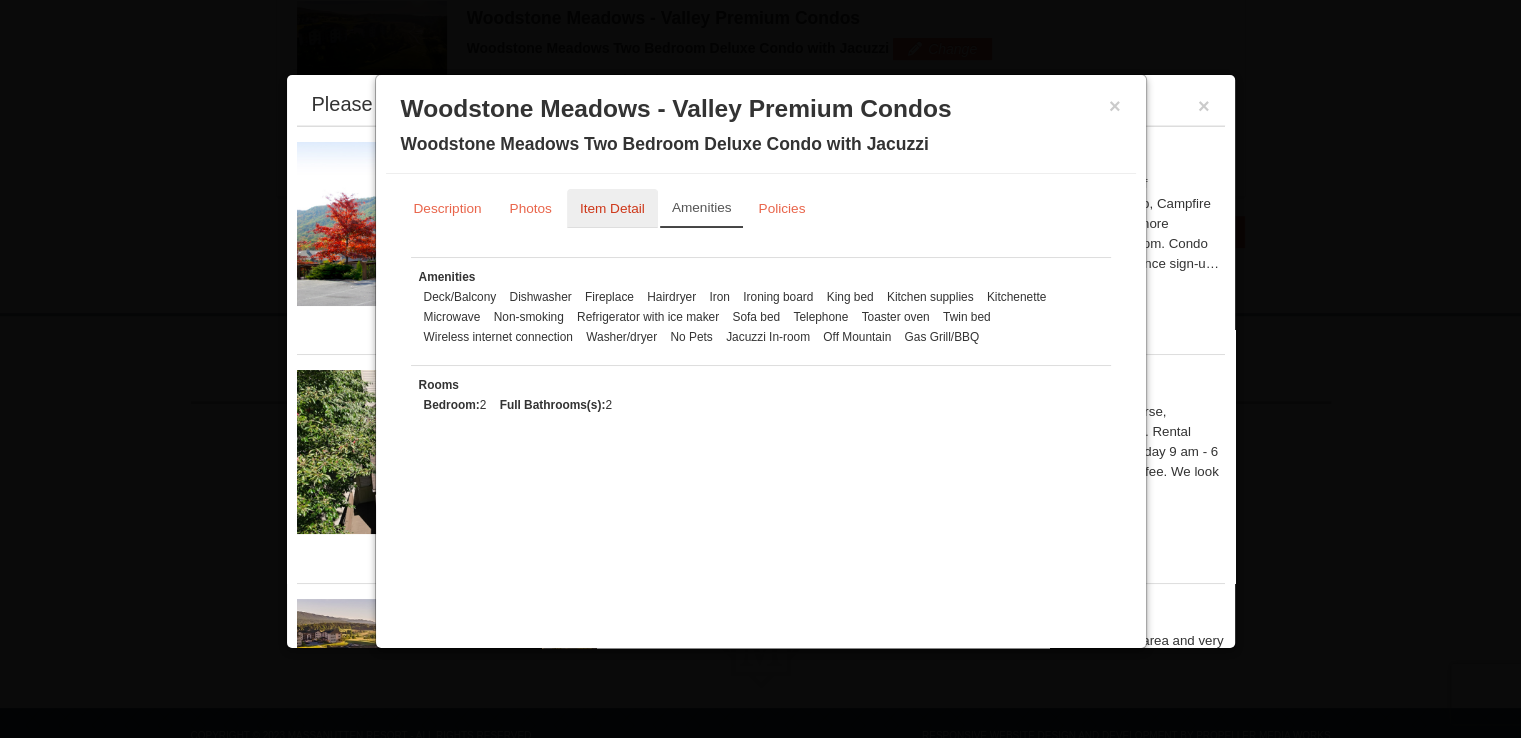 click on "Item Detail" at bounding box center (612, 208) 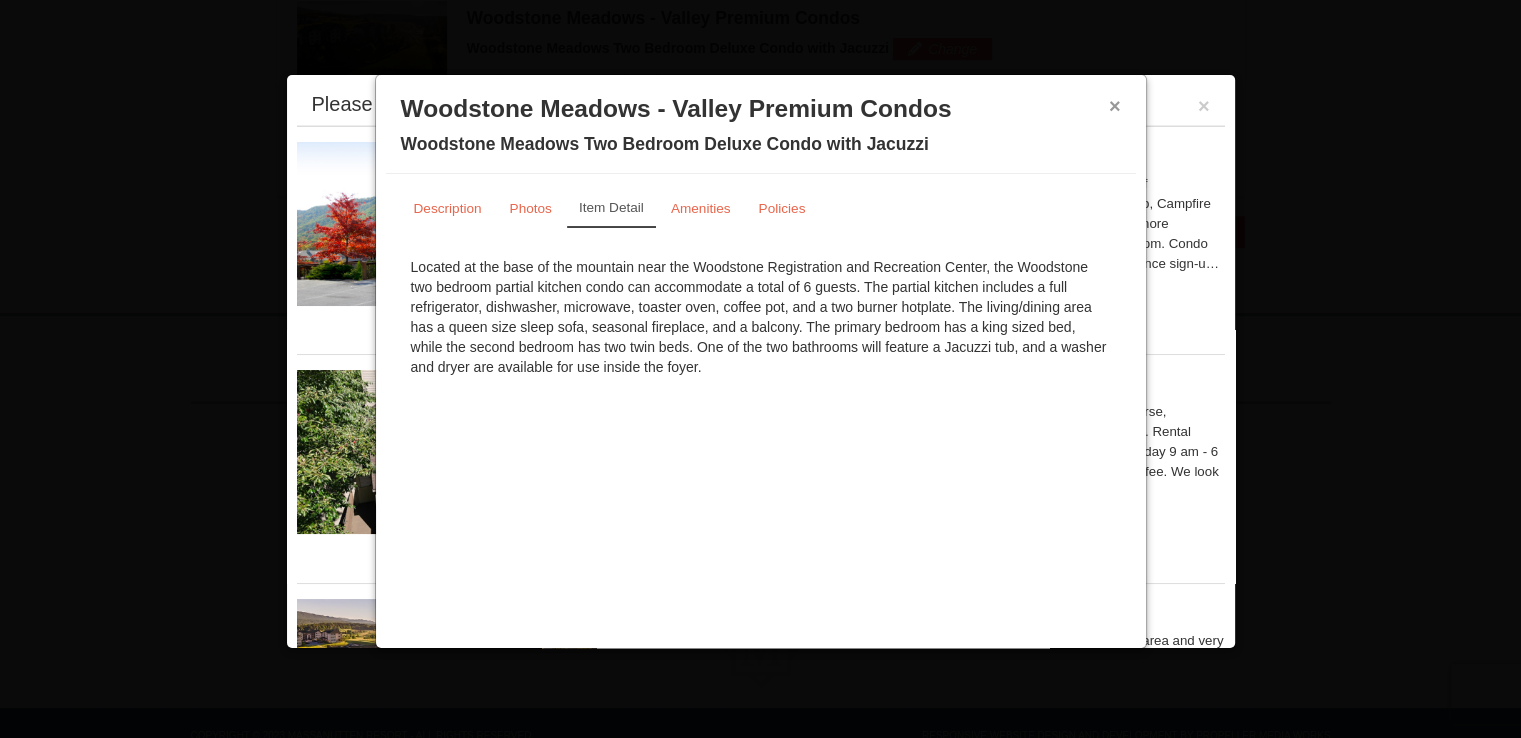 click on "×" at bounding box center (1115, 106) 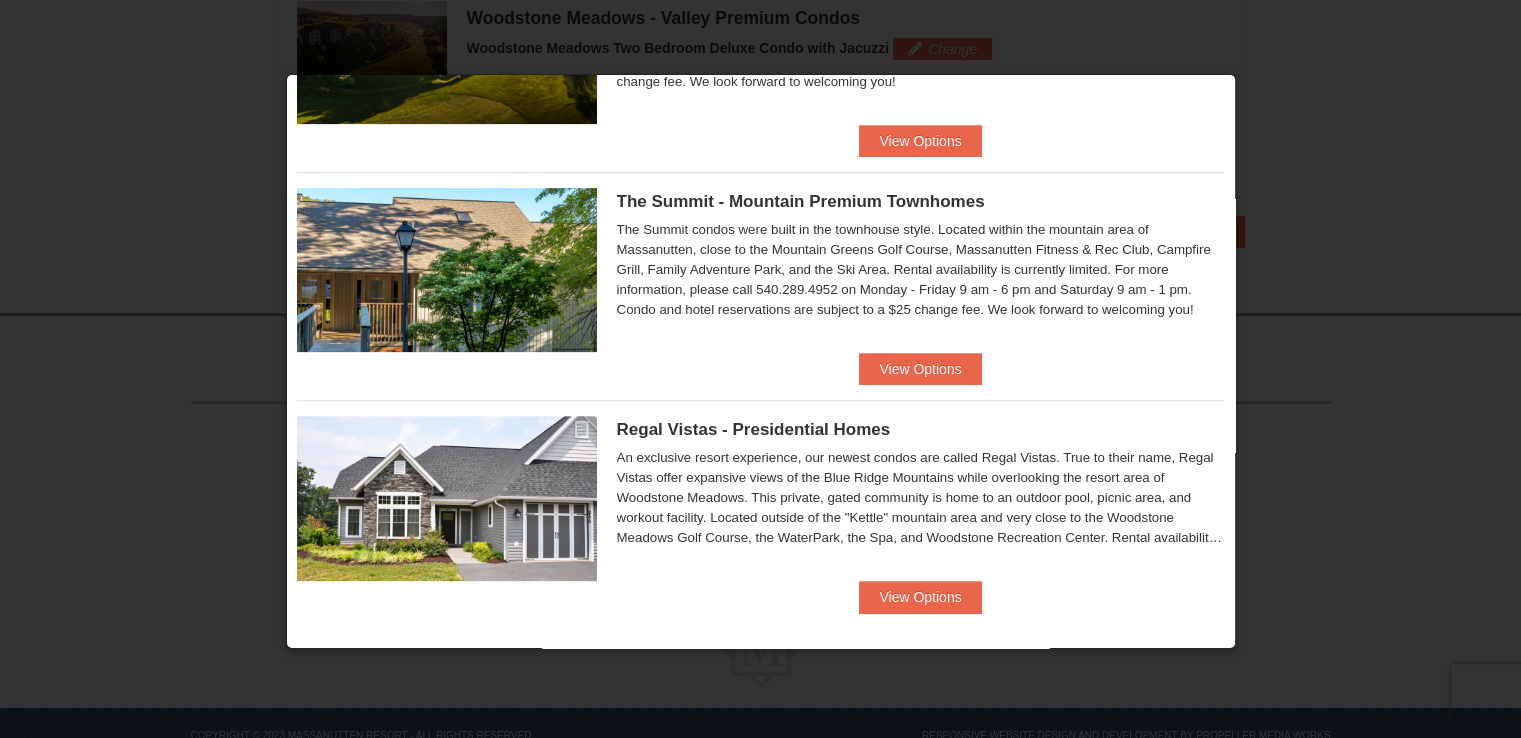 scroll, scrollTop: 648, scrollLeft: 0, axis: vertical 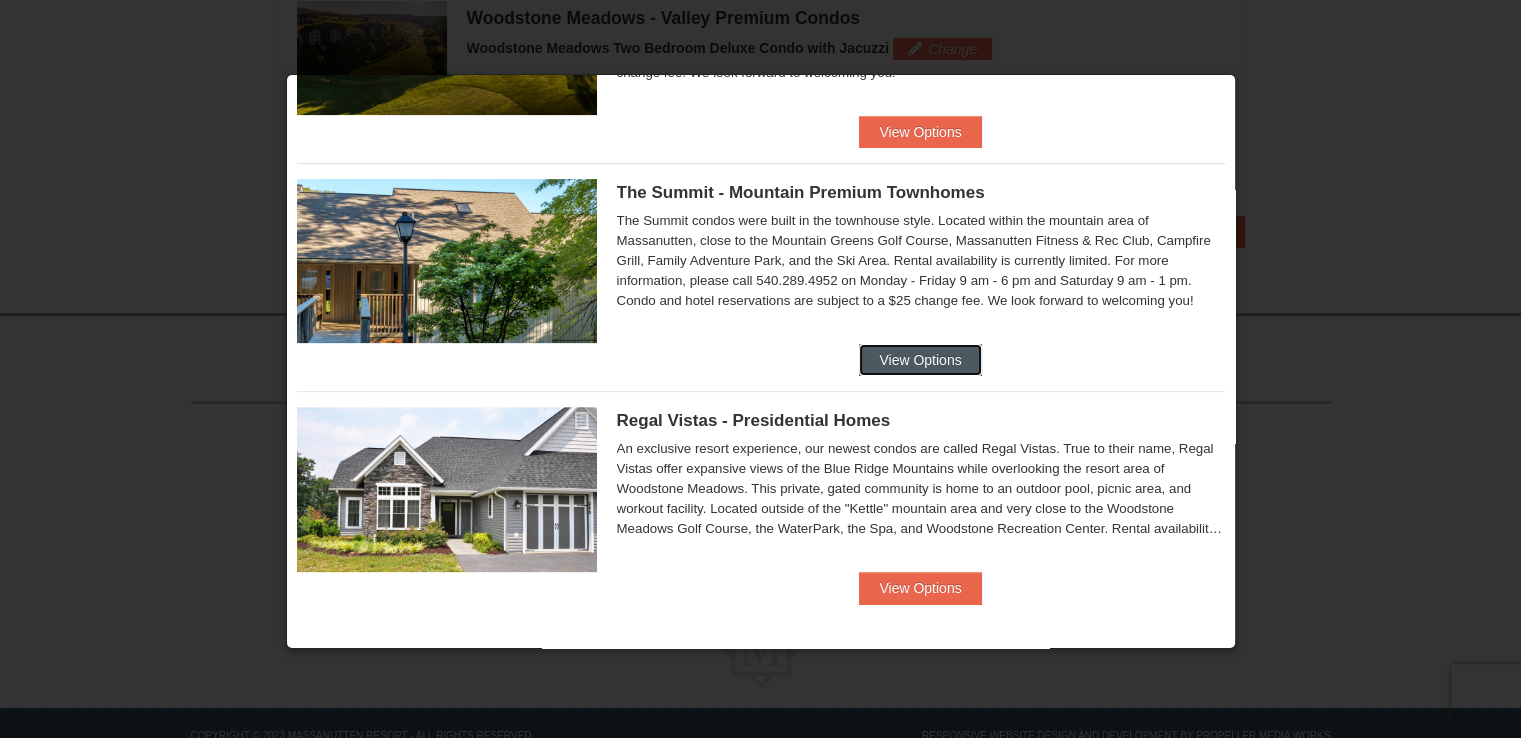 click on "View Options" at bounding box center (920, 360) 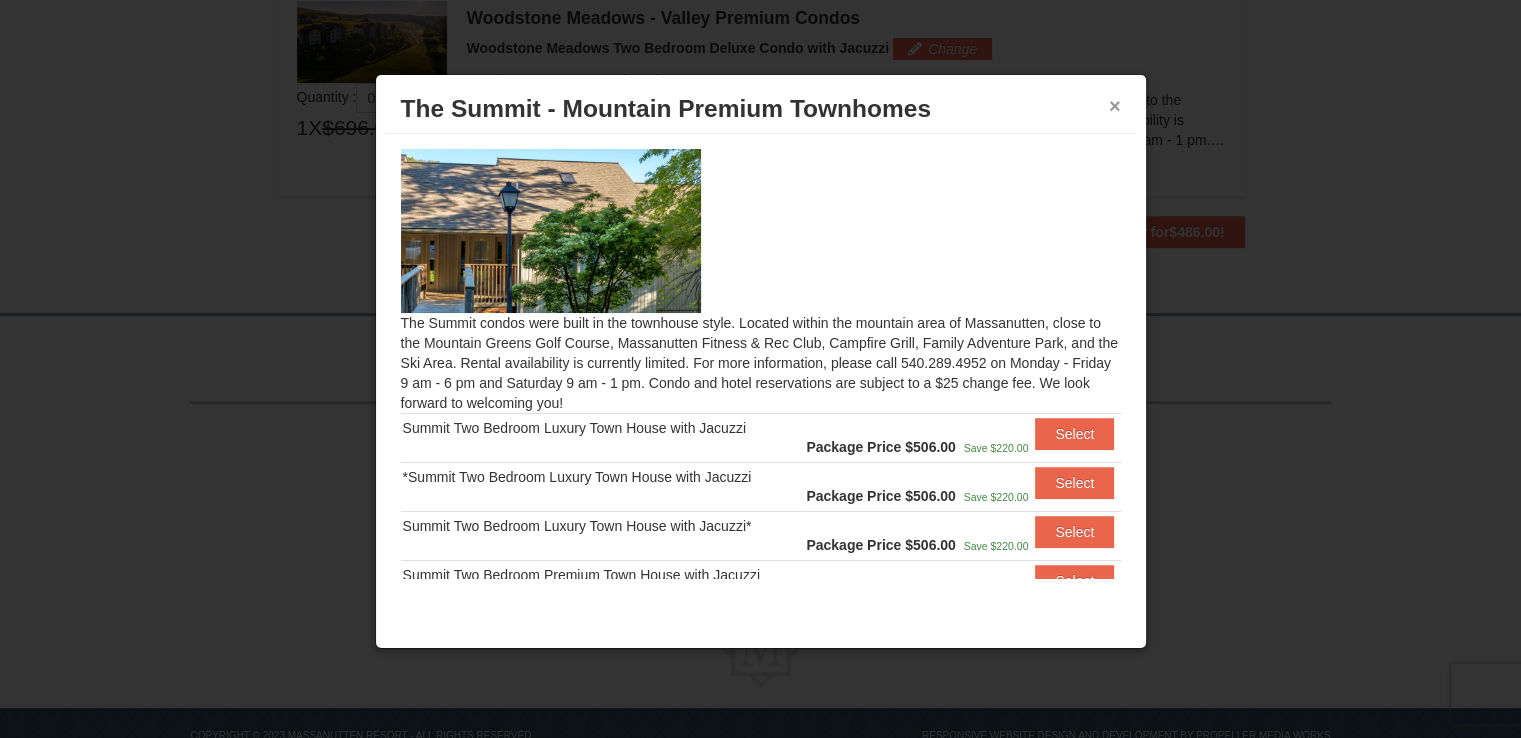 click on "×" at bounding box center (1115, 106) 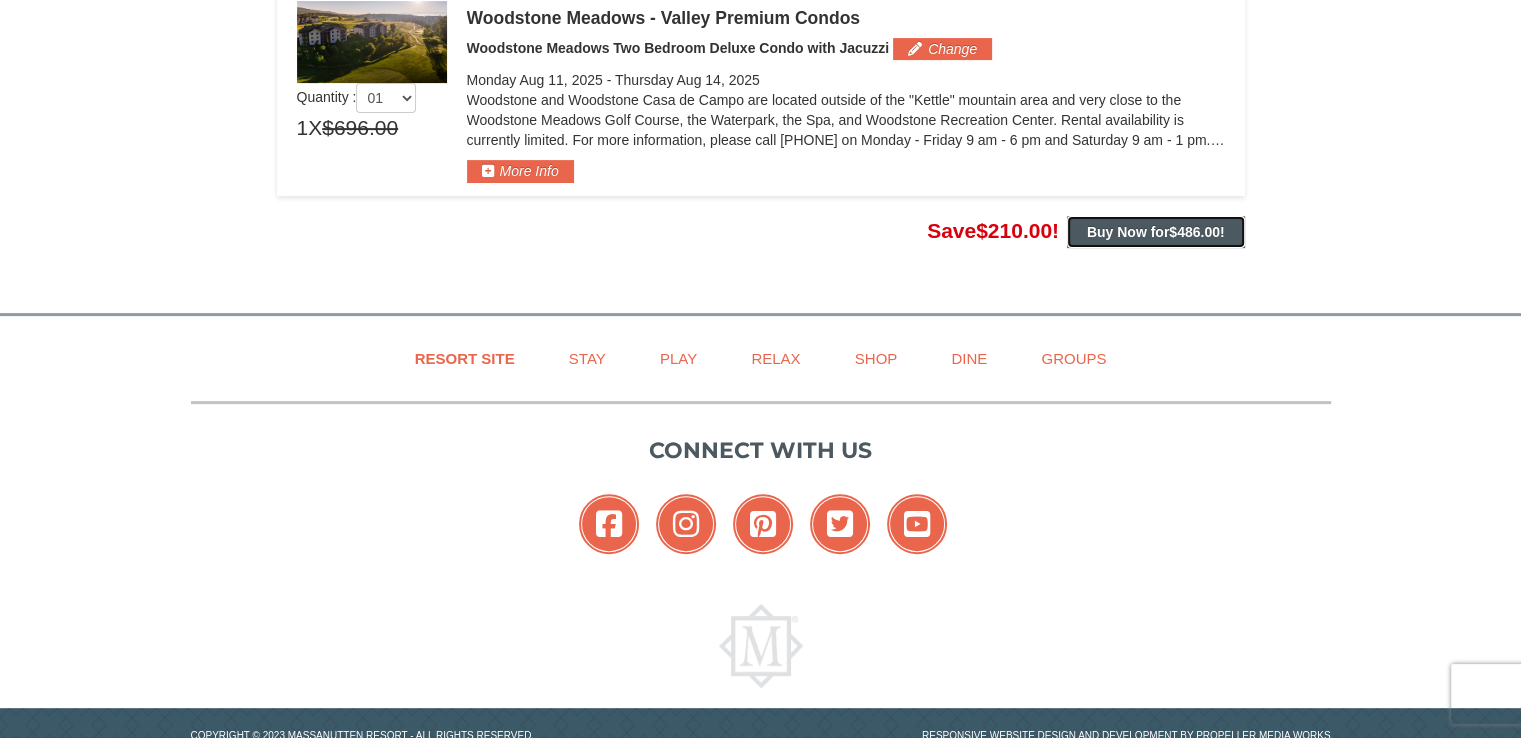 click on "Buy Now for
$486.00 !" at bounding box center [1156, 232] 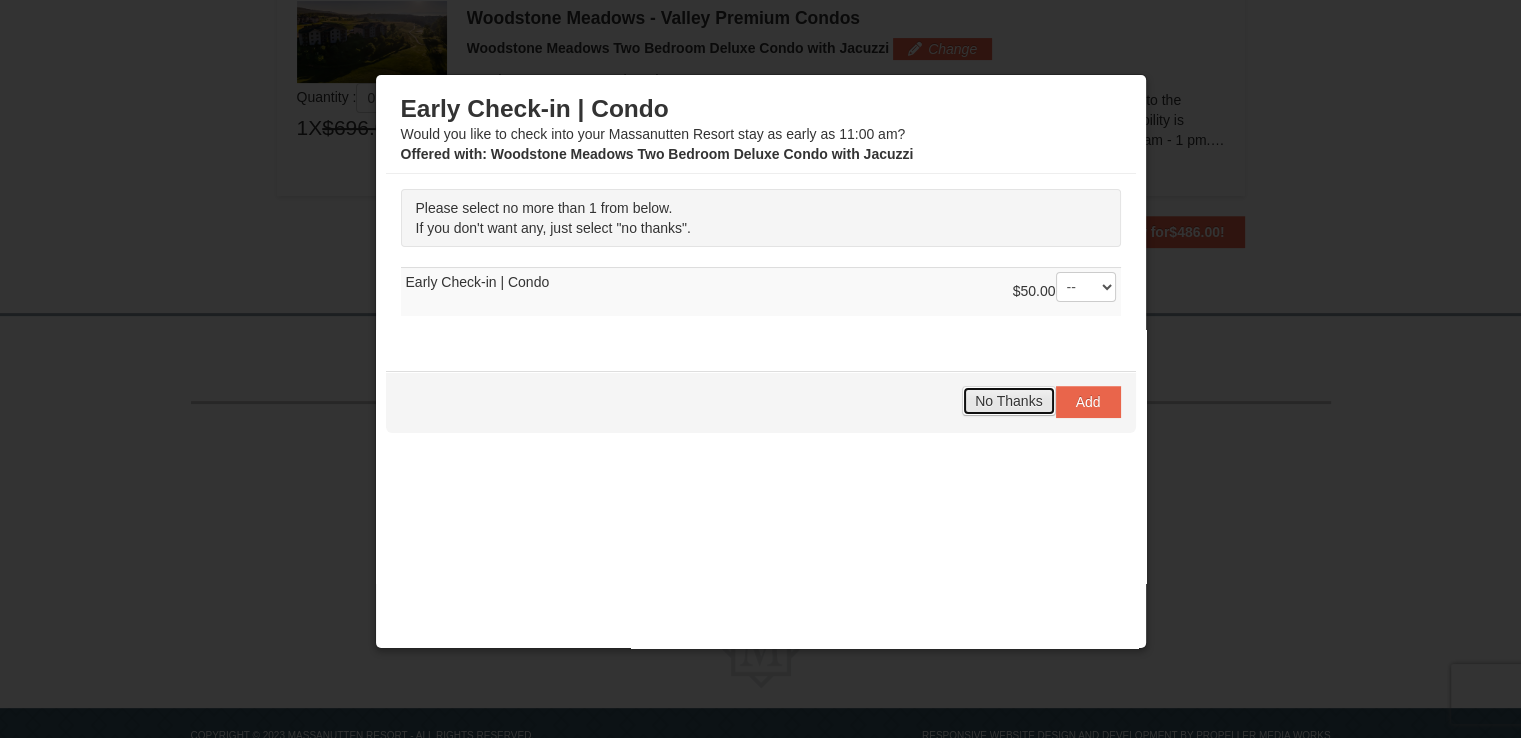 click on "No Thanks" at bounding box center [1008, 401] 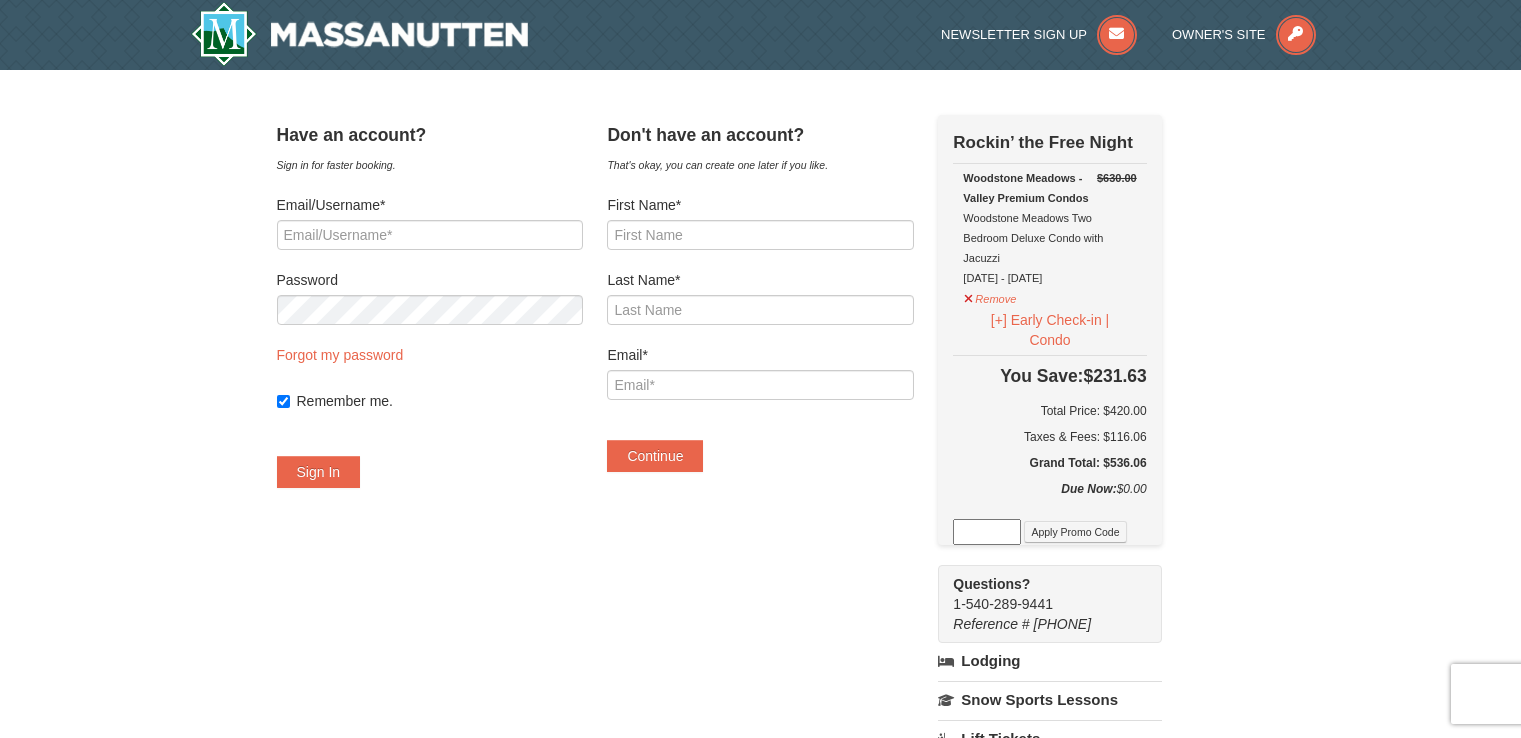scroll, scrollTop: 0, scrollLeft: 0, axis: both 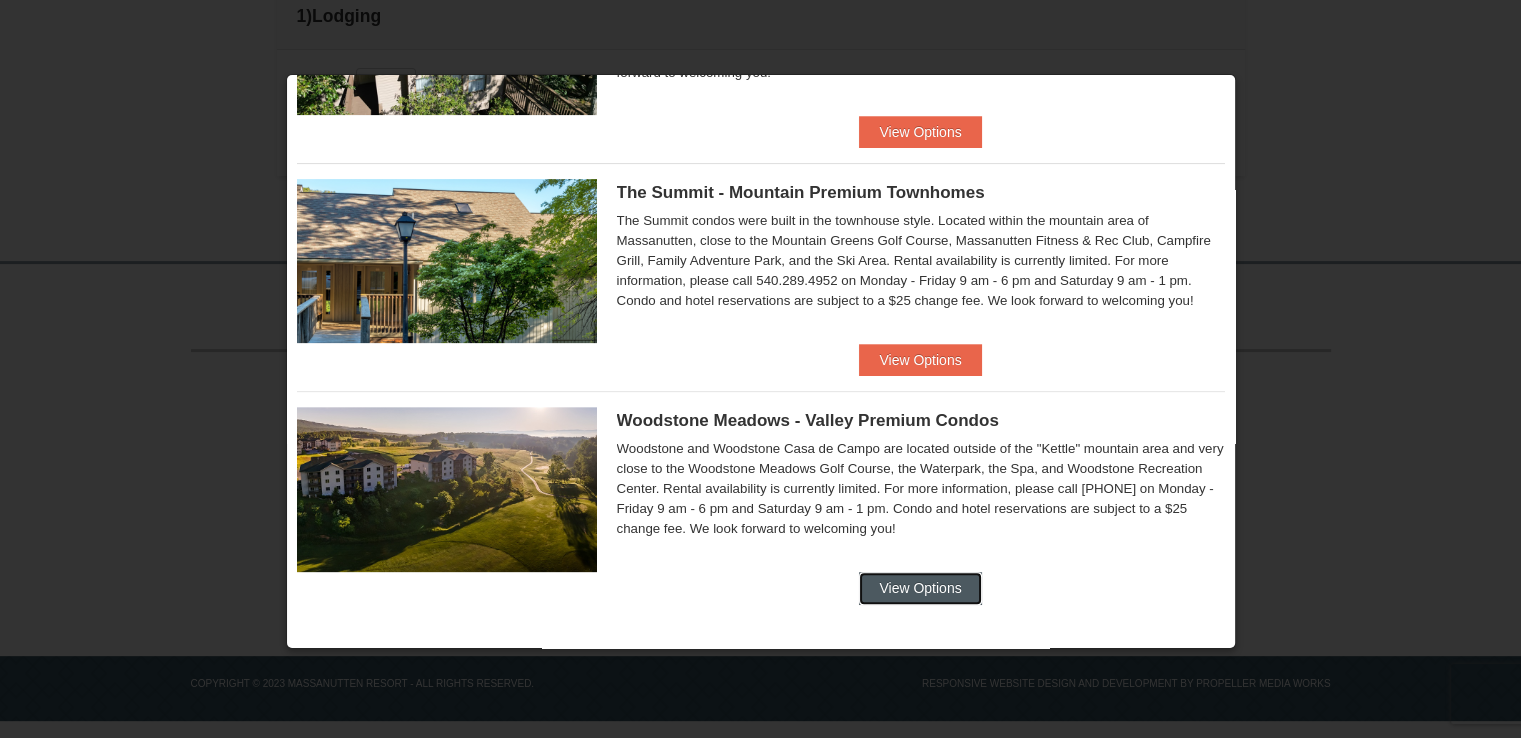 click on "View Options" at bounding box center [920, 588] 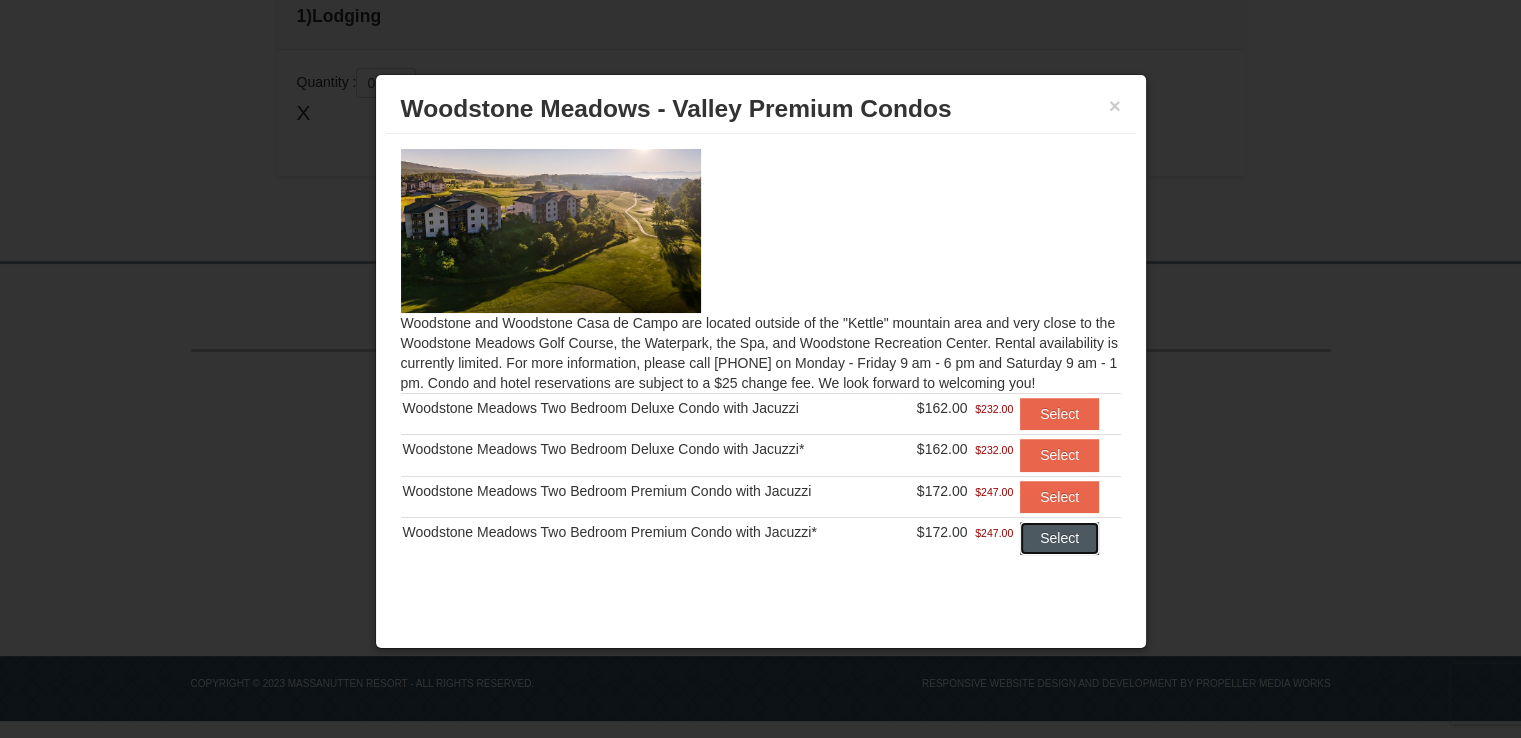 click on "Select" at bounding box center [1059, 538] 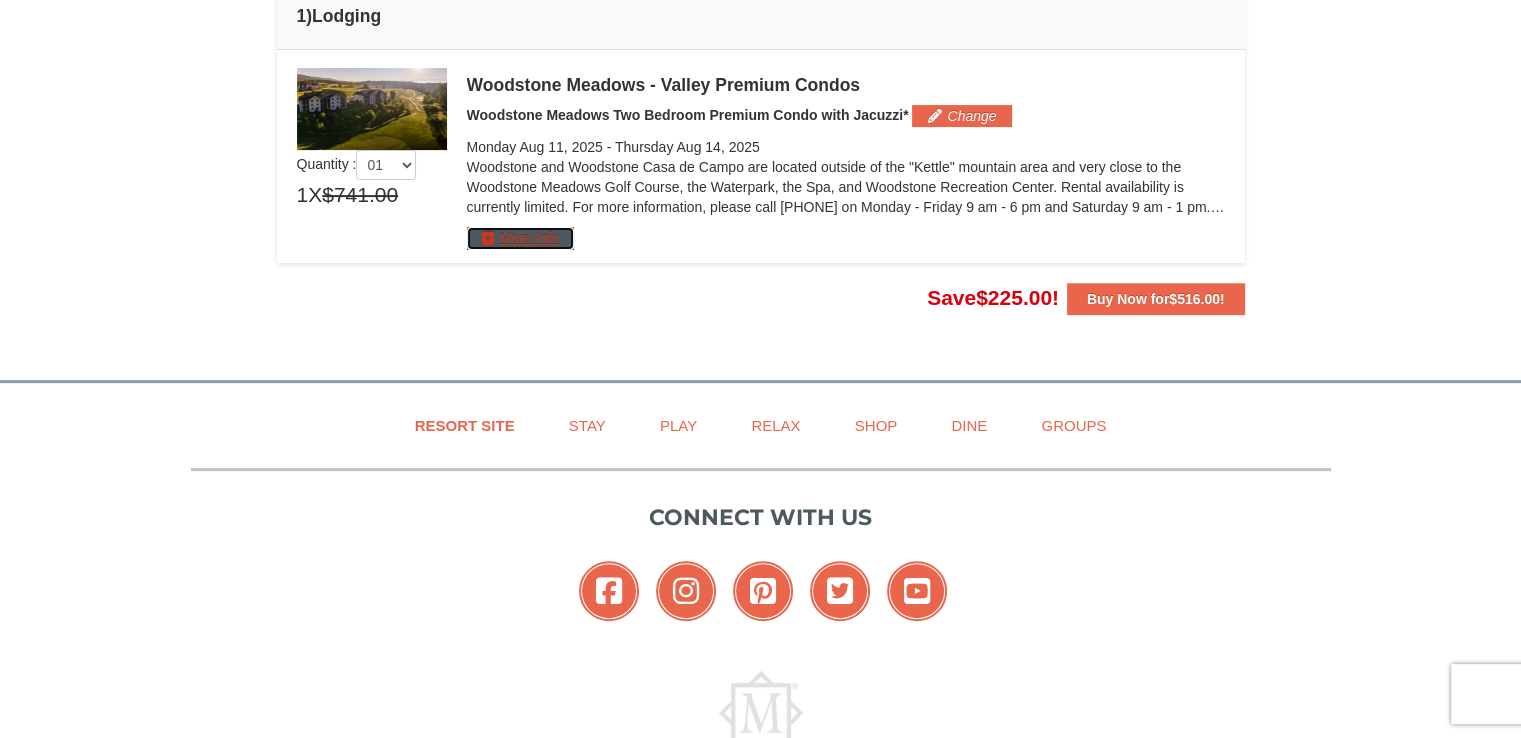 click on "More Info" at bounding box center (520, 238) 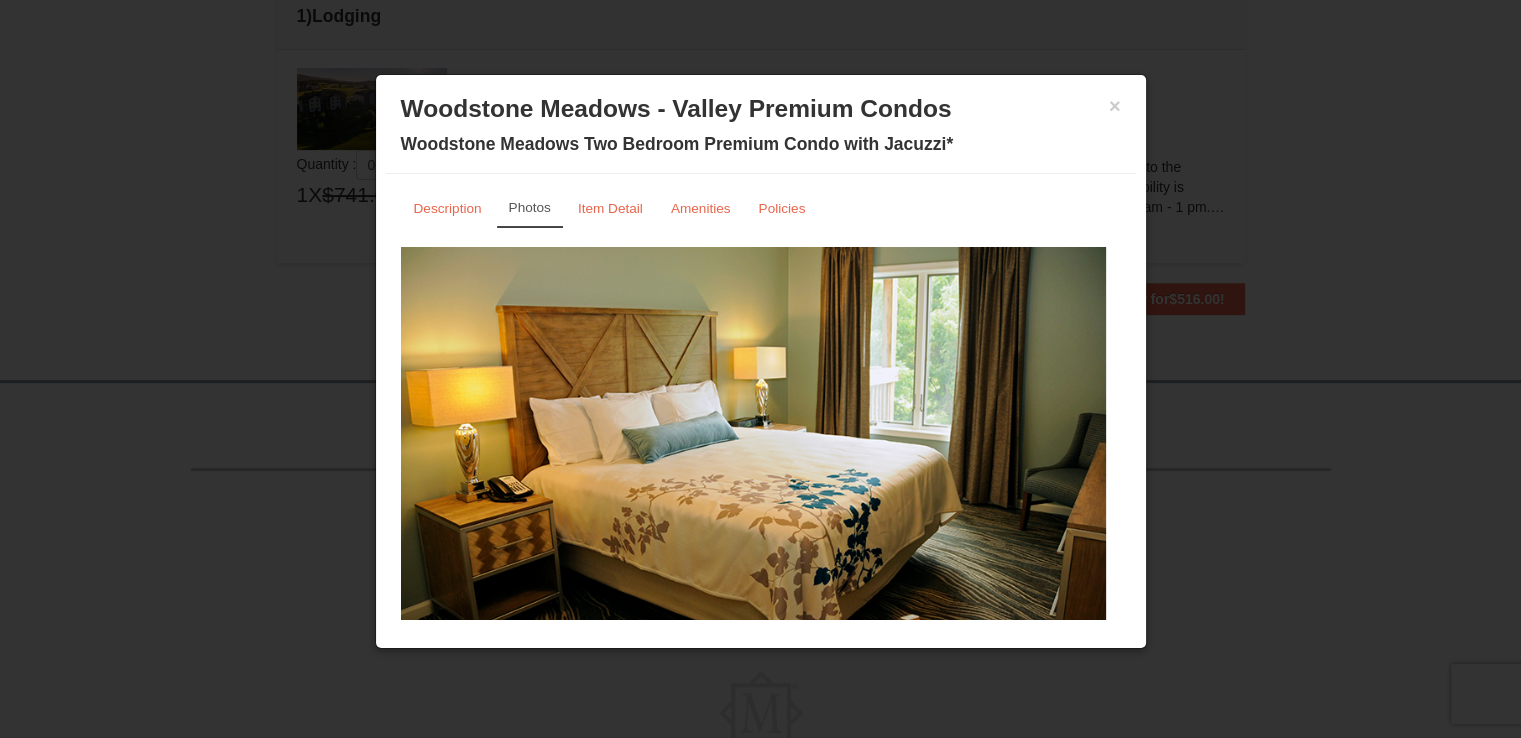 scroll, scrollTop: 48, scrollLeft: 0, axis: vertical 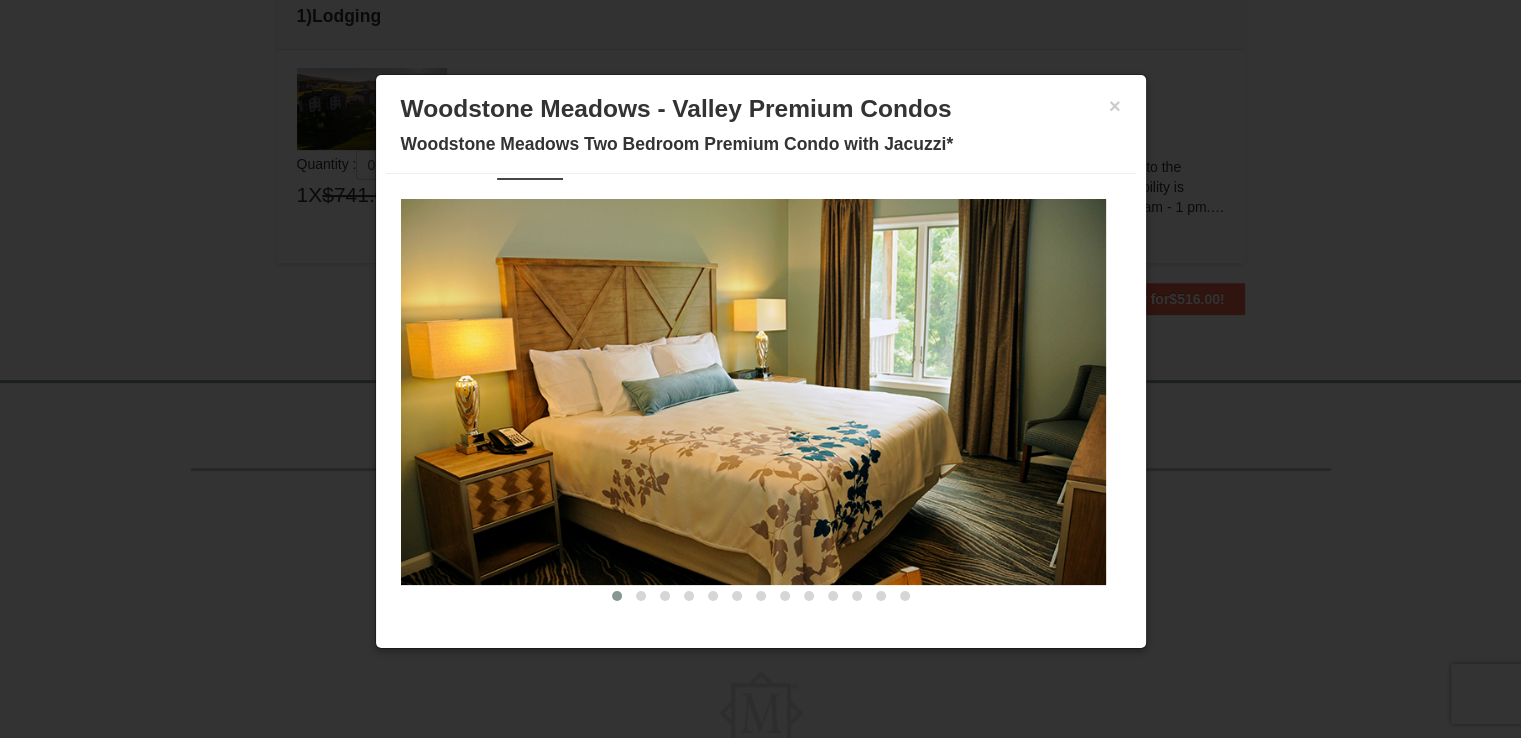 click at bounding box center [753, 392] 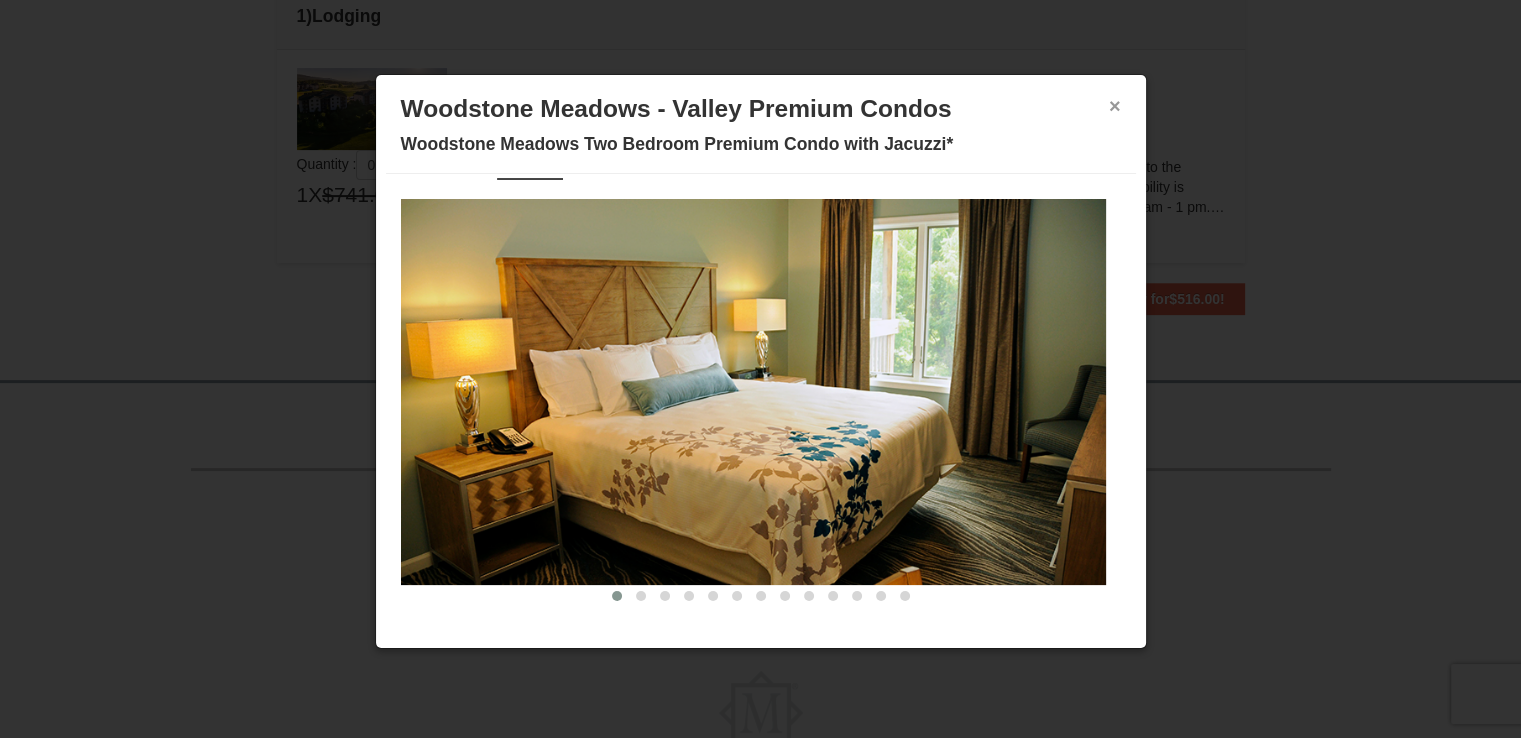 click on "×" at bounding box center [1115, 106] 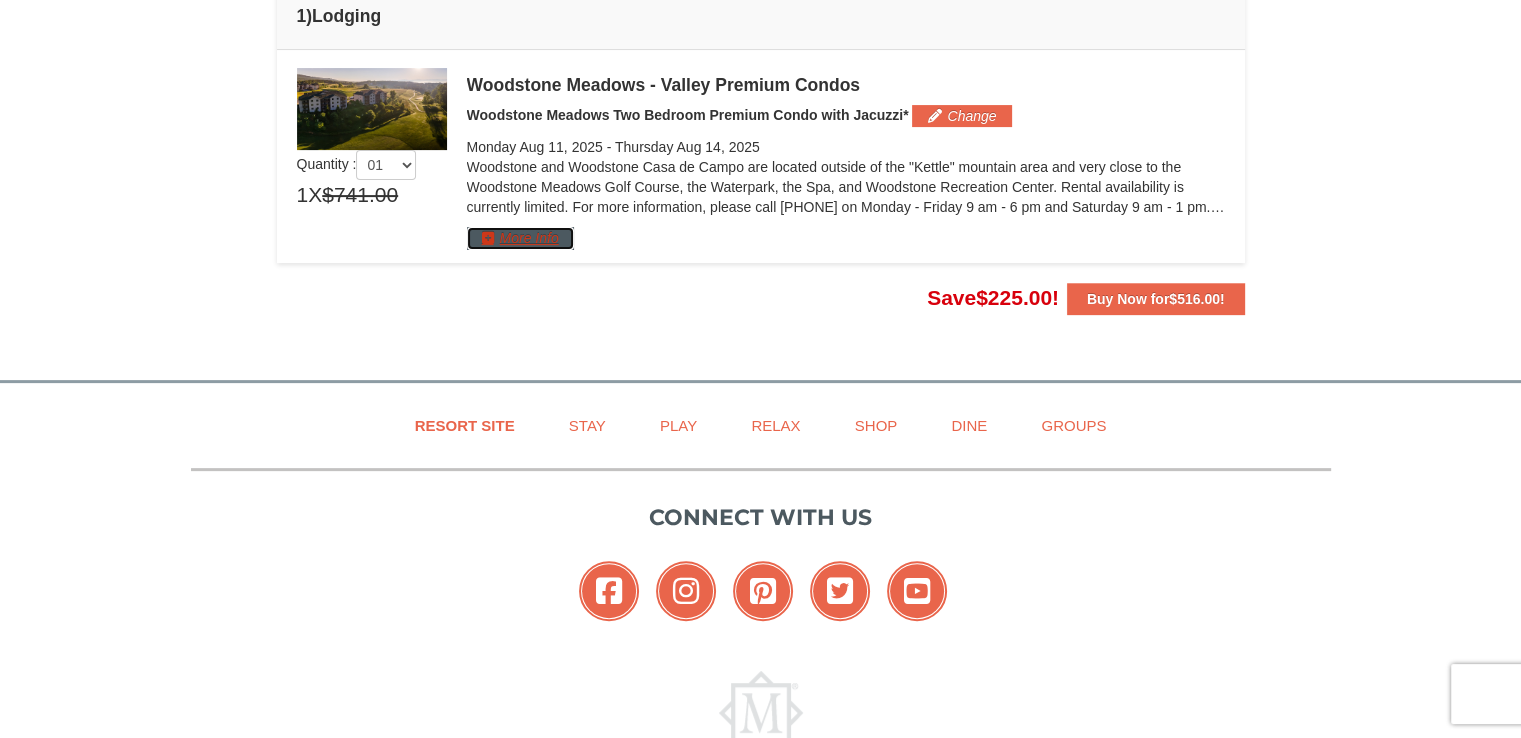click on "More Info" at bounding box center (520, 238) 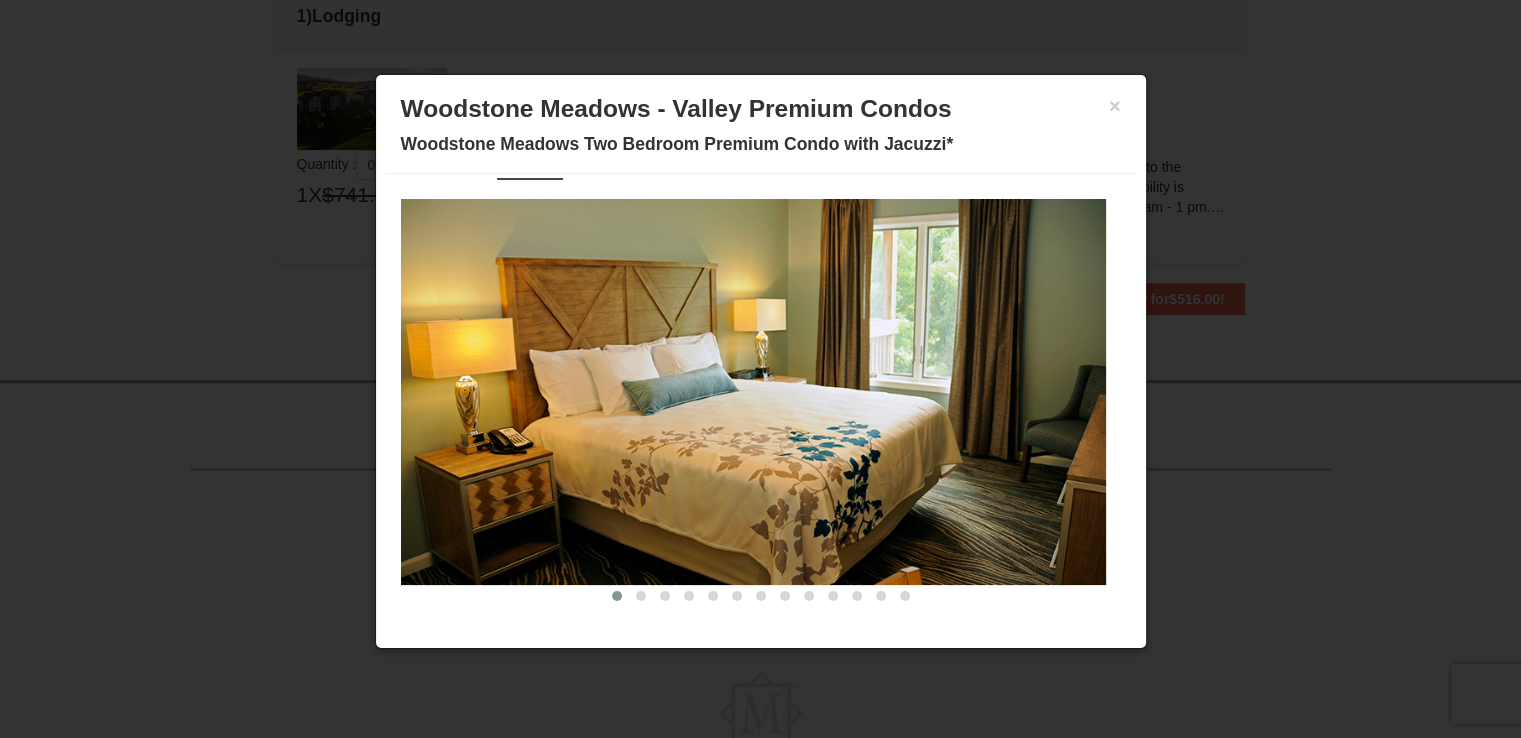 scroll, scrollTop: 0, scrollLeft: 0, axis: both 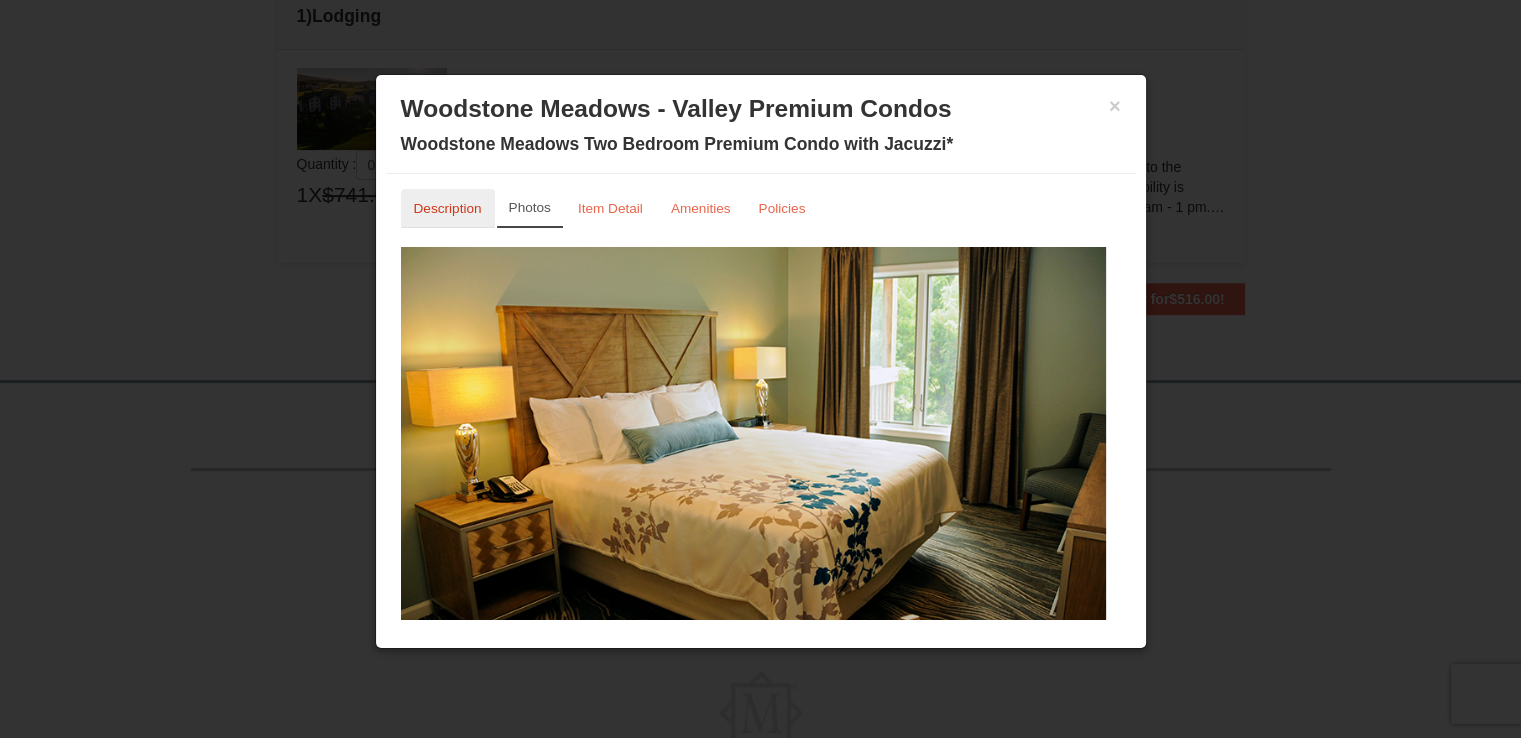 click on "Description" at bounding box center [448, 208] 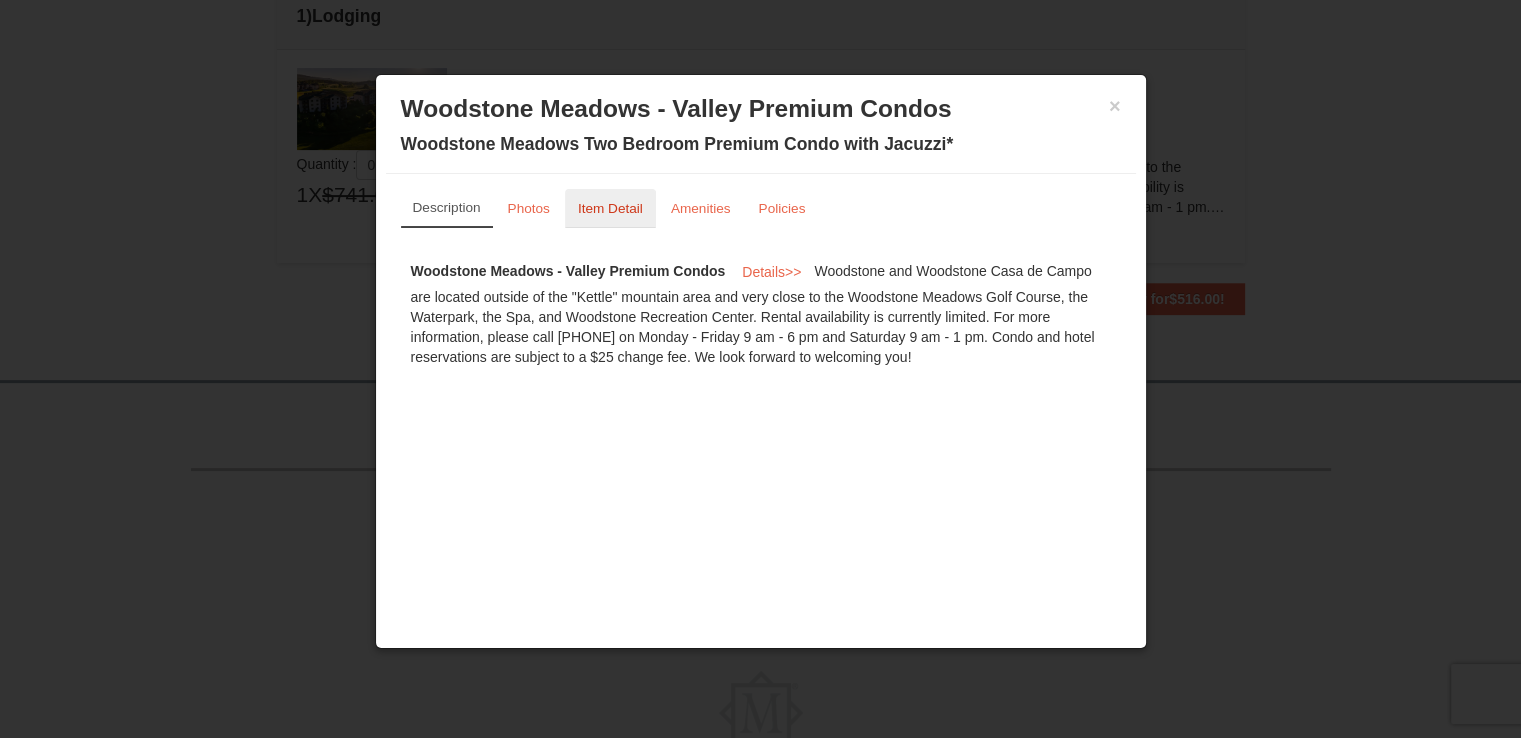 click on "Item Detail" at bounding box center [610, 208] 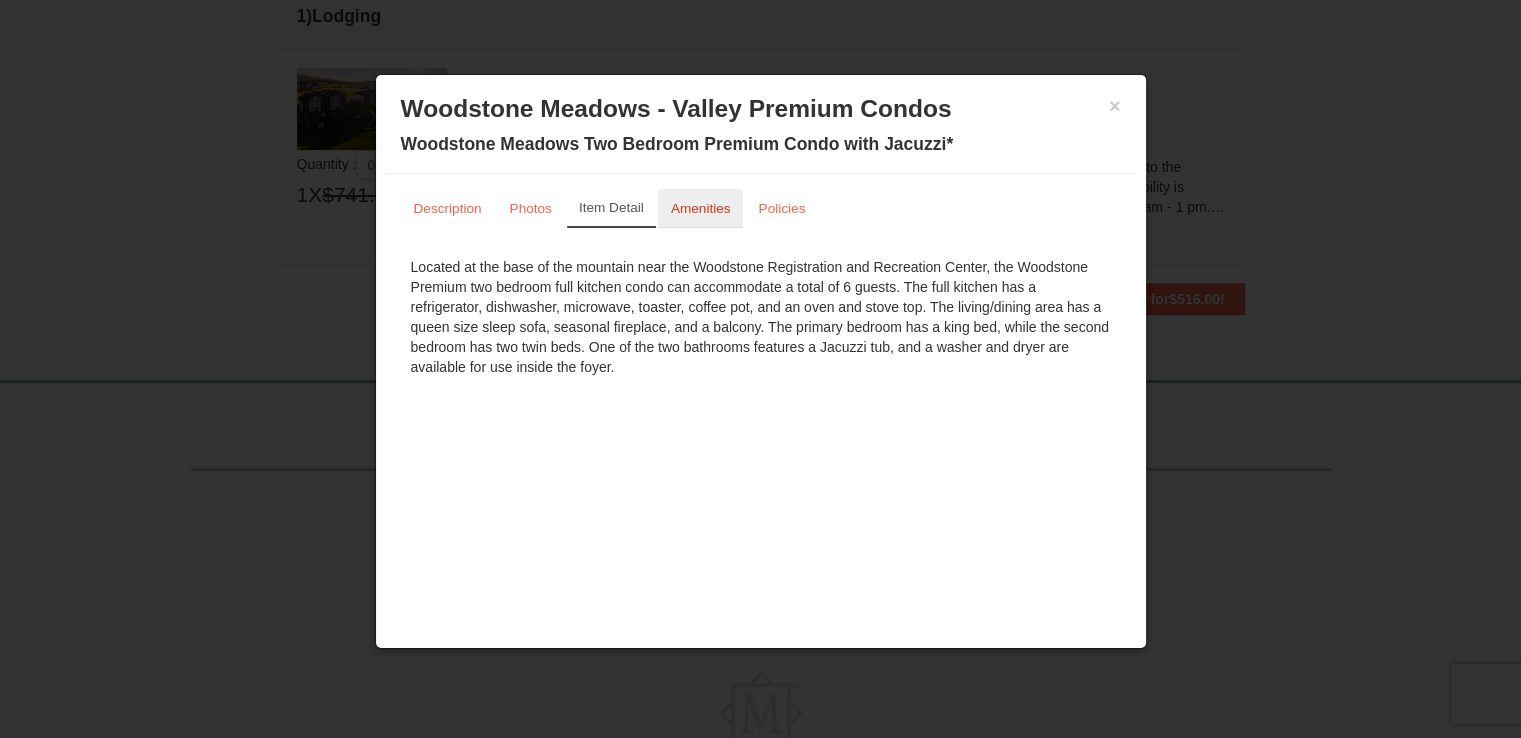 click on "Amenities" at bounding box center [701, 208] 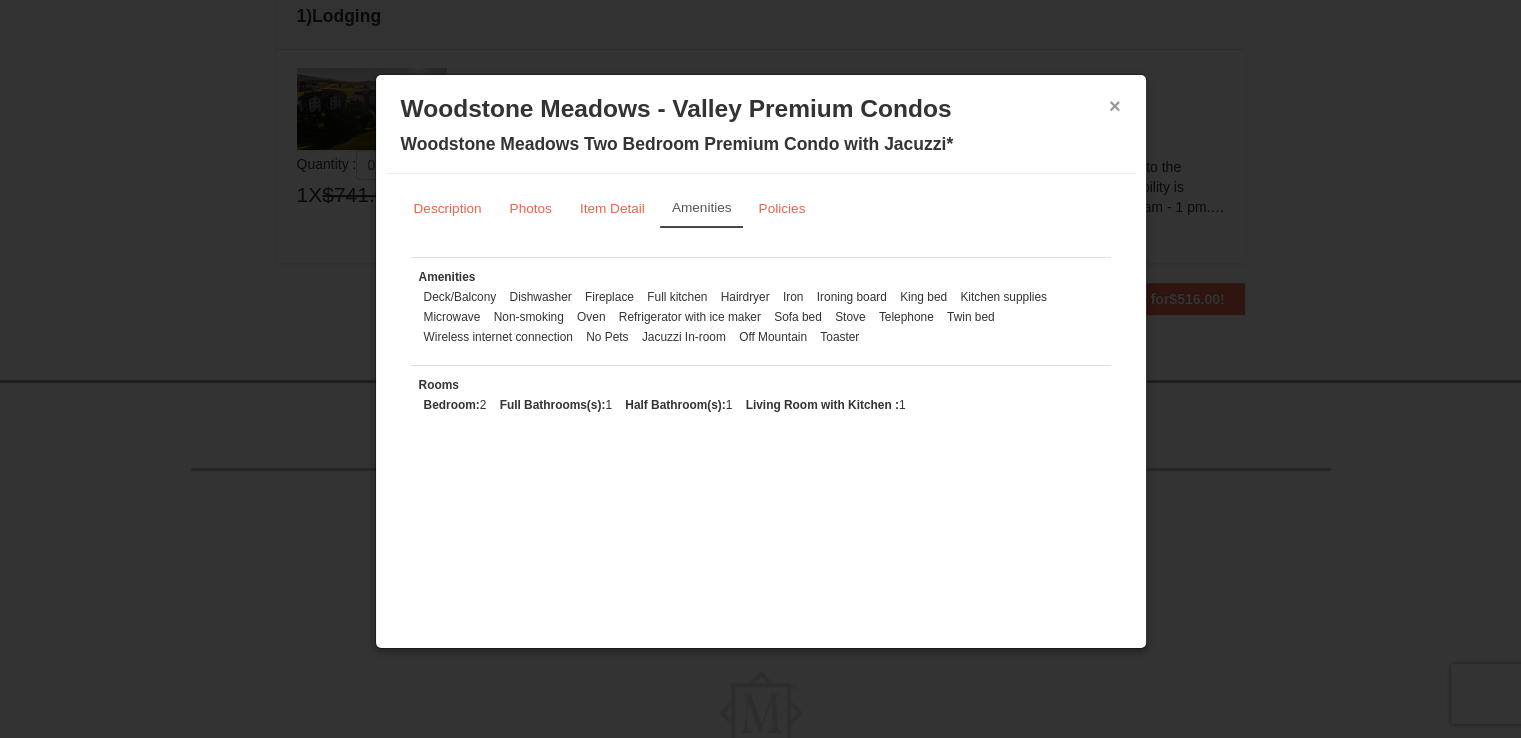 click on "×
Woodstone Meadows - Valley Premium Condos  Woodstone Meadows Two Bedroom Premium Condo with Jacuzzi*" at bounding box center (761, 129) 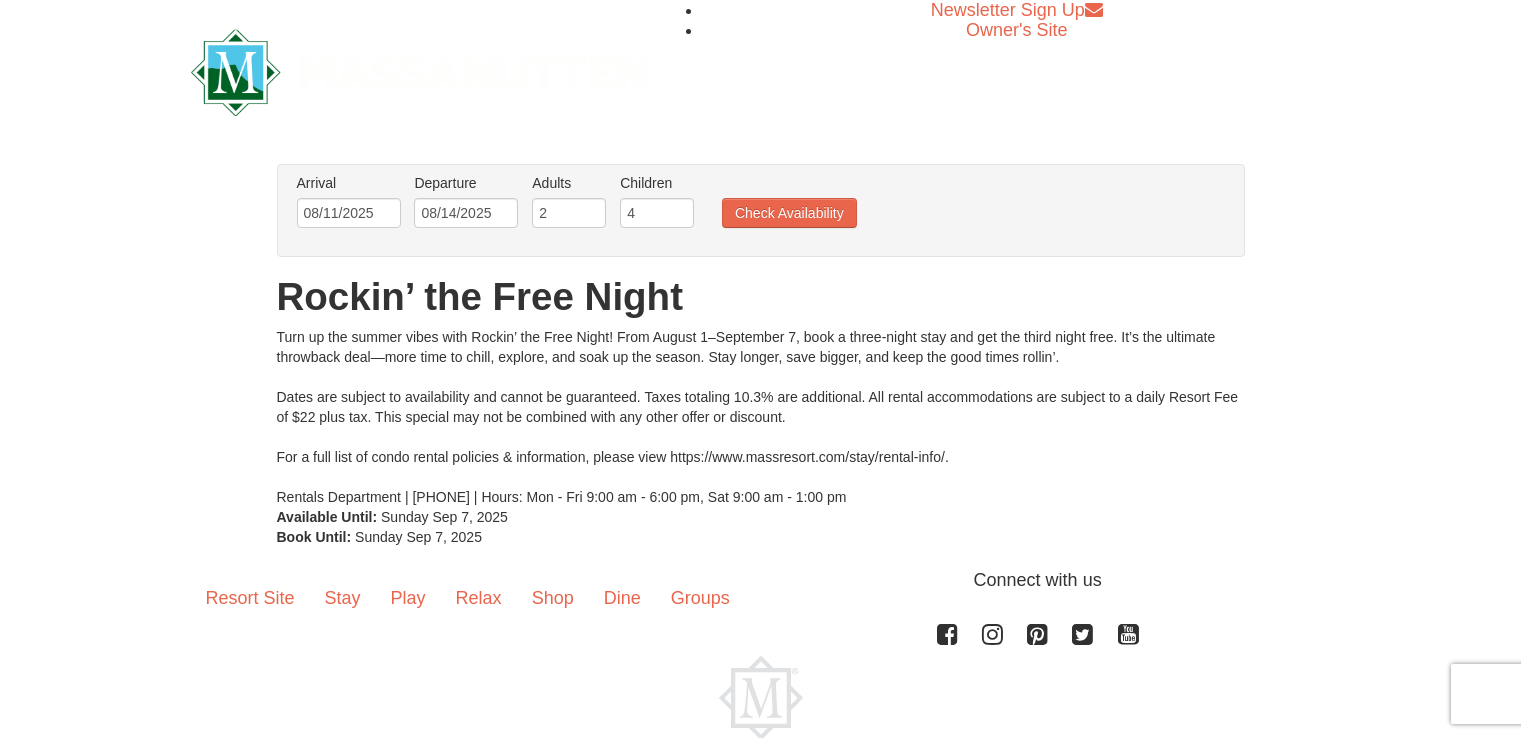 scroll, scrollTop: 0, scrollLeft: 0, axis: both 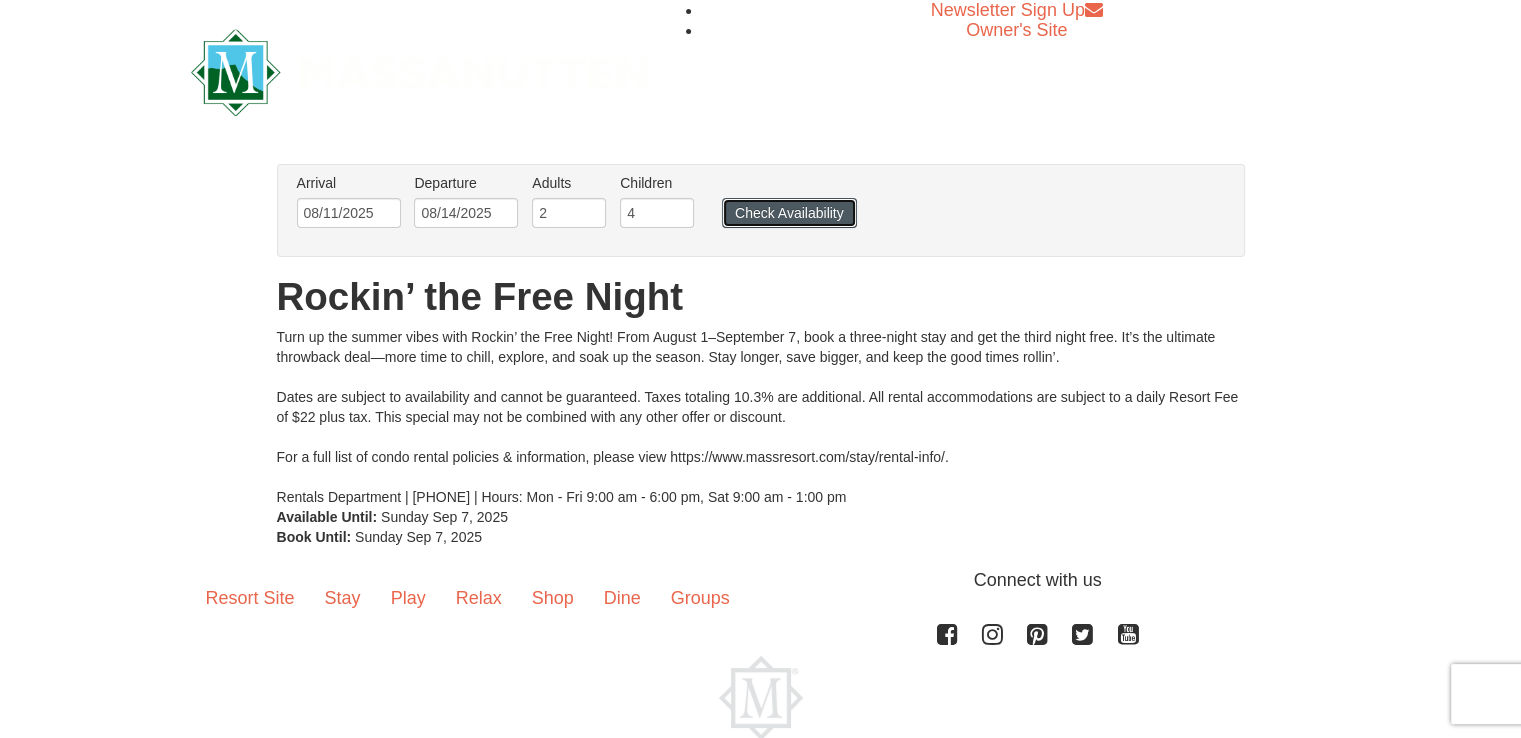 click on "Check Availability" at bounding box center (789, 213) 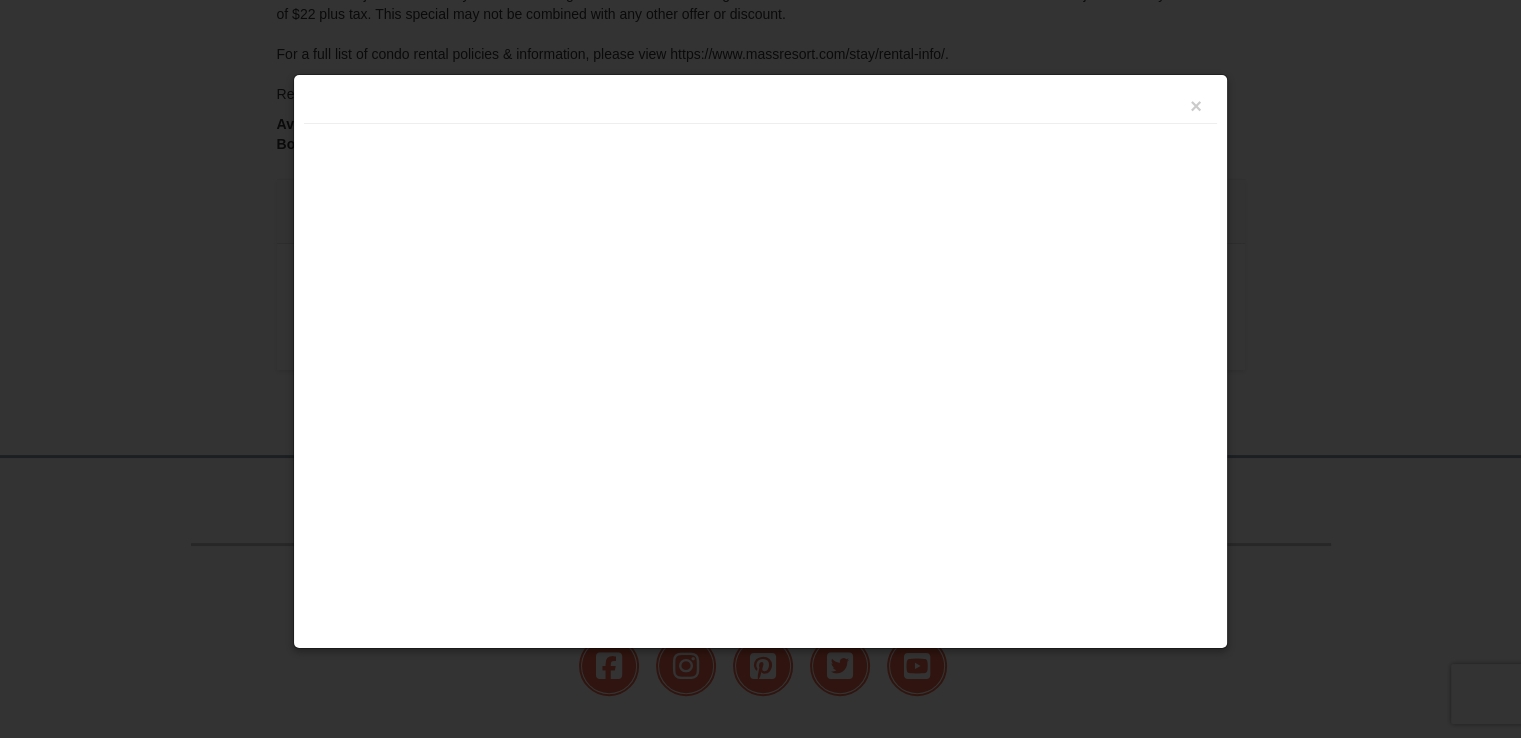 scroll, scrollTop: 0, scrollLeft: 0, axis: both 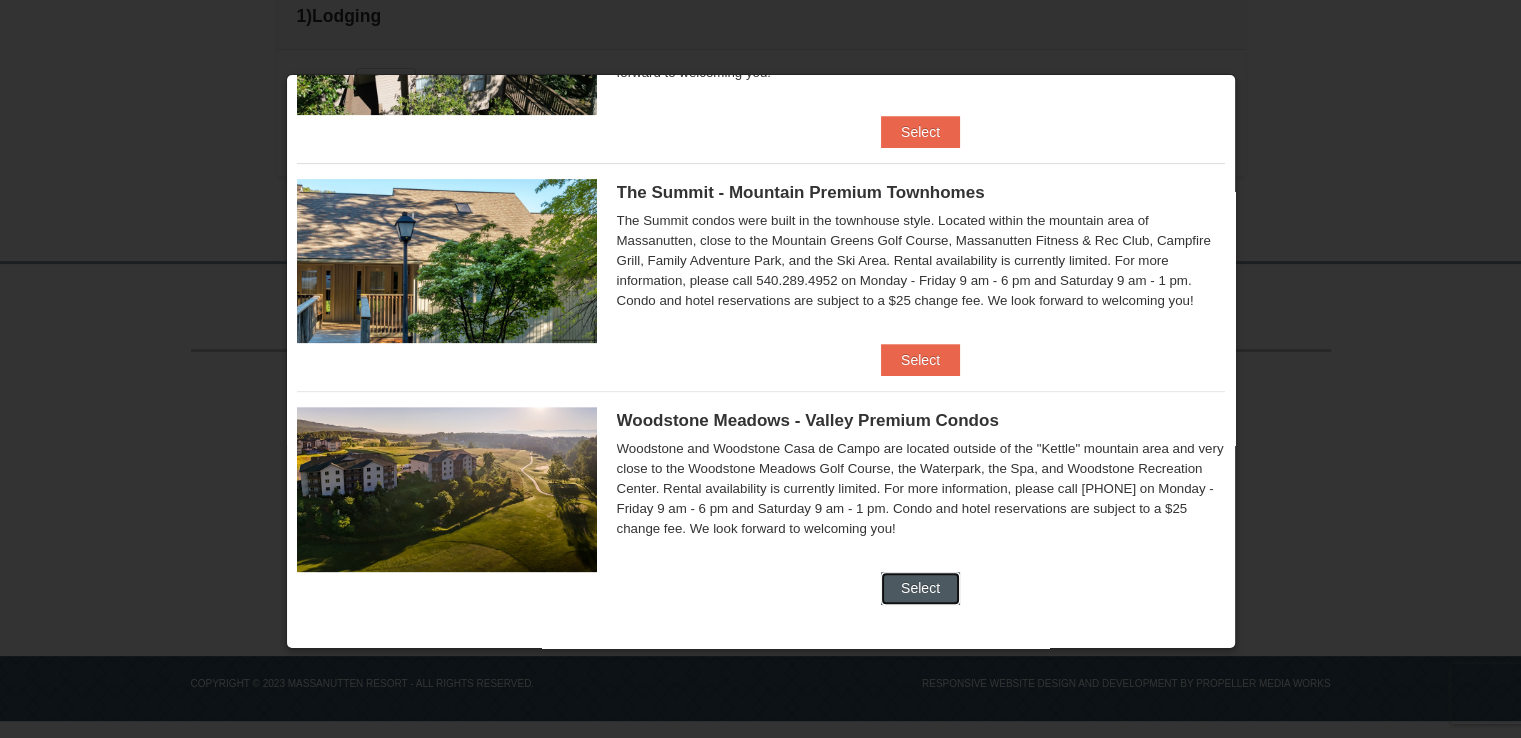 click on "Select" at bounding box center (920, 588) 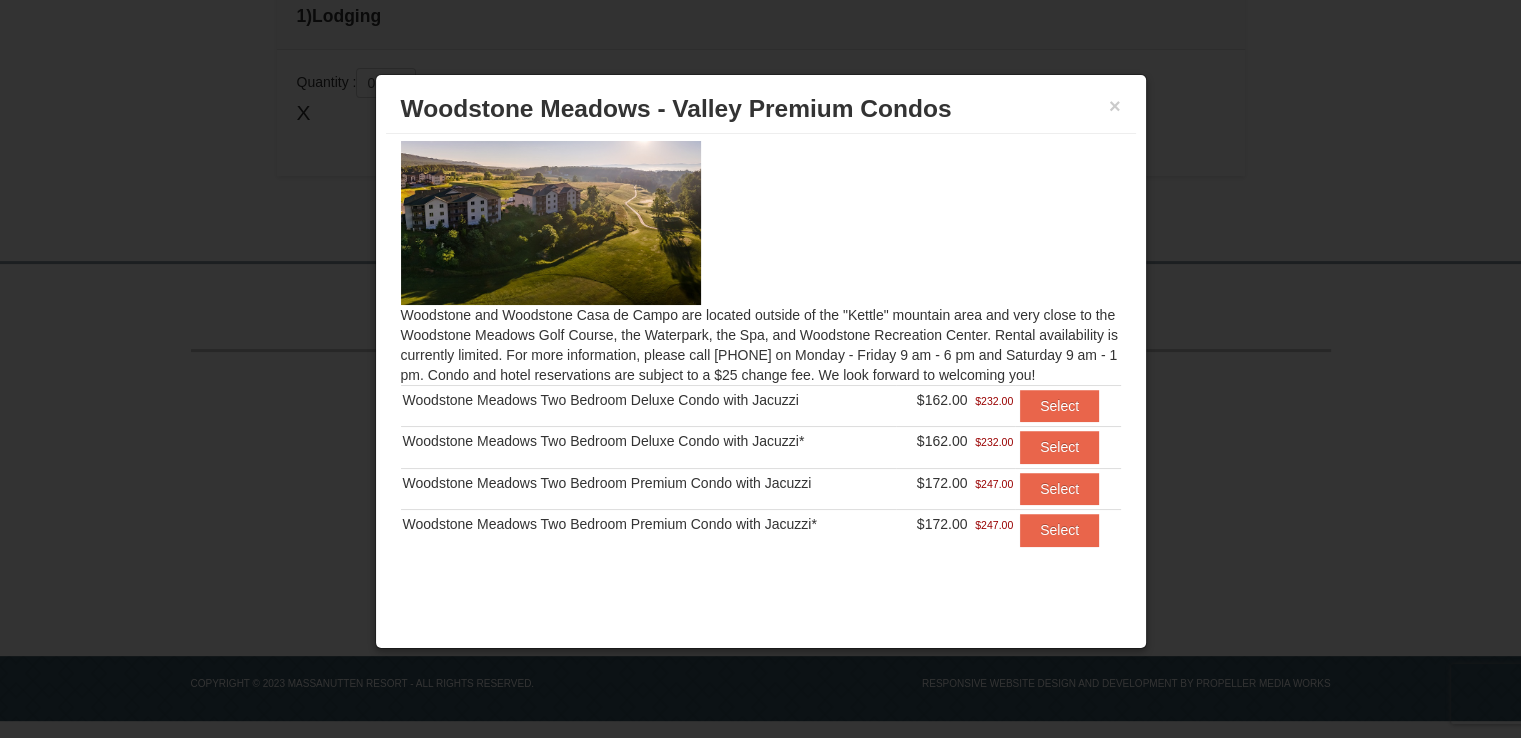 scroll, scrollTop: 0, scrollLeft: 0, axis: both 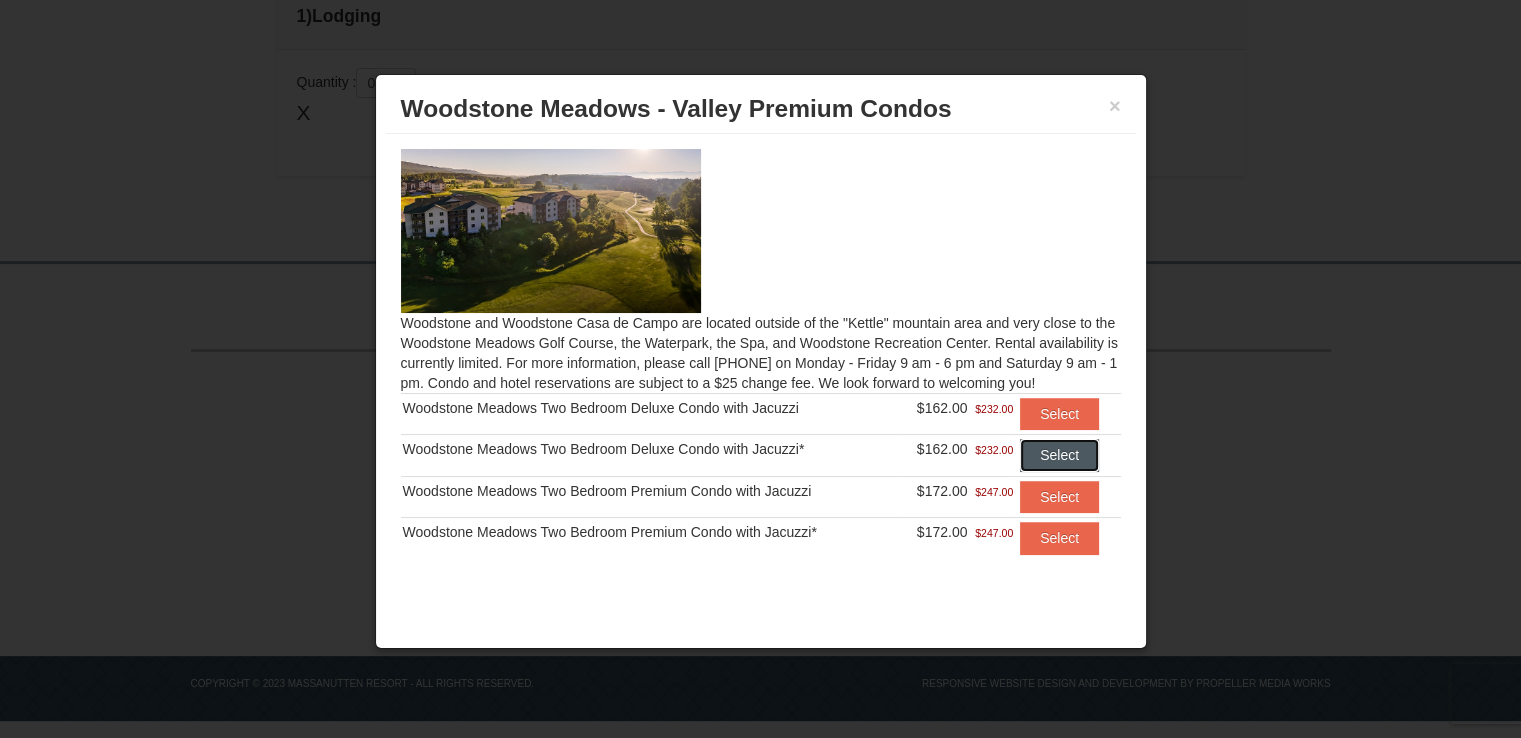click on "Select" at bounding box center (1059, 455) 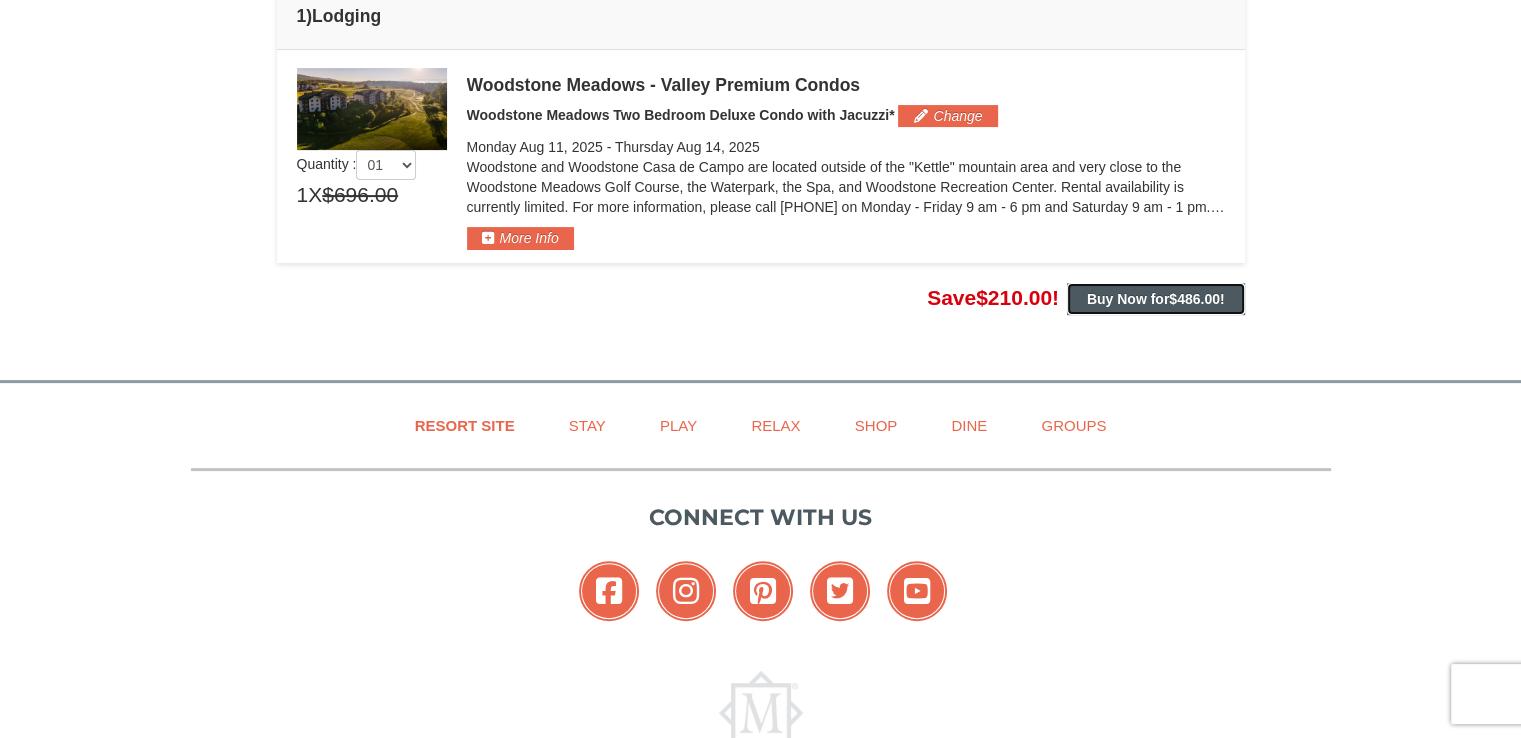 click on "Buy Now for
$486.00 !" at bounding box center (1156, 299) 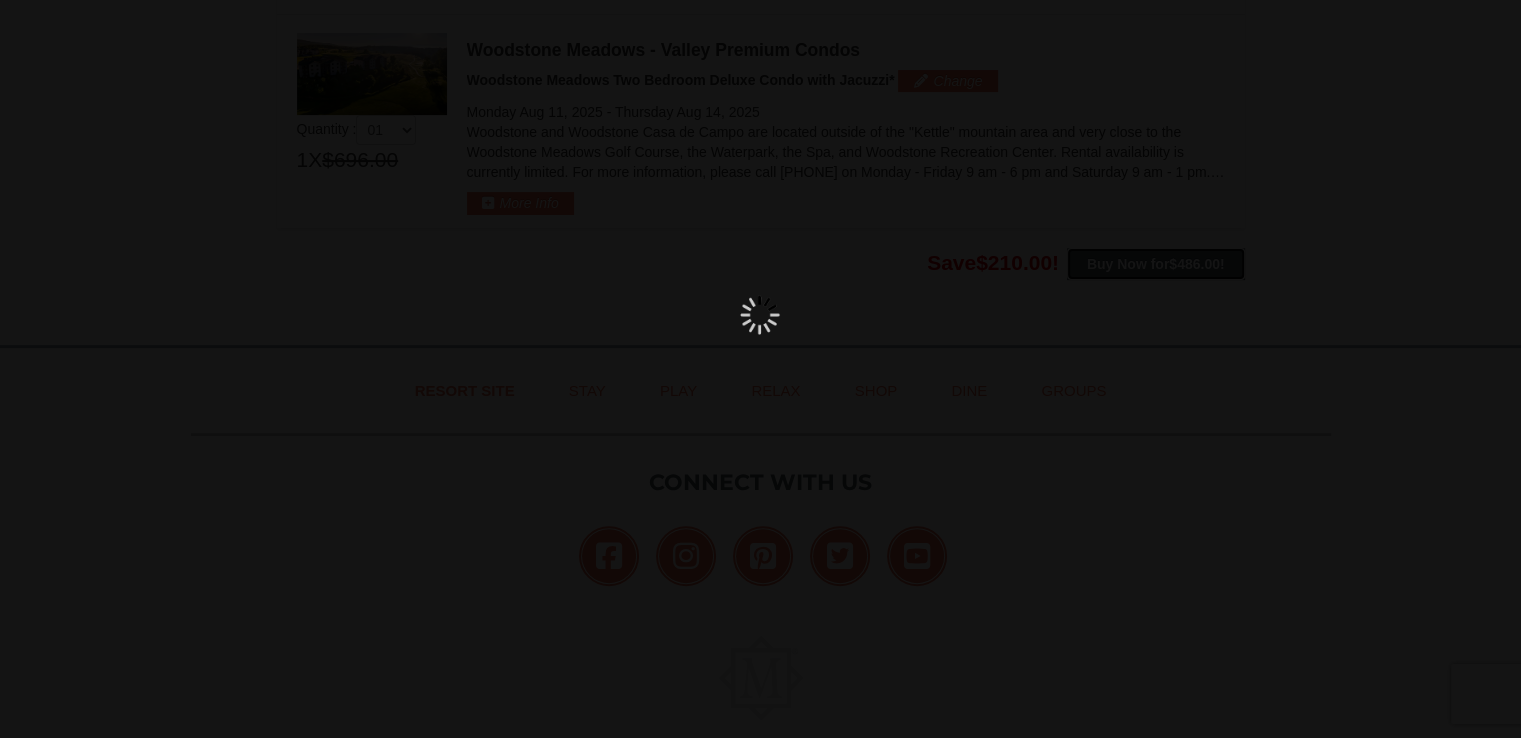 scroll, scrollTop: 596, scrollLeft: 0, axis: vertical 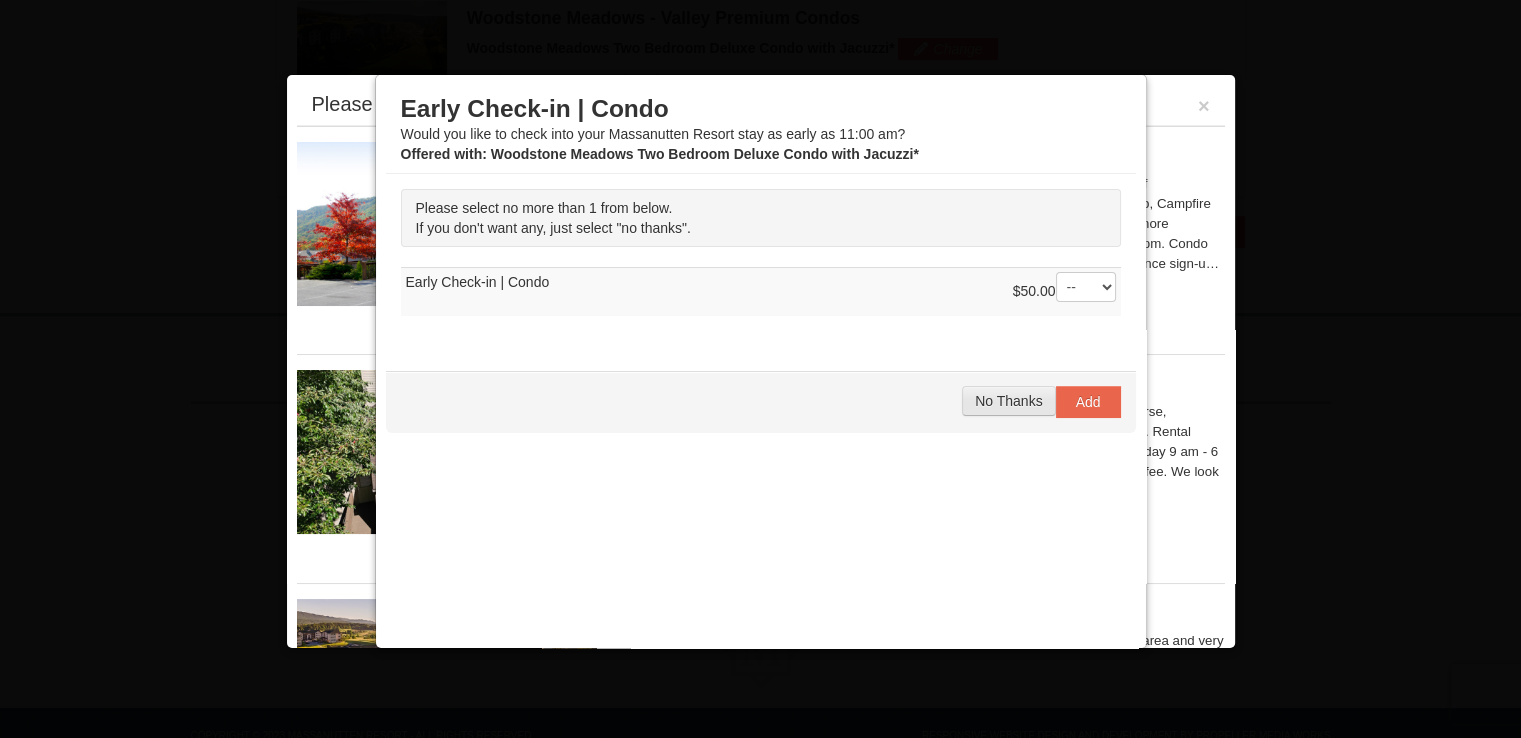 click on "No Thanks" at bounding box center (1008, 401) 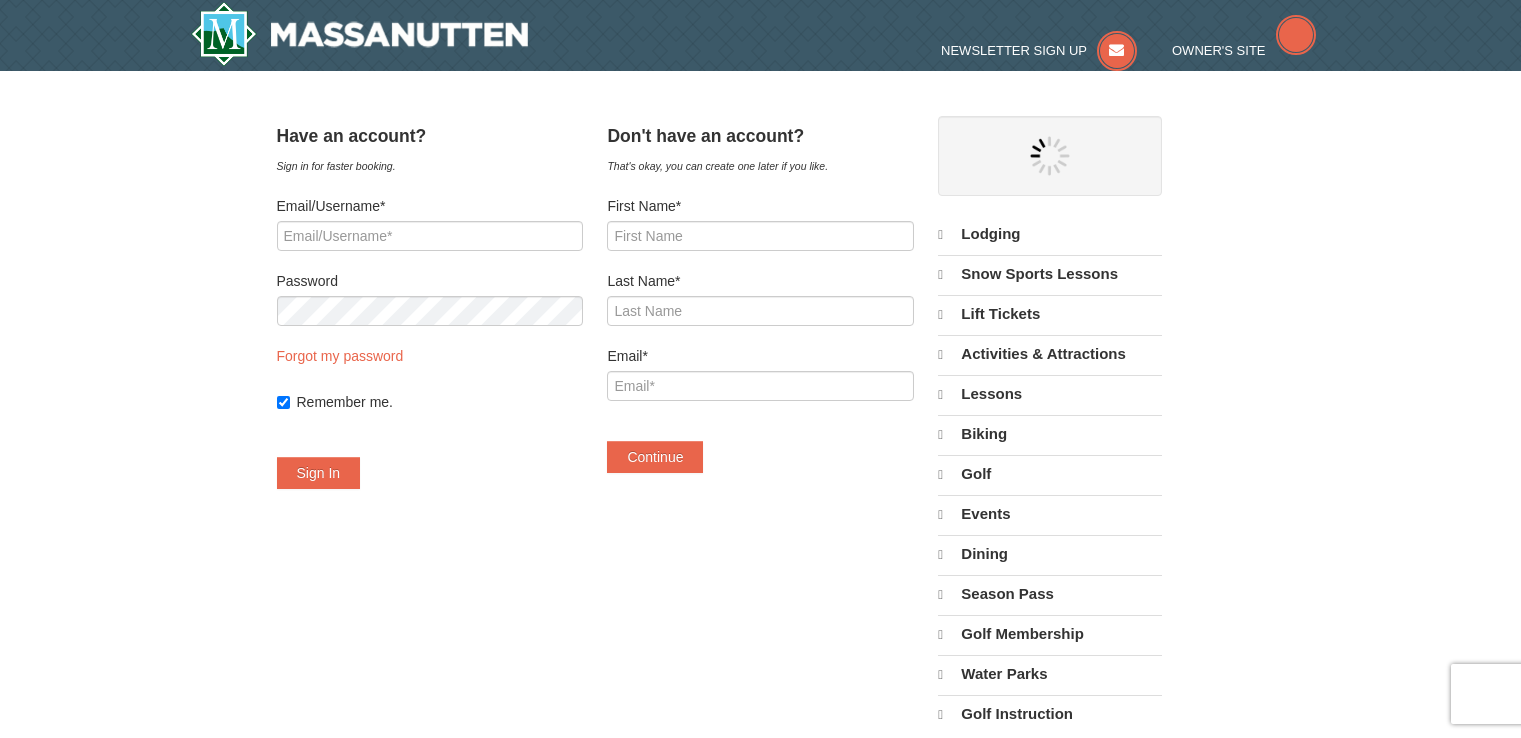 scroll, scrollTop: 0, scrollLeft: 0, axis: both 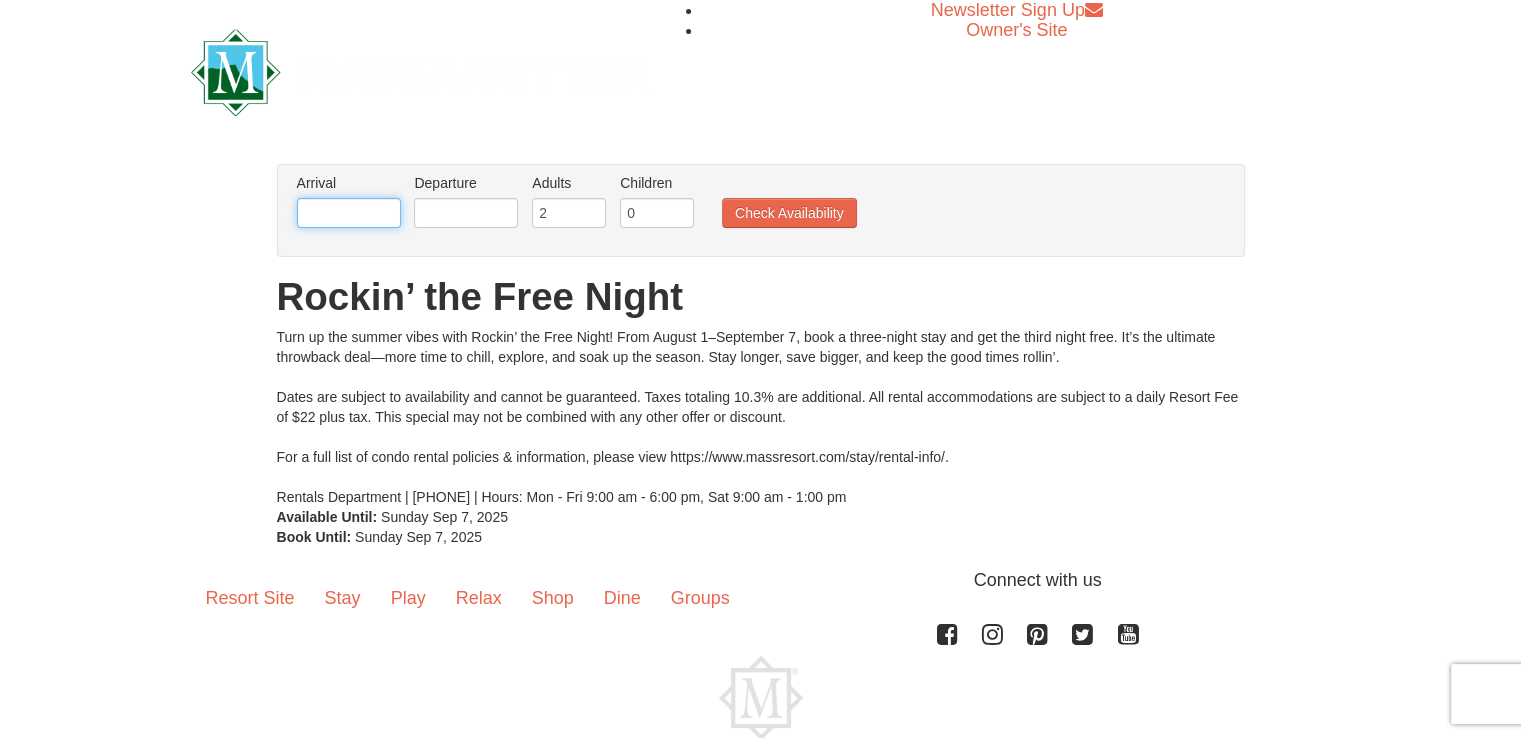 click at bounding box center [349, 213] 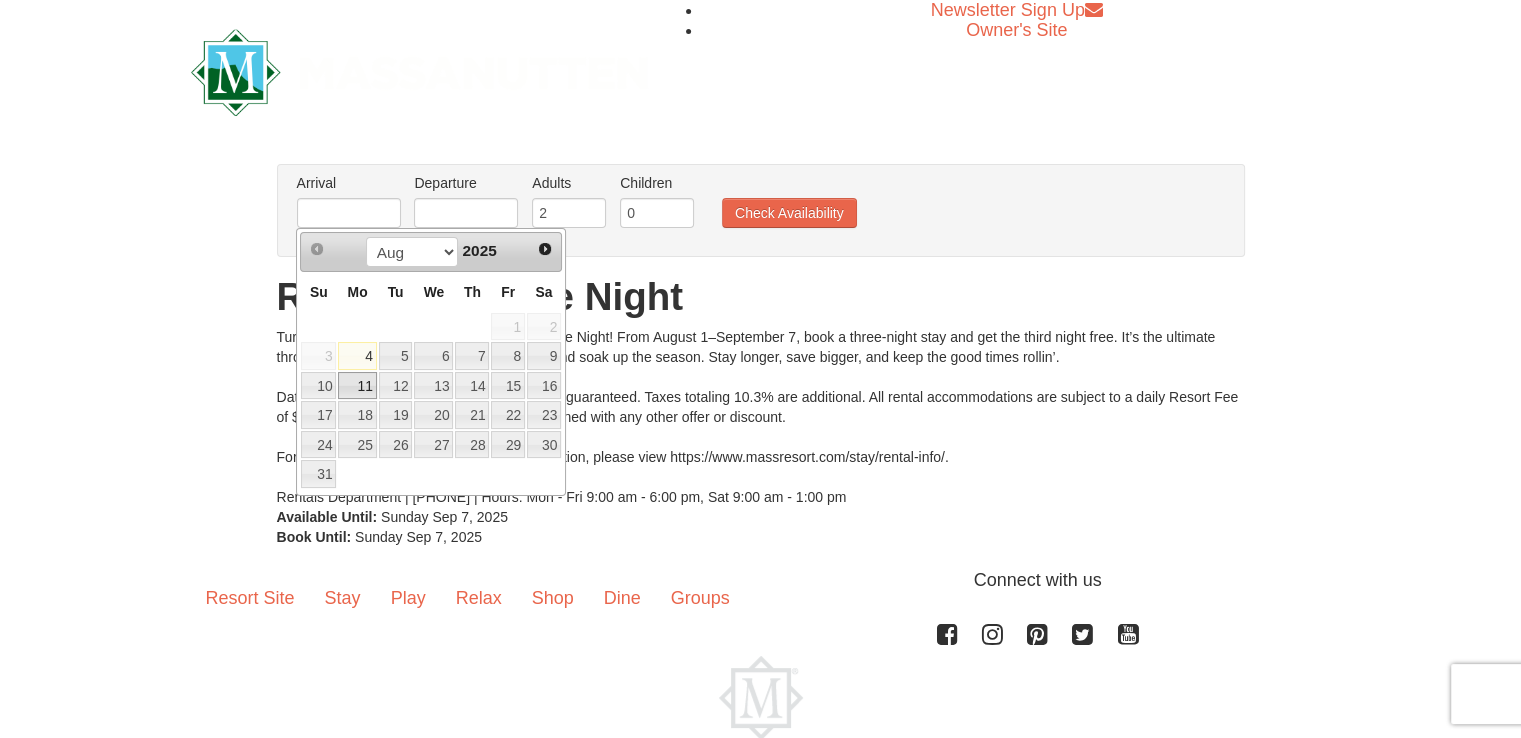 click on "11" at bounding box center (357, 386) 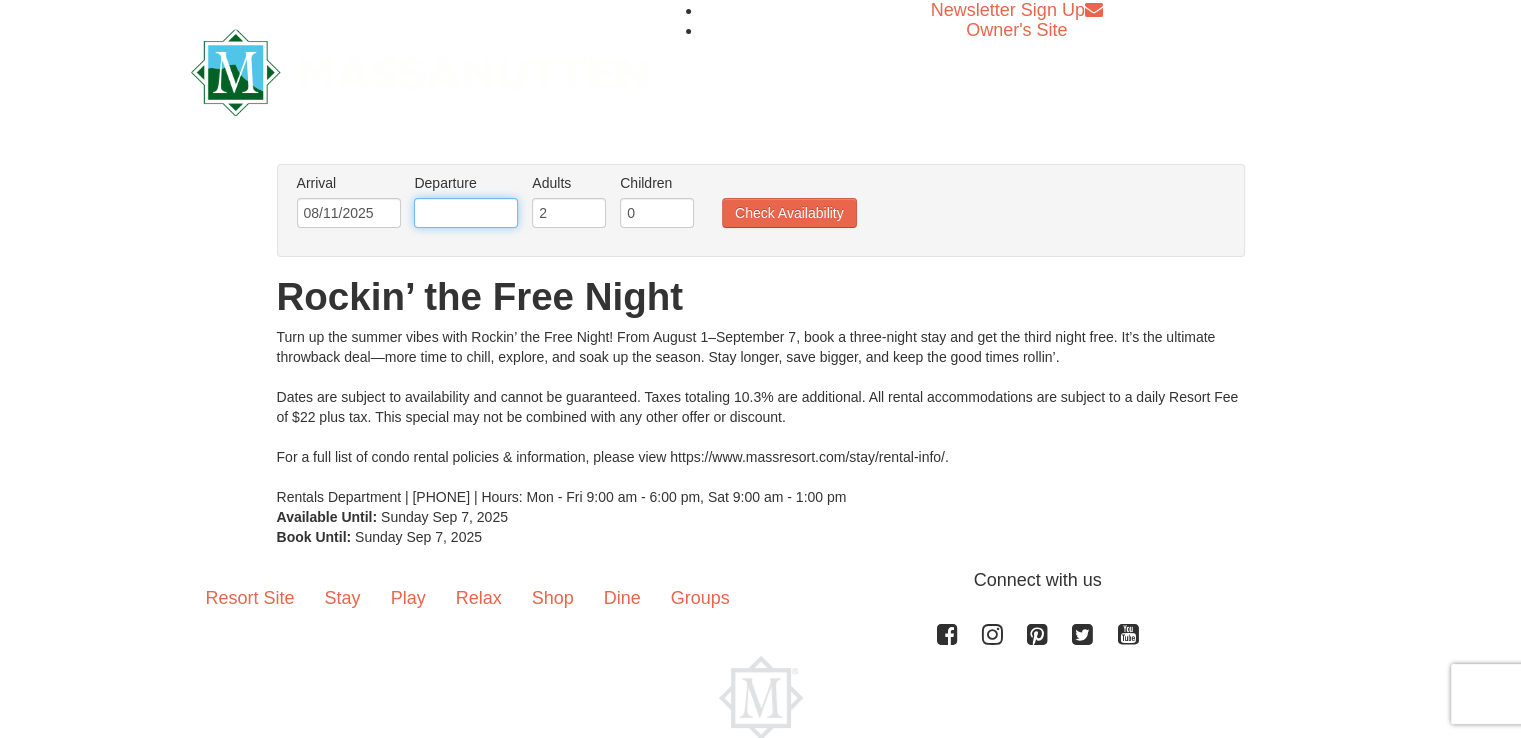 click at bounding box center (466, 213) 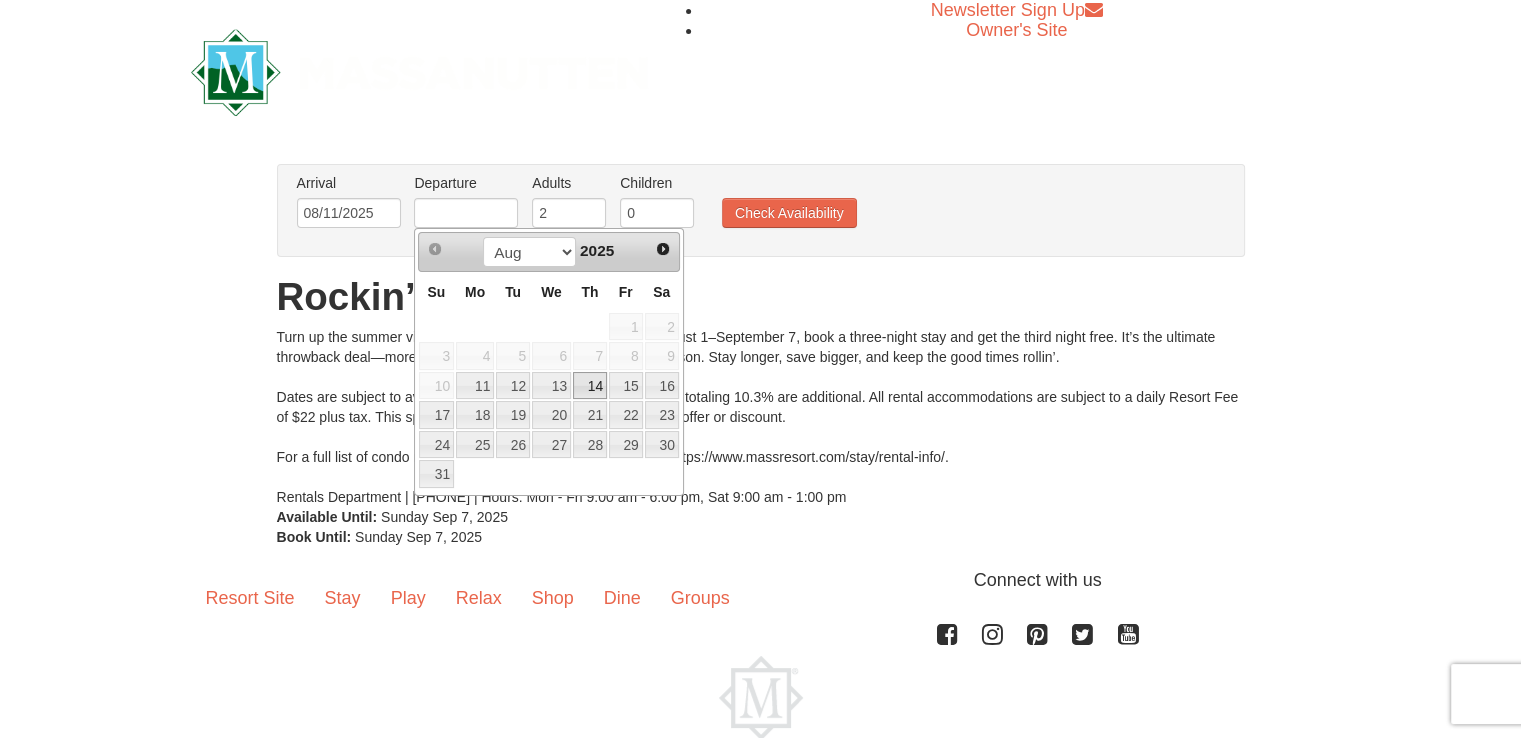 click on "14" at bounding box center [590, 386] 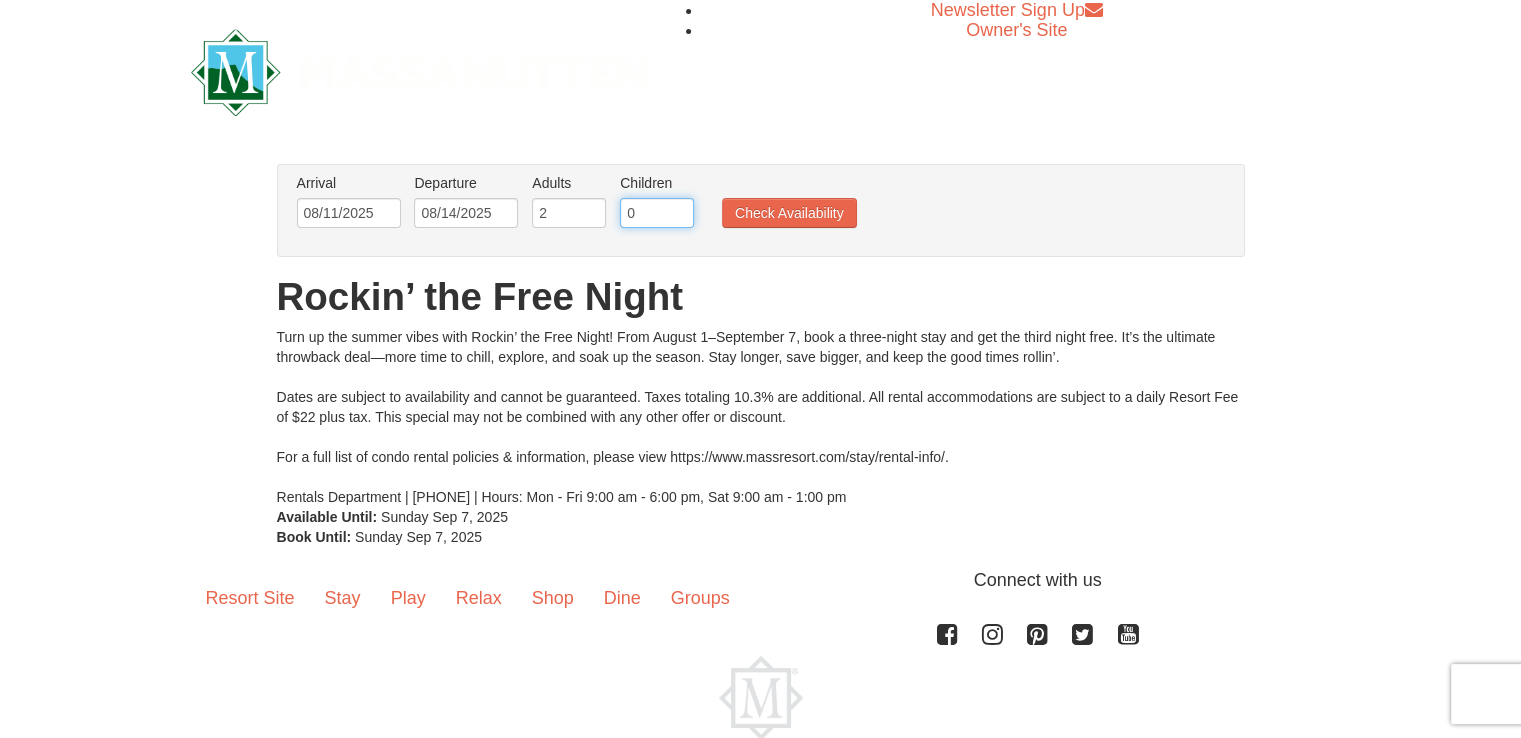 click on "0" at bounding box center [657, 213] 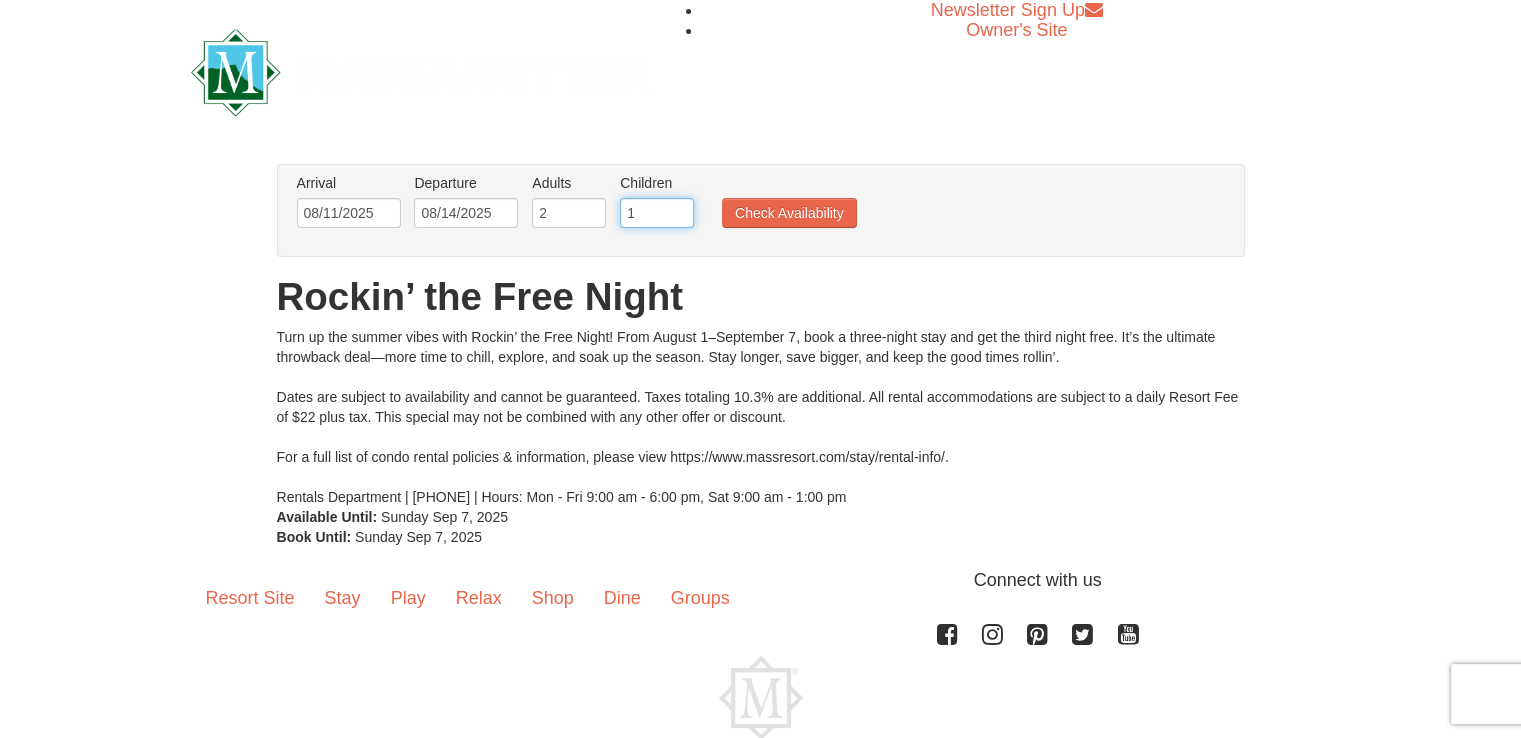 click on "1" at bounding box center [657, 213] 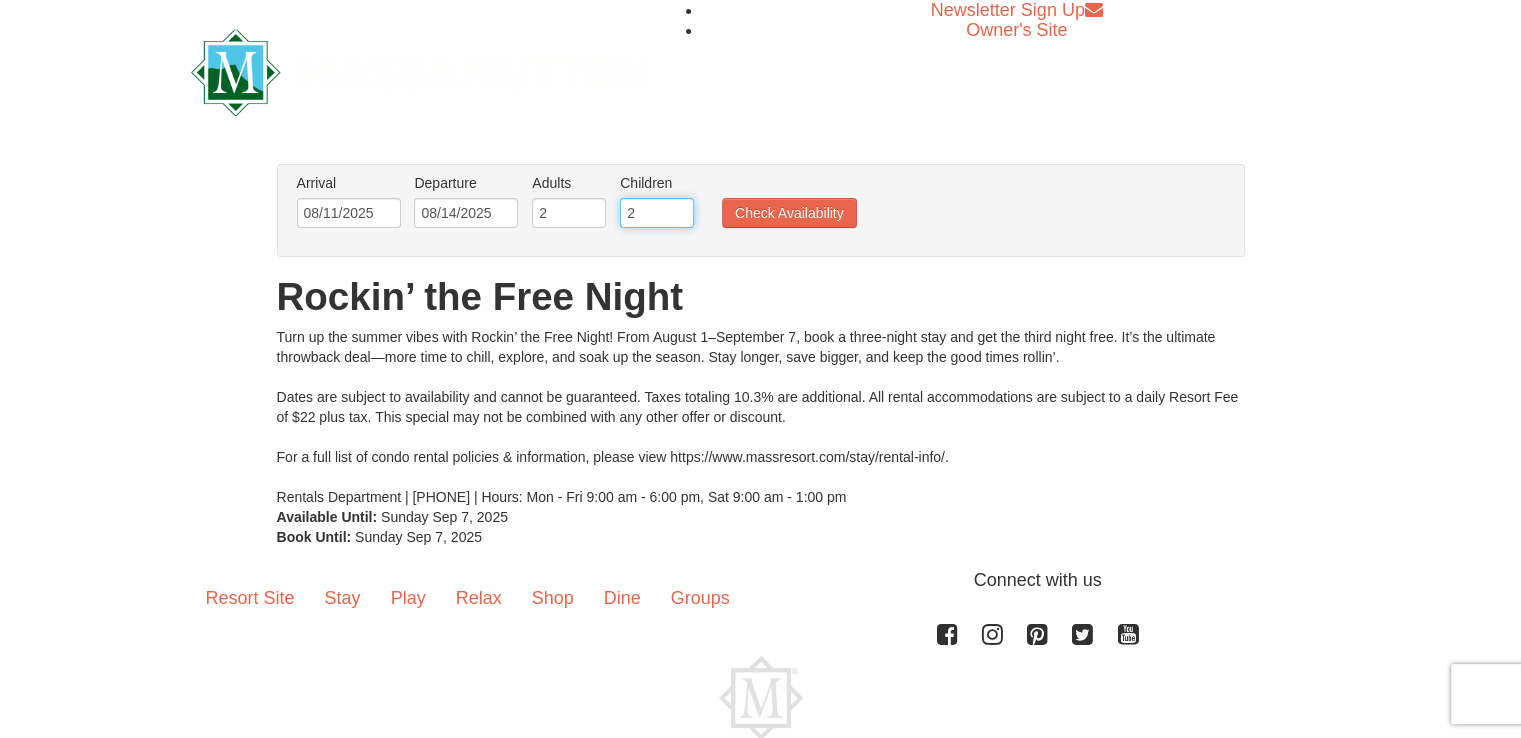 click on "2" at bounding box center [657, 213] 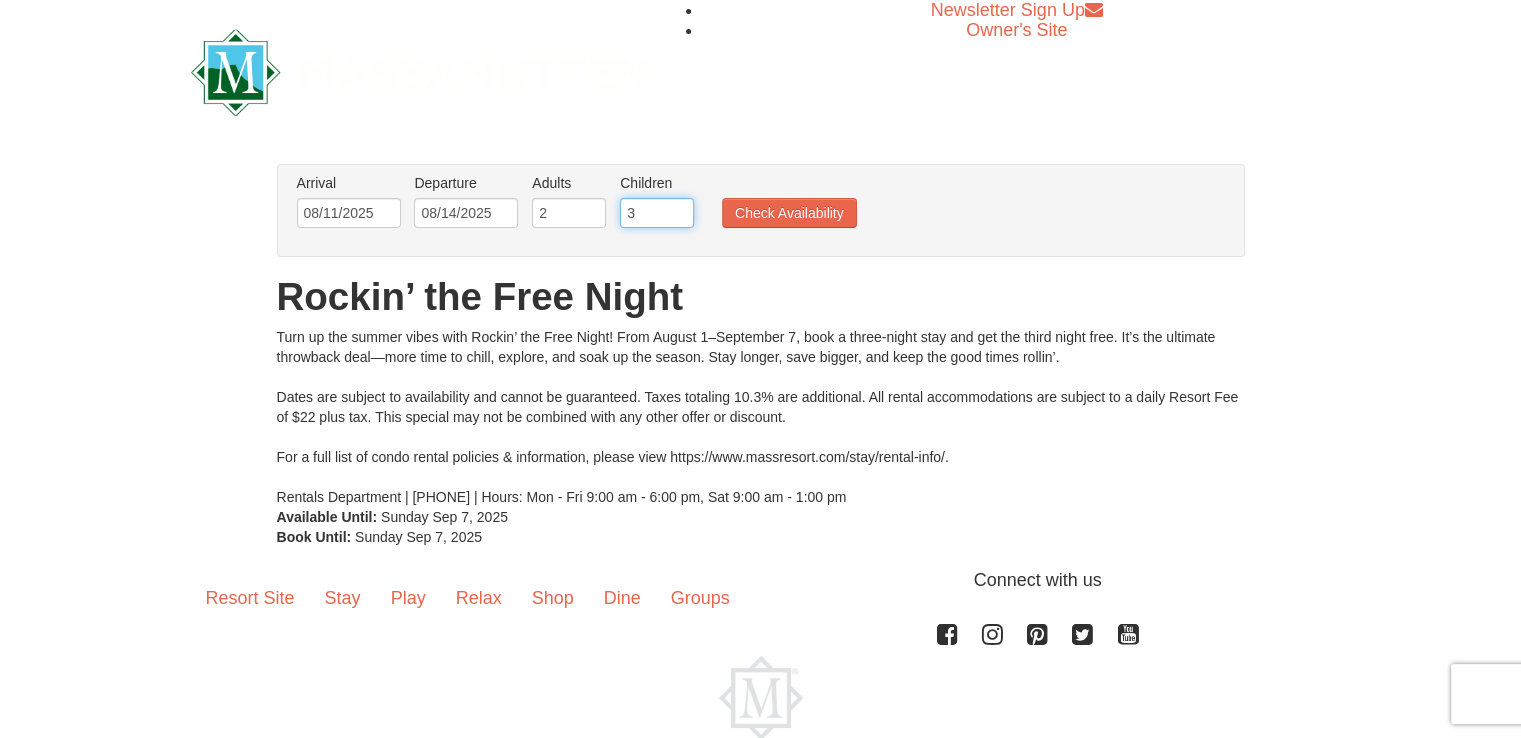 click on "3" at bounding box center [657, 213] 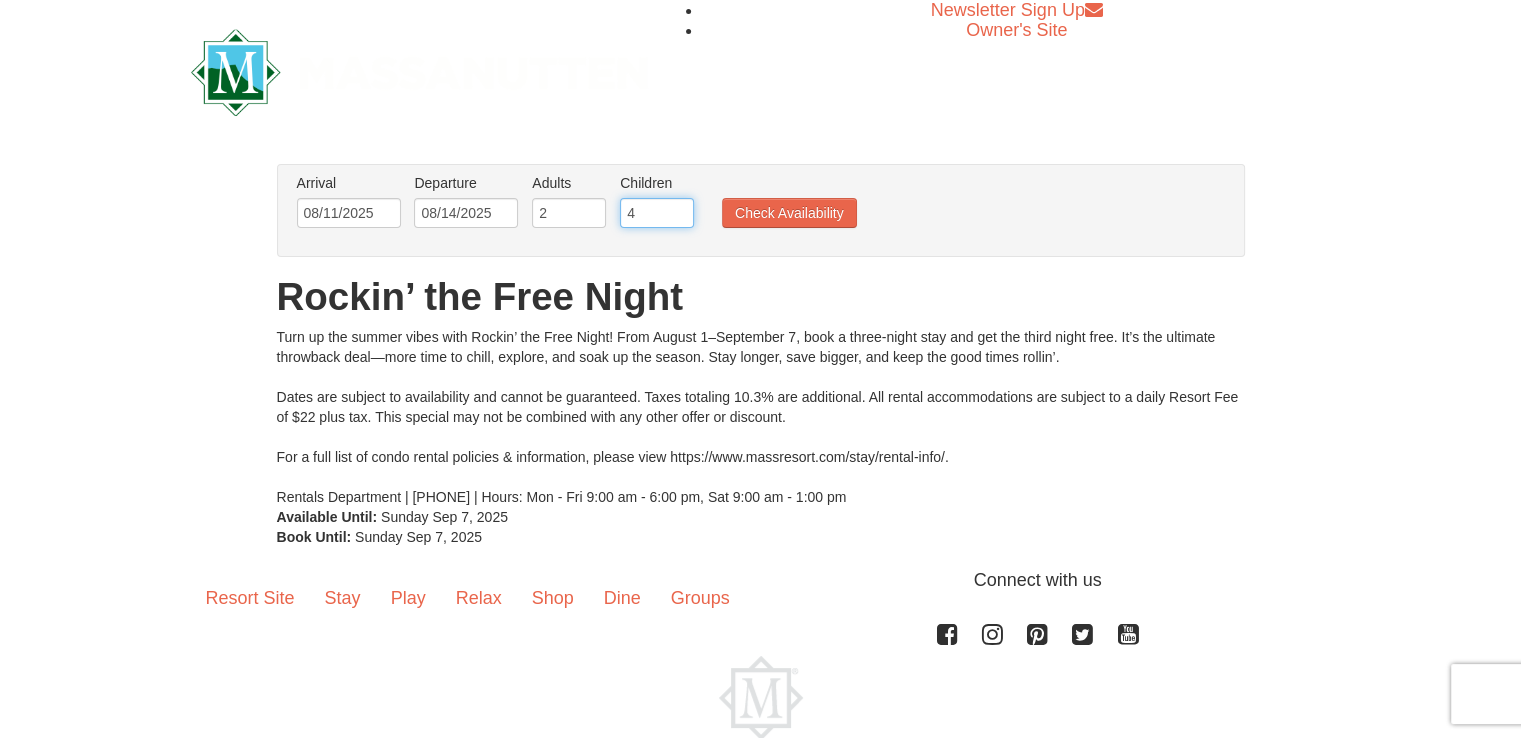 type on "4" 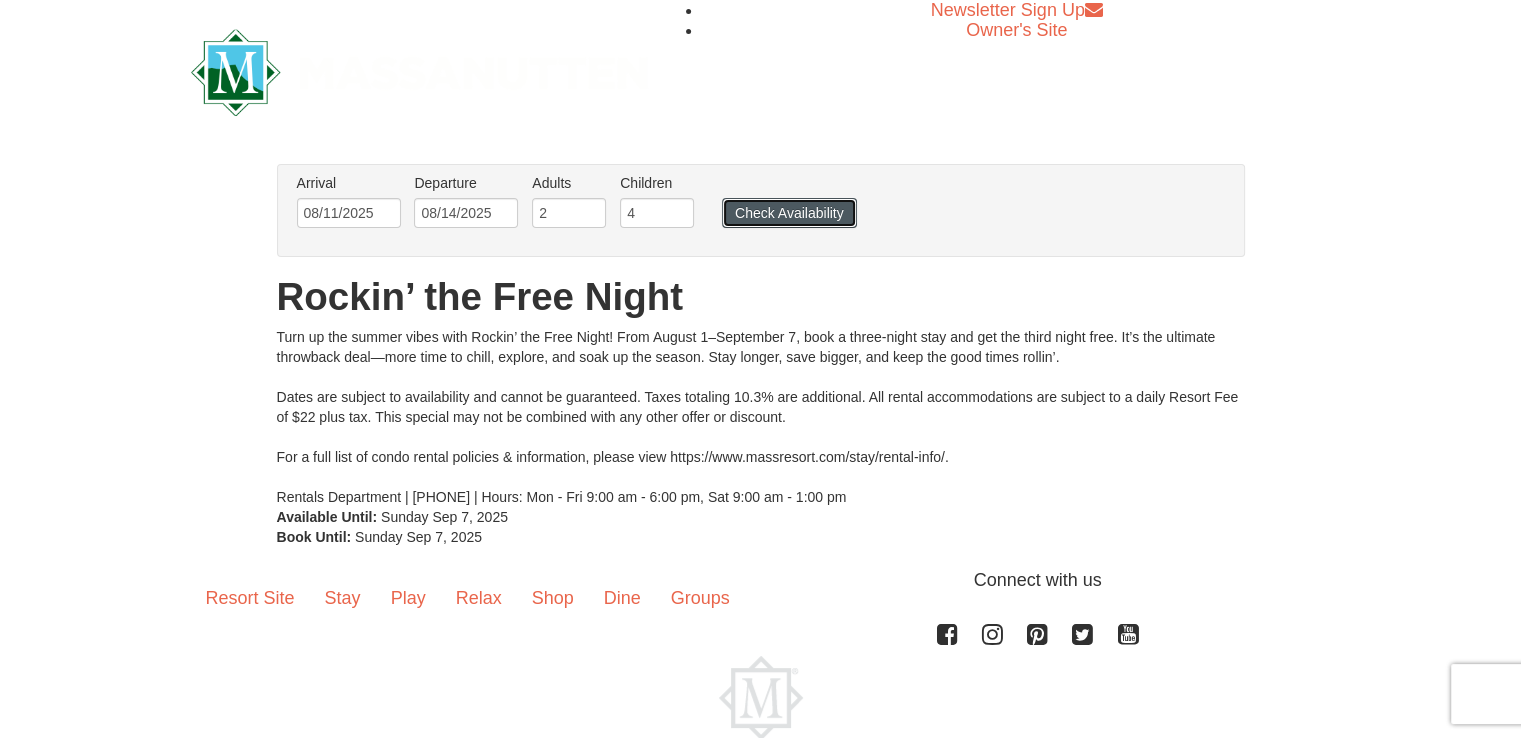 click on "Check Availability" at bounding box center [789, 213] 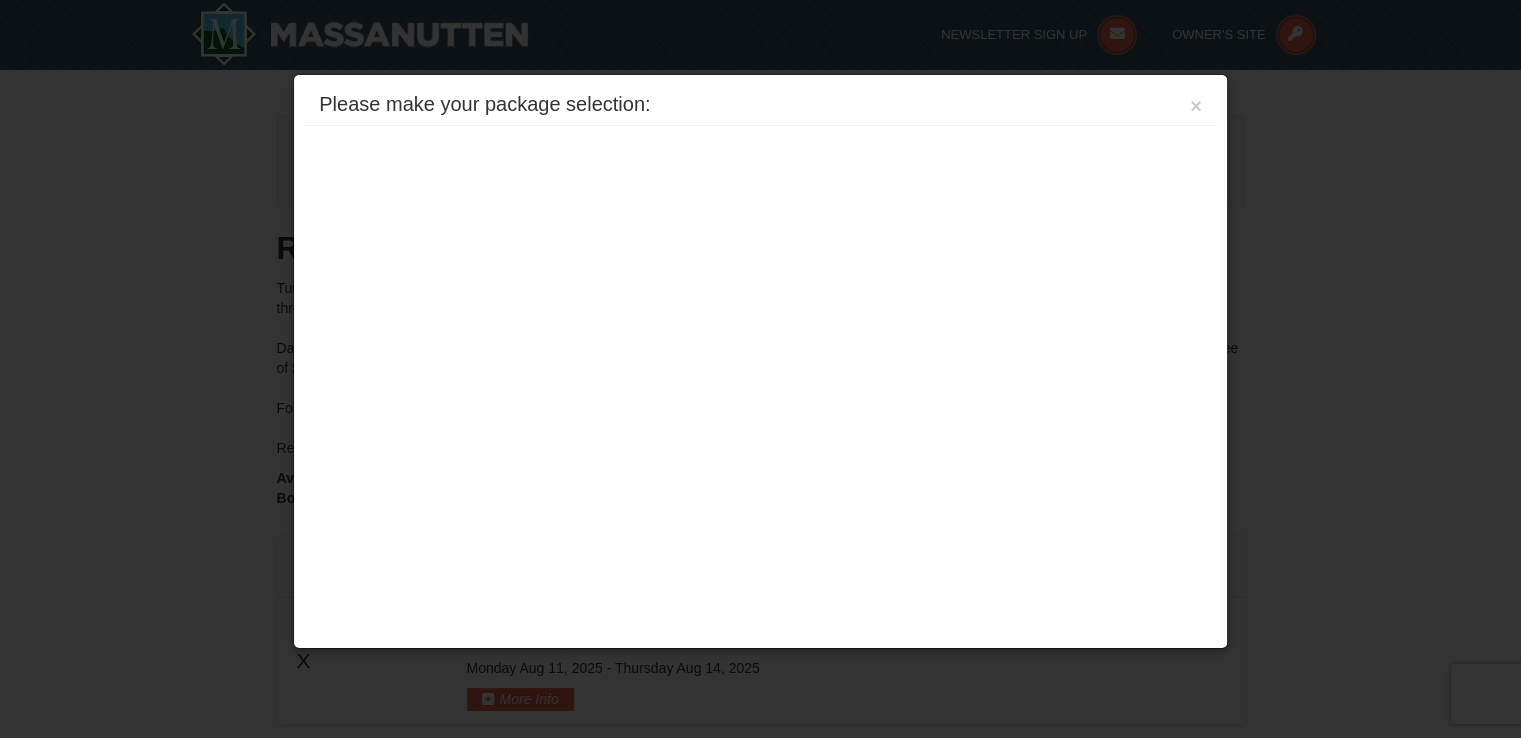 scroll, scrollTop: 548, scrollLeft: 0, axis: vertical 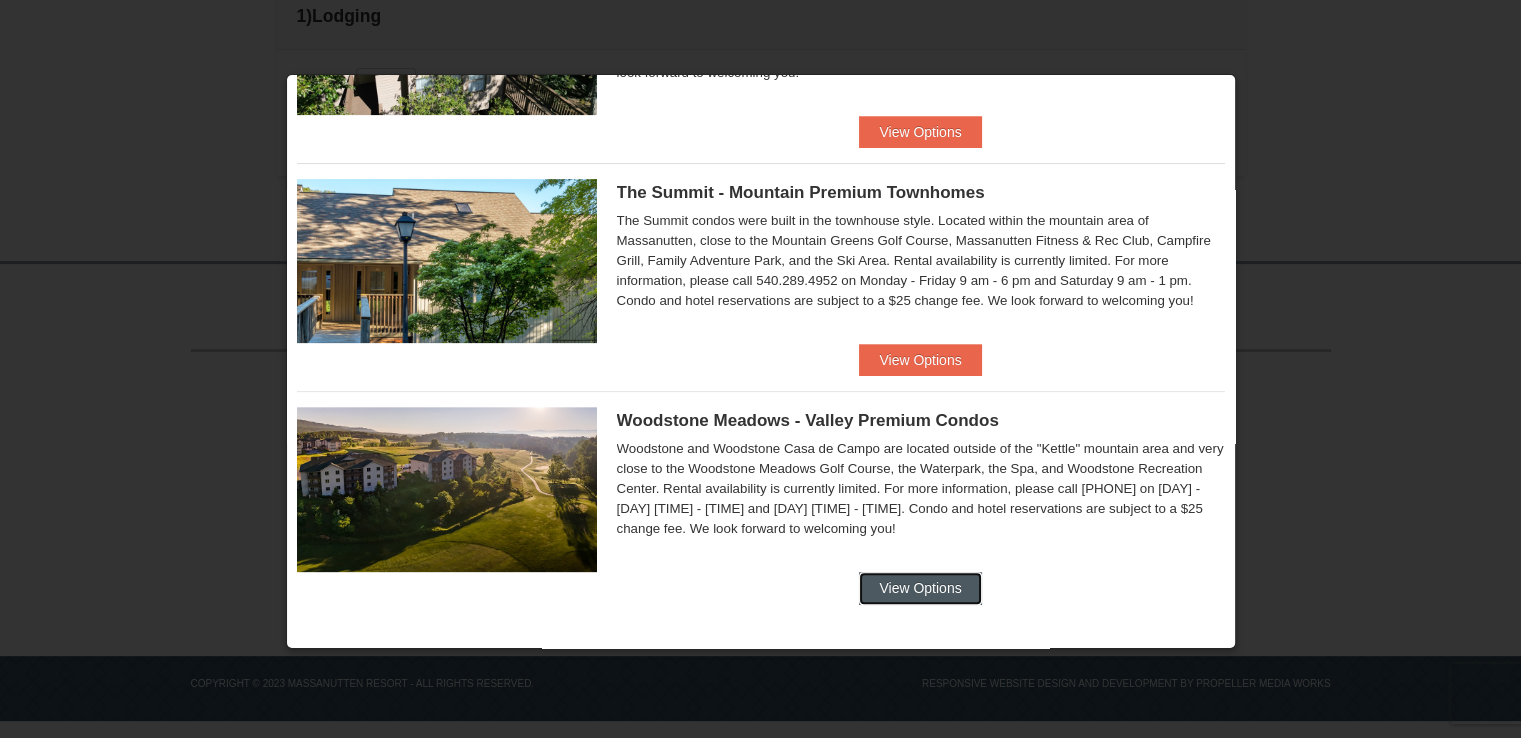 click on "View Options" at bounding box center (920, 588) 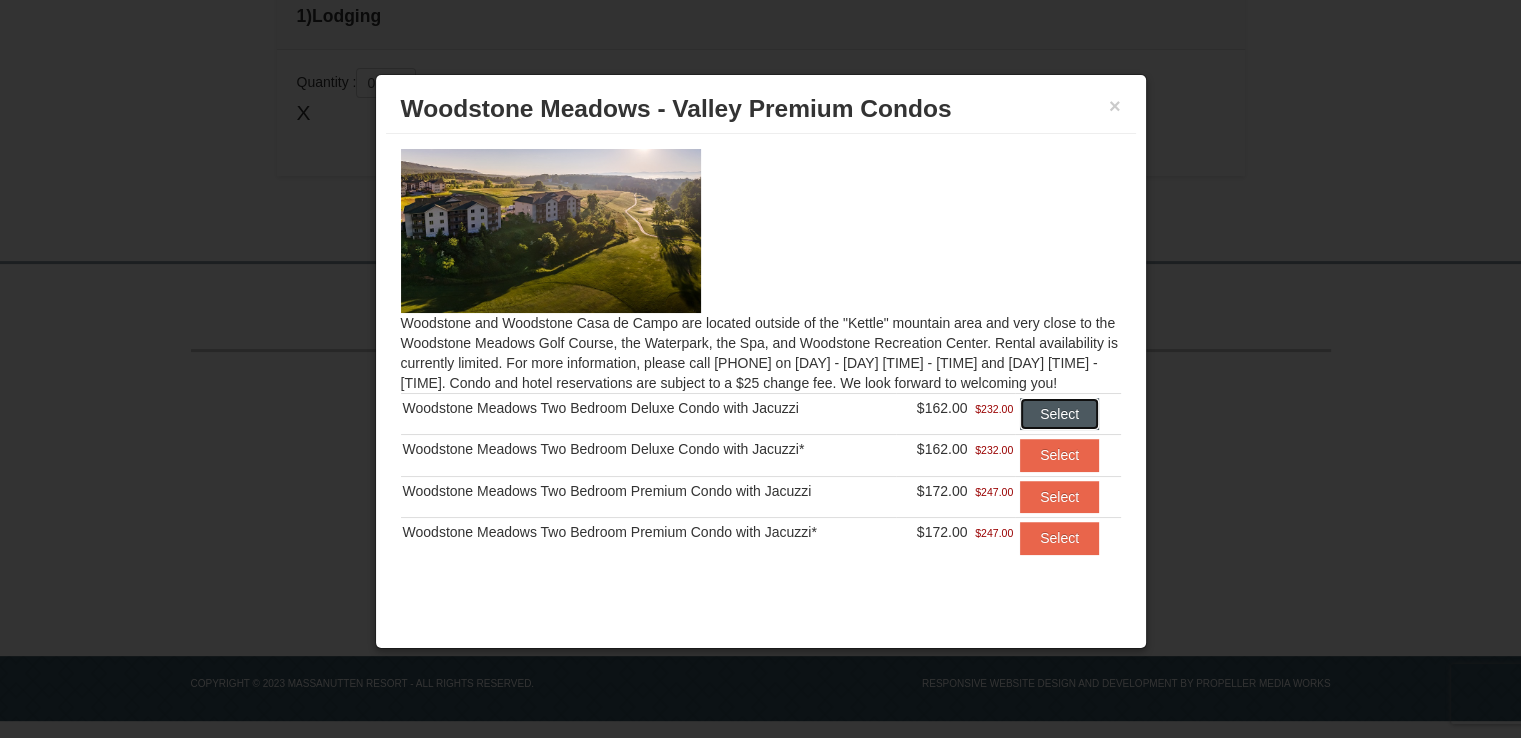 click on "Select" at bounding box center [1059, 414] 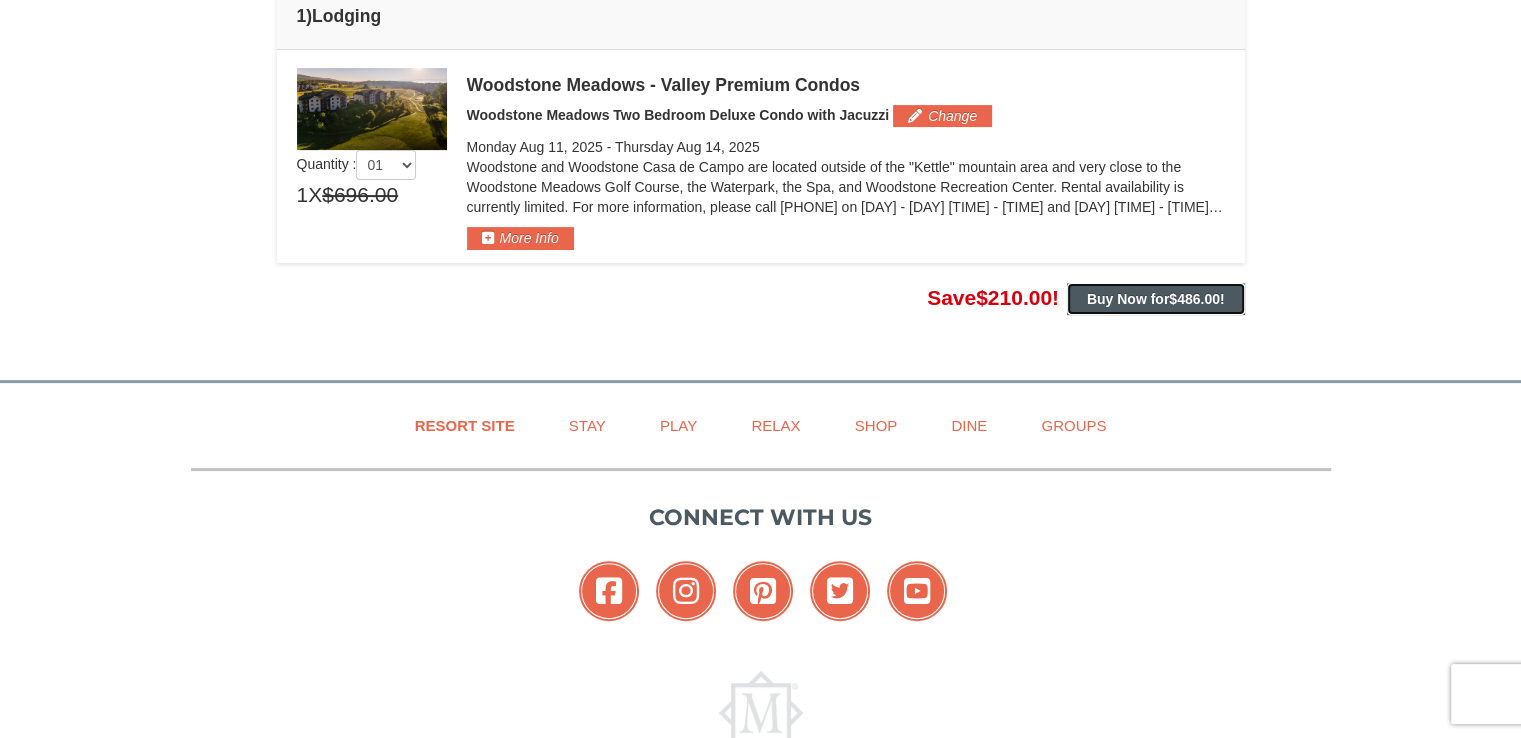 click on "Buy Now for
$486.00 !" at bounding box center (1156, 299) 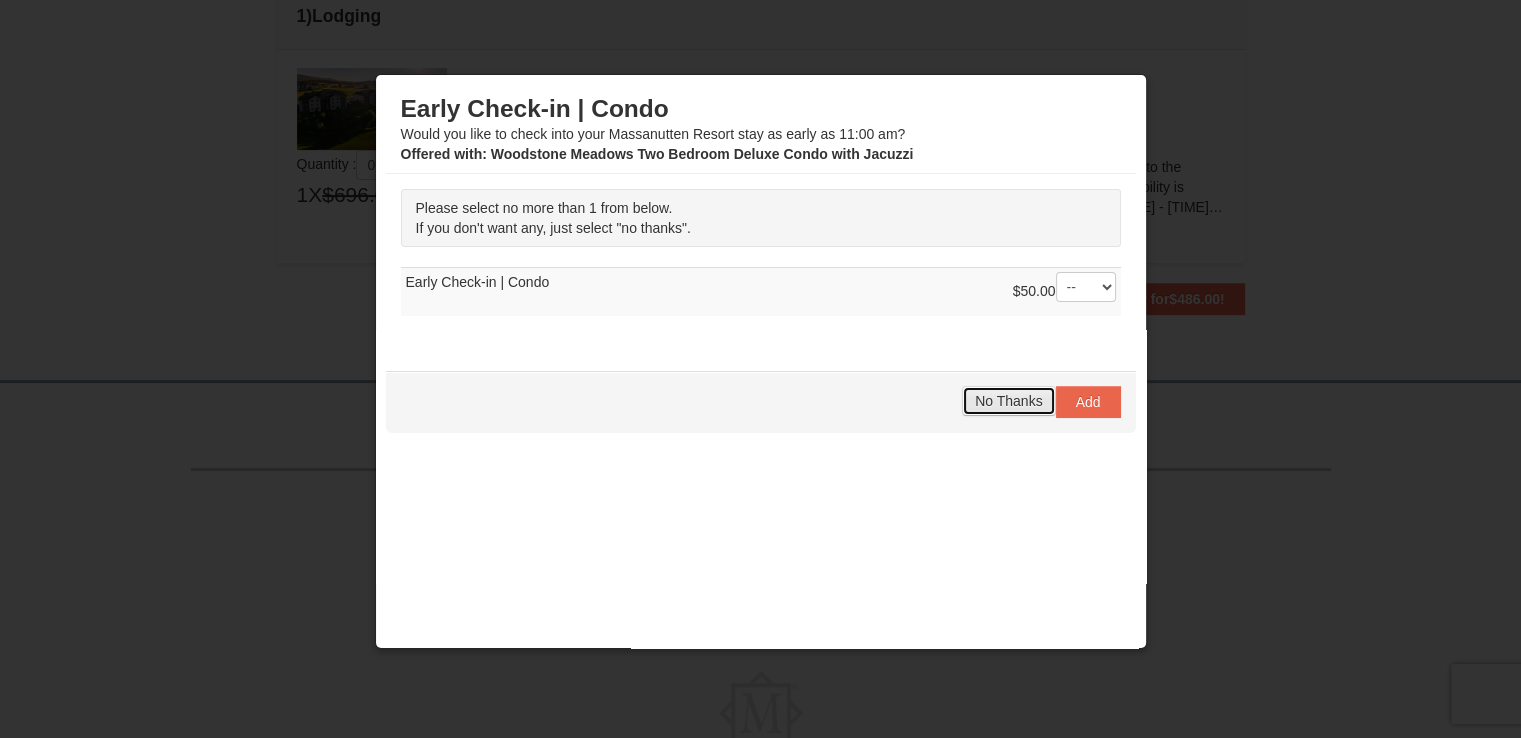 click on "No Thanks" at bounding box center (1008, 401) 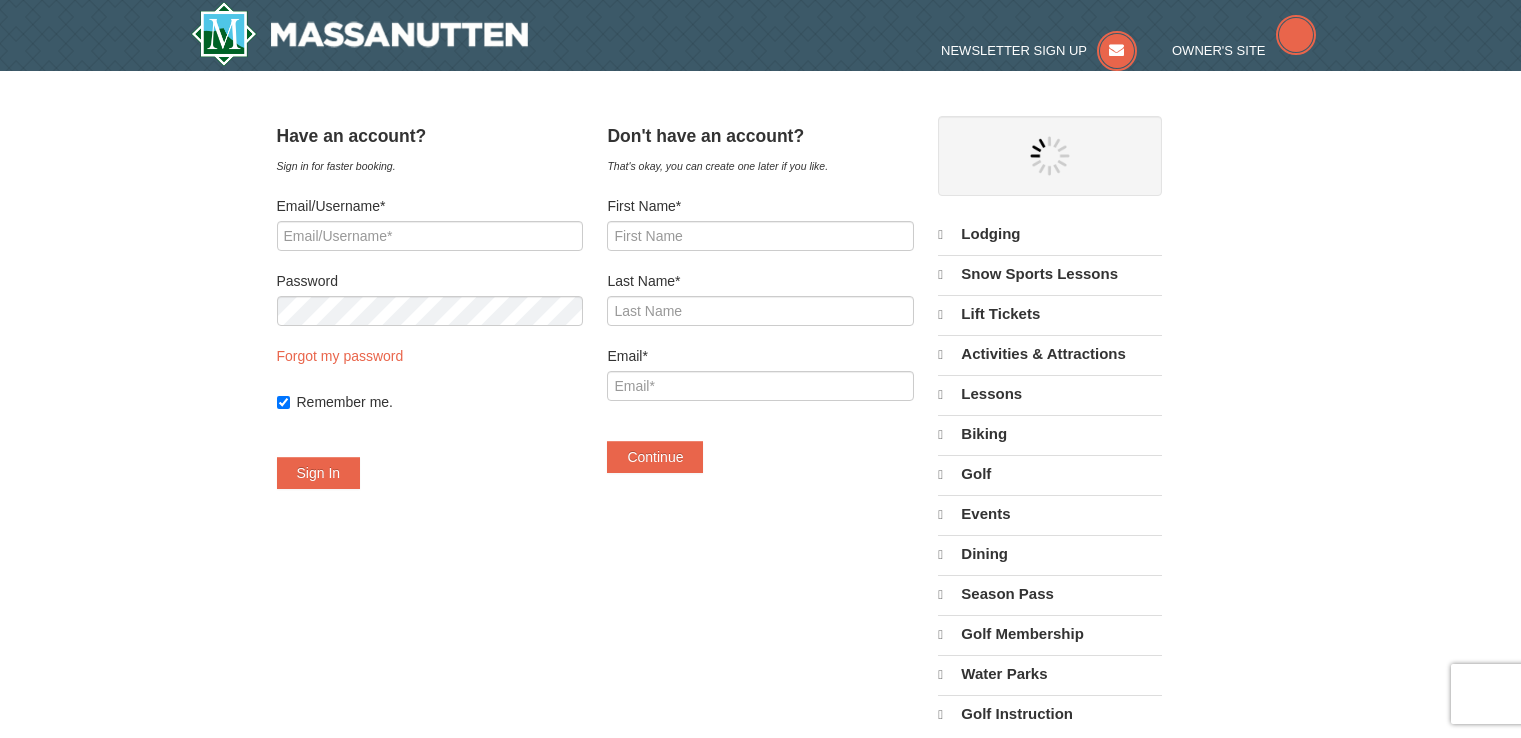 scroll, scrollTop: 0, scrollLeft: 0, axis: both 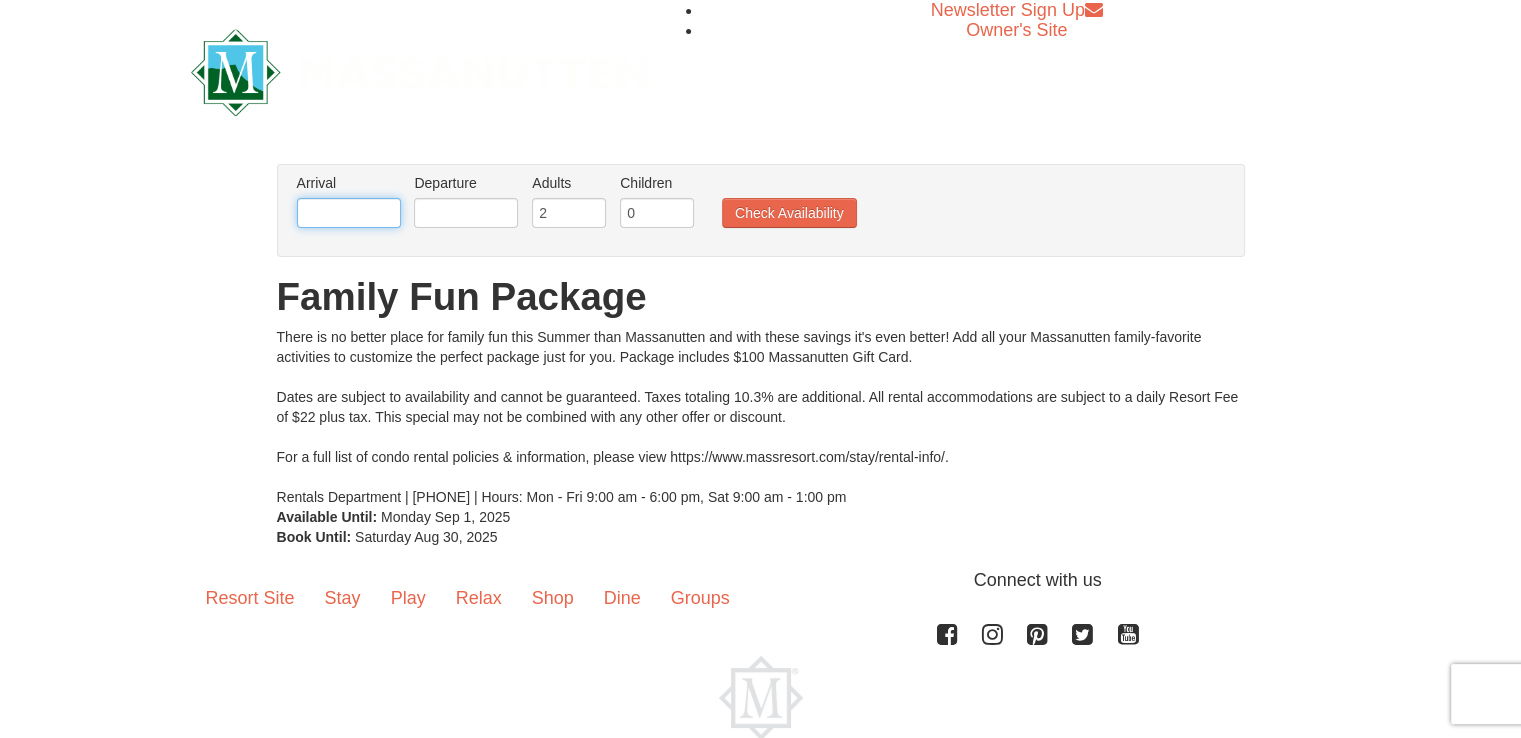 click at bounding box center [349, 213] 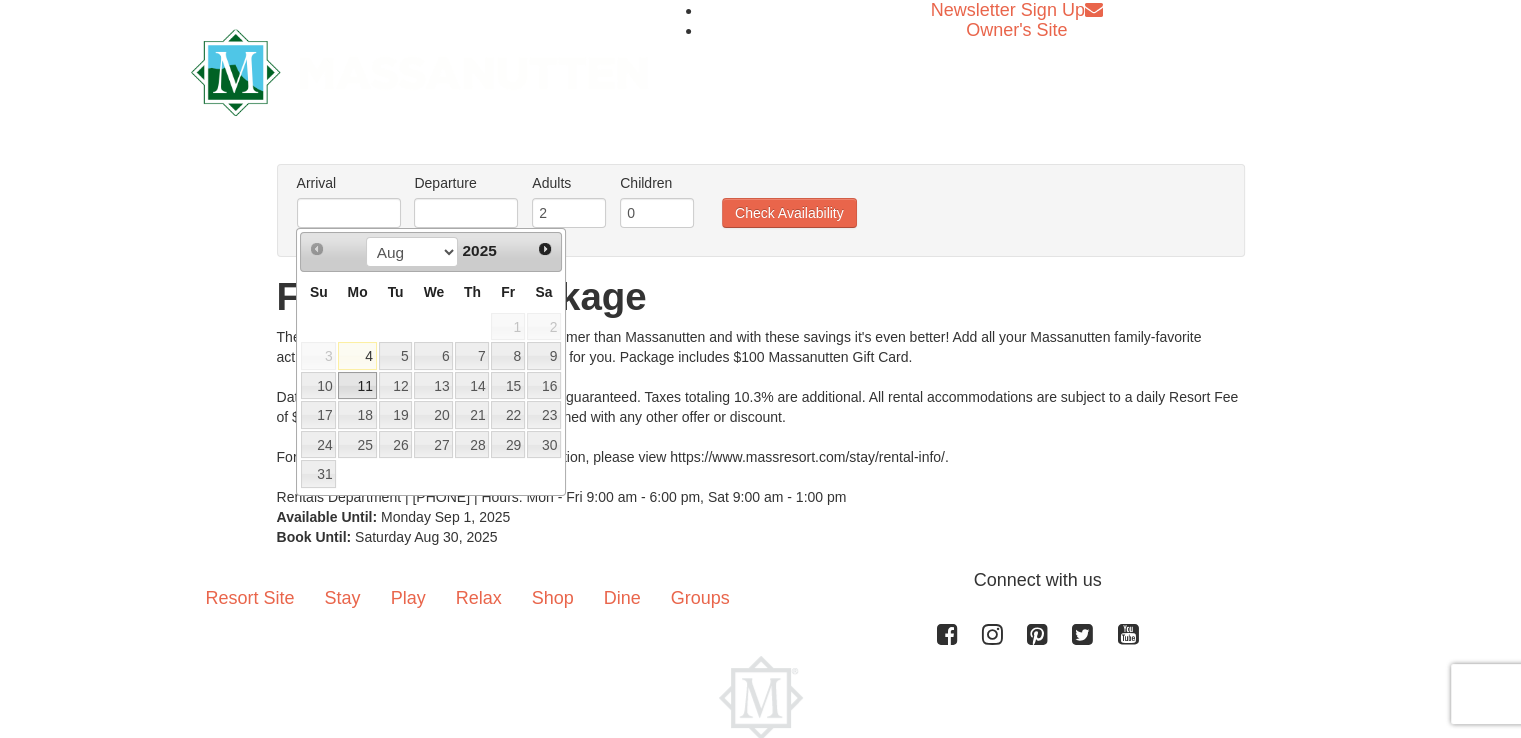click on "11" at bounding box center (357, 386) 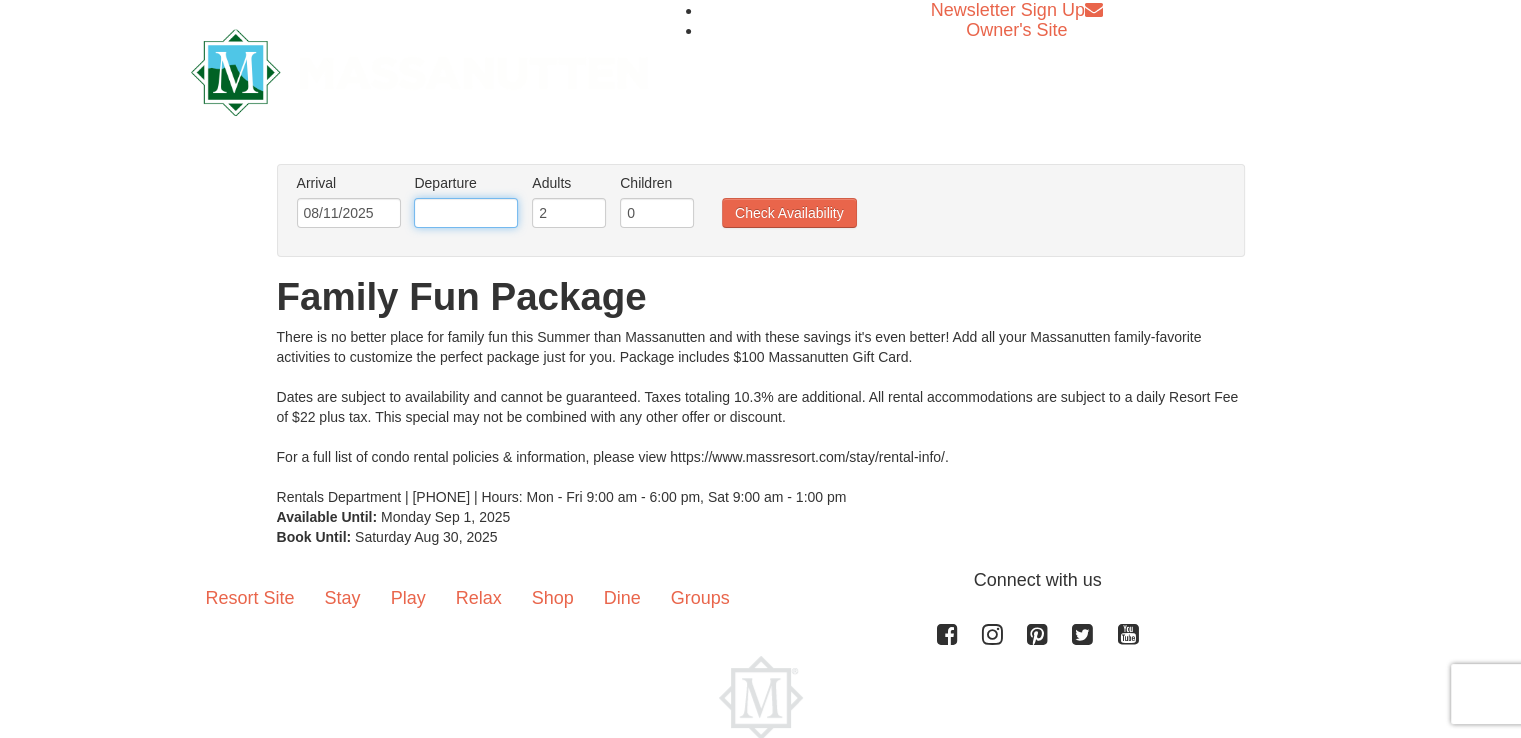 click at bounding box center [466, 213] 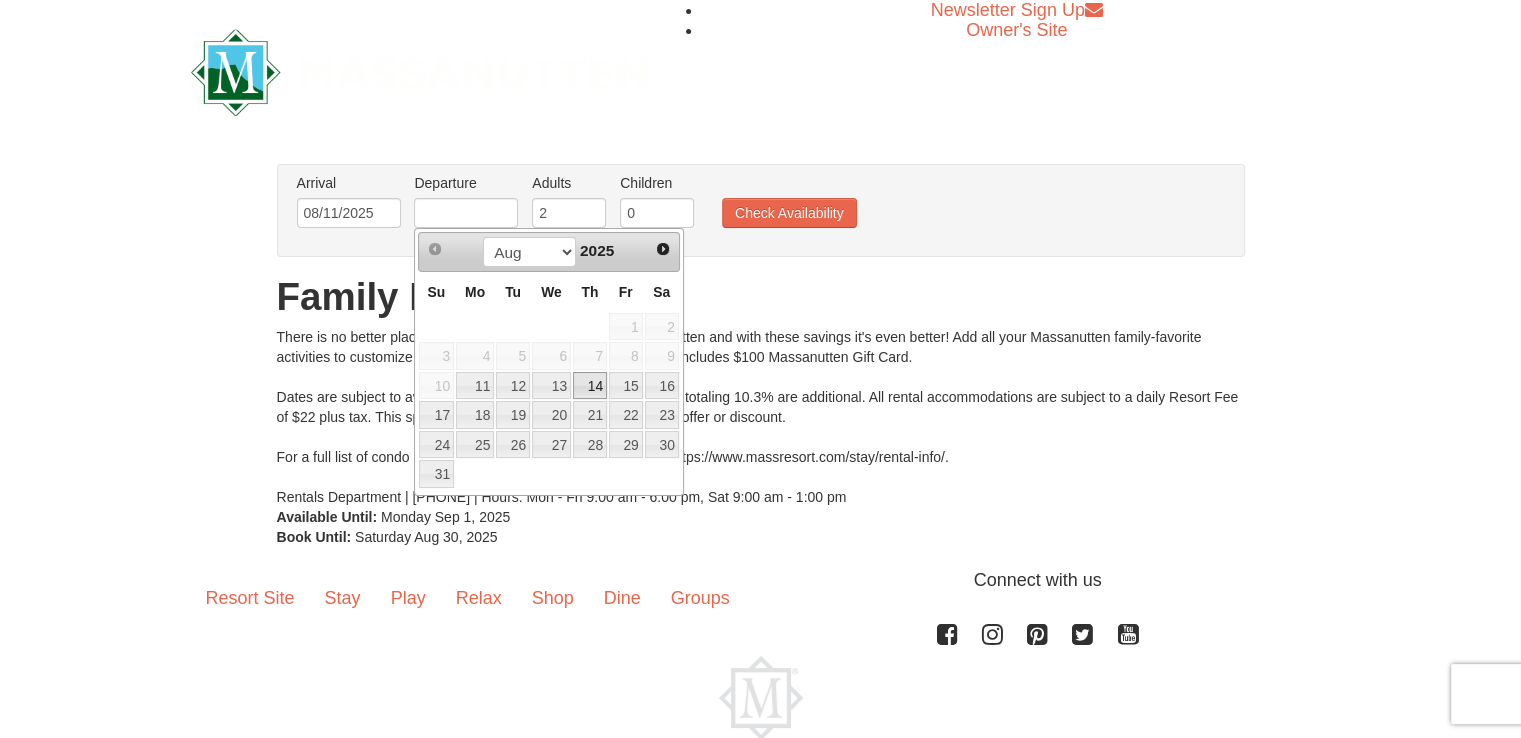 click on "14" at bounding box center (590, 386) 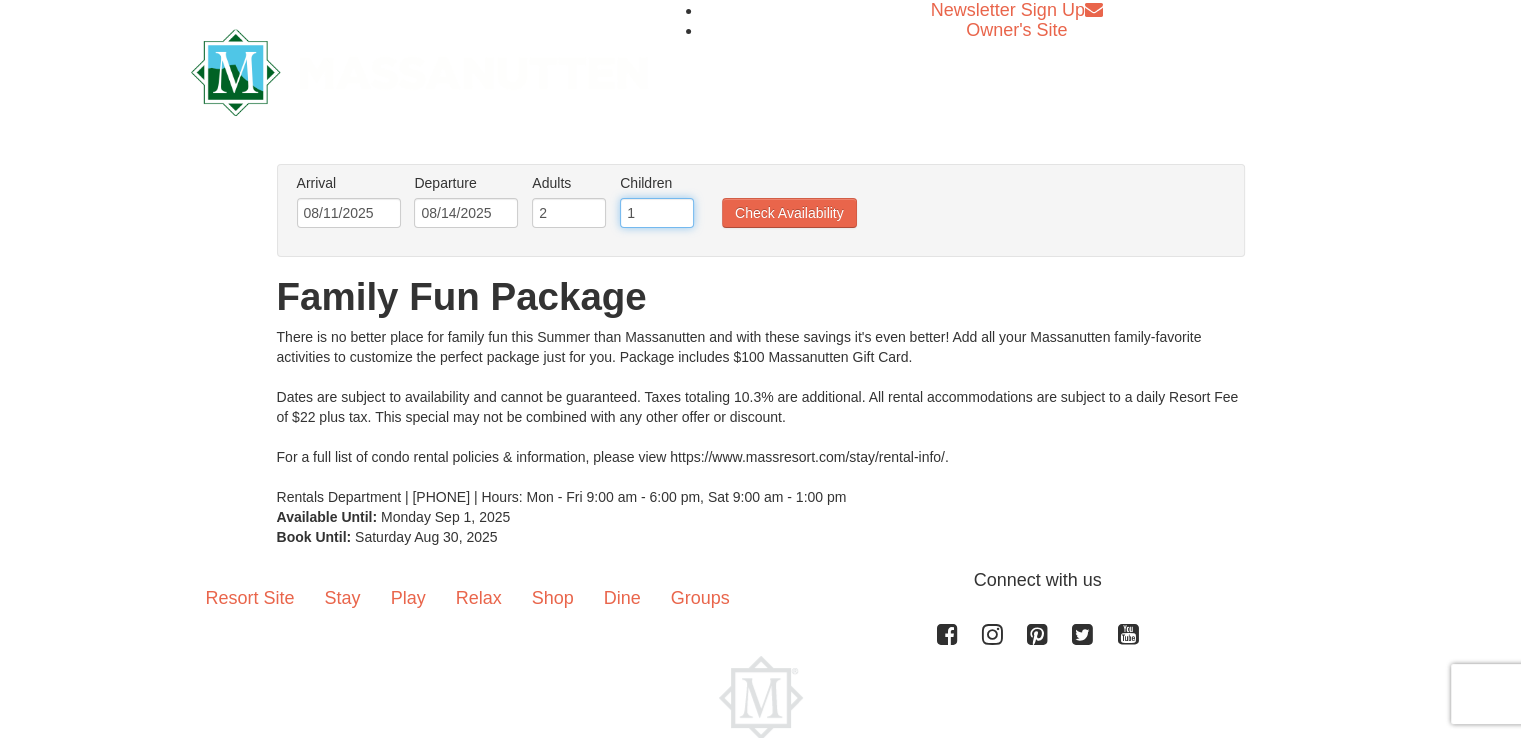 click on "1" at bounding box center [657, 213] 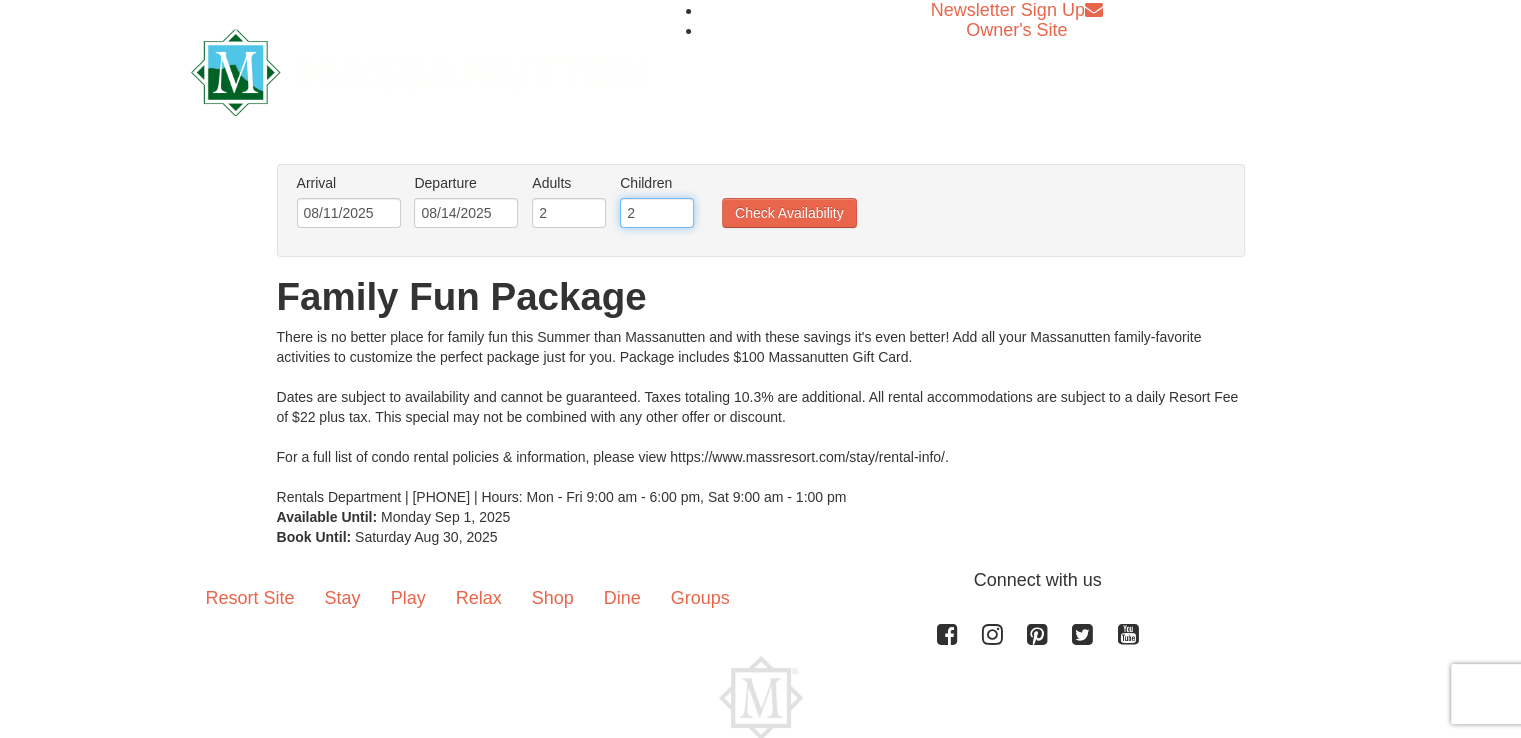 click on "2" at bounding box center (657, 213) 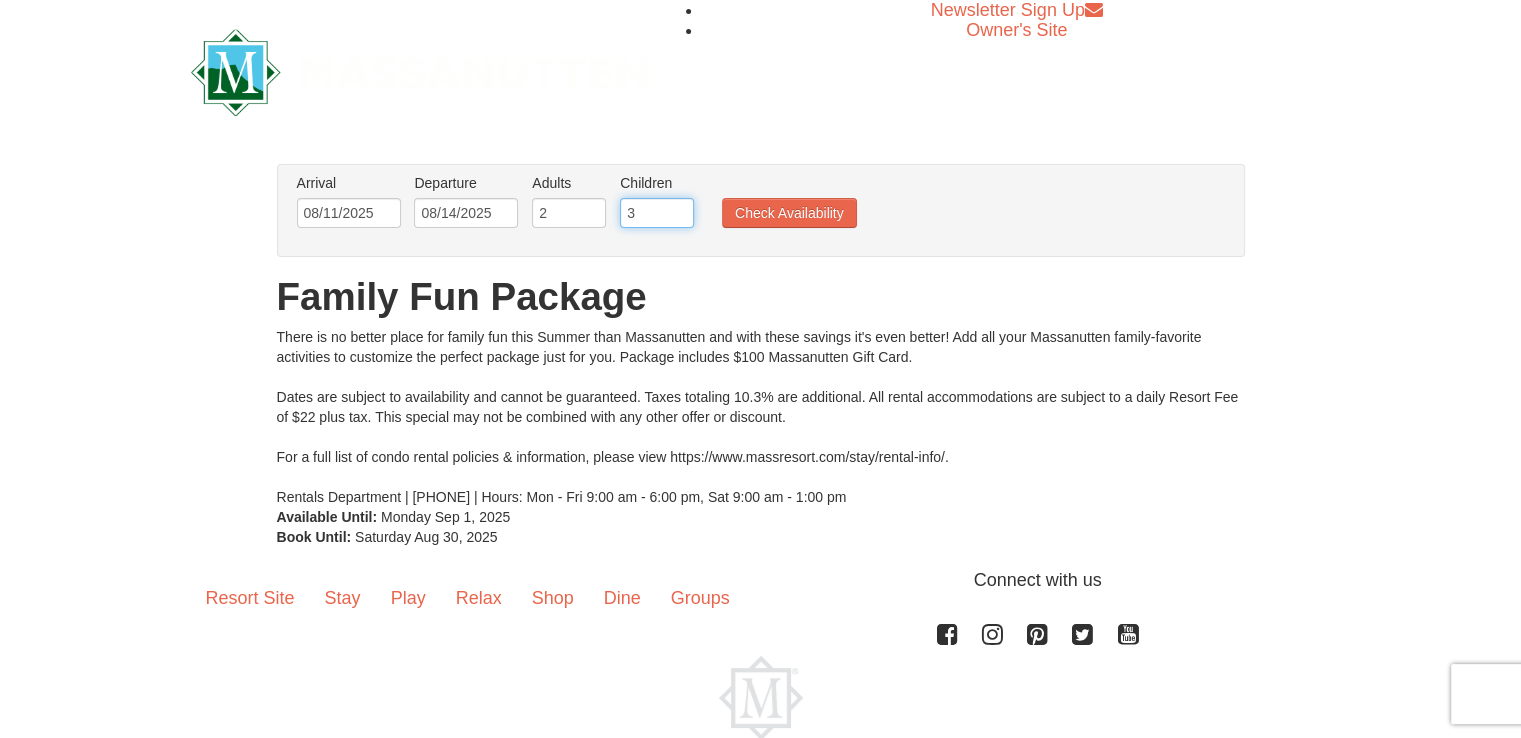 click on "3" at bounding box center (657, 213) 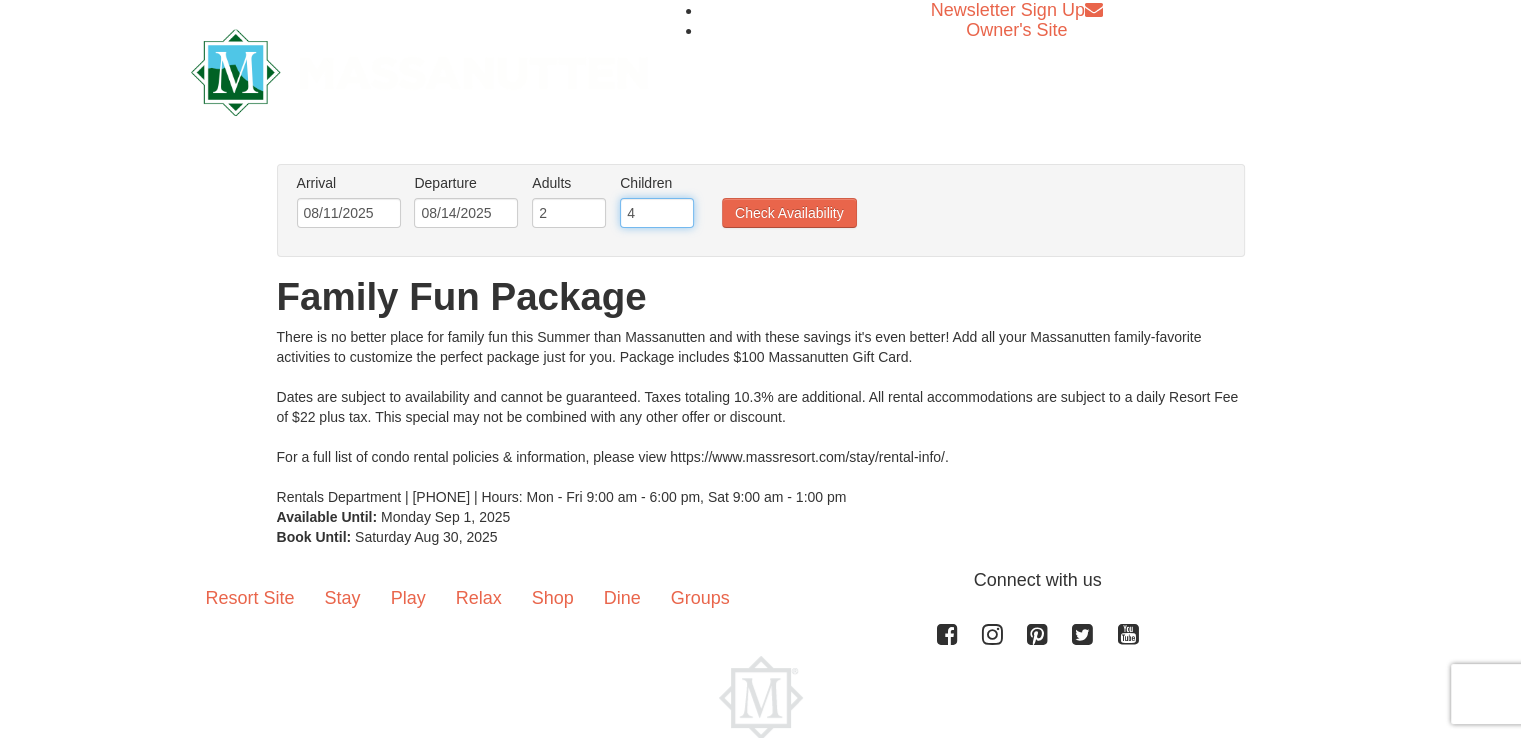 type on "4" 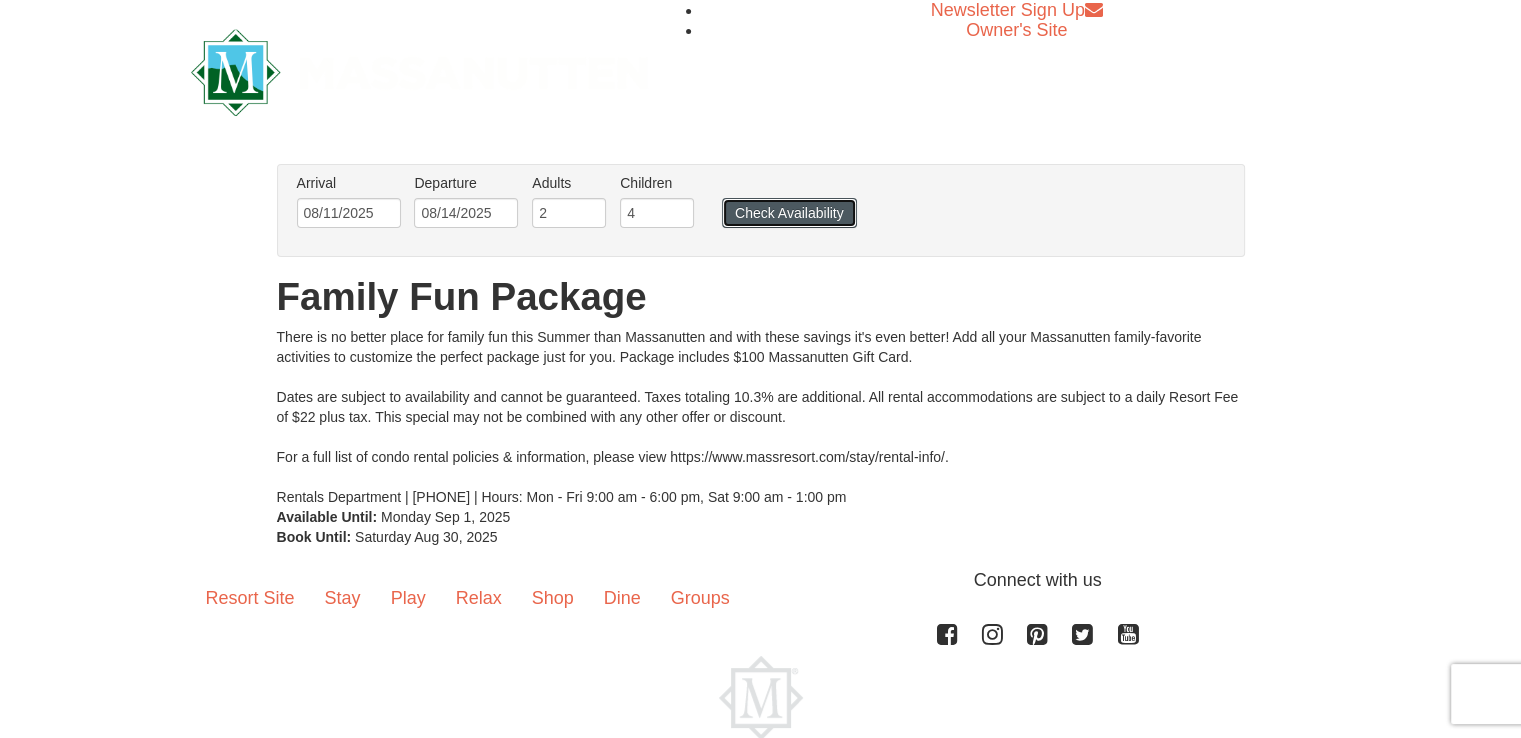 click on "Check Availability" at bounding box center [789, 213] 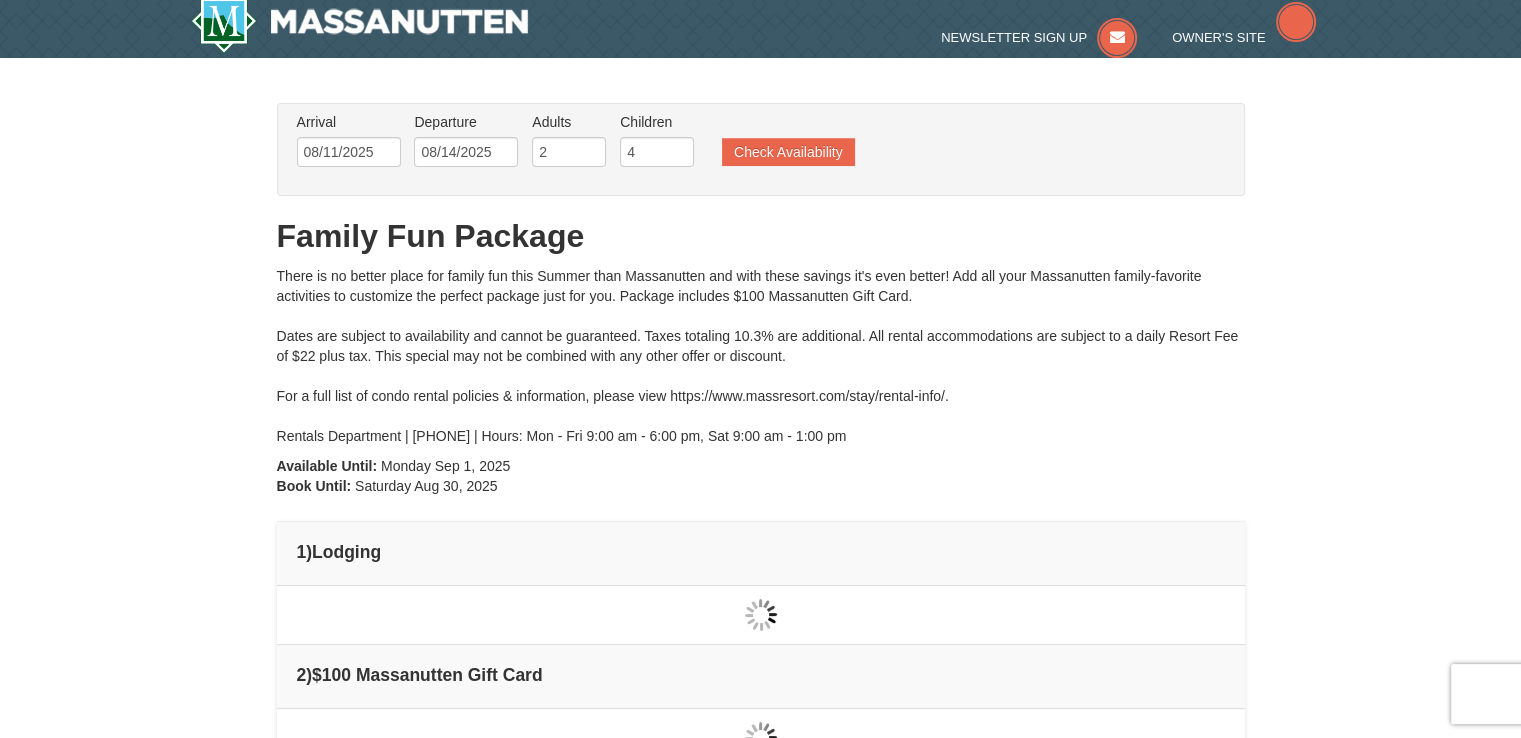 type on "08/11/2025" 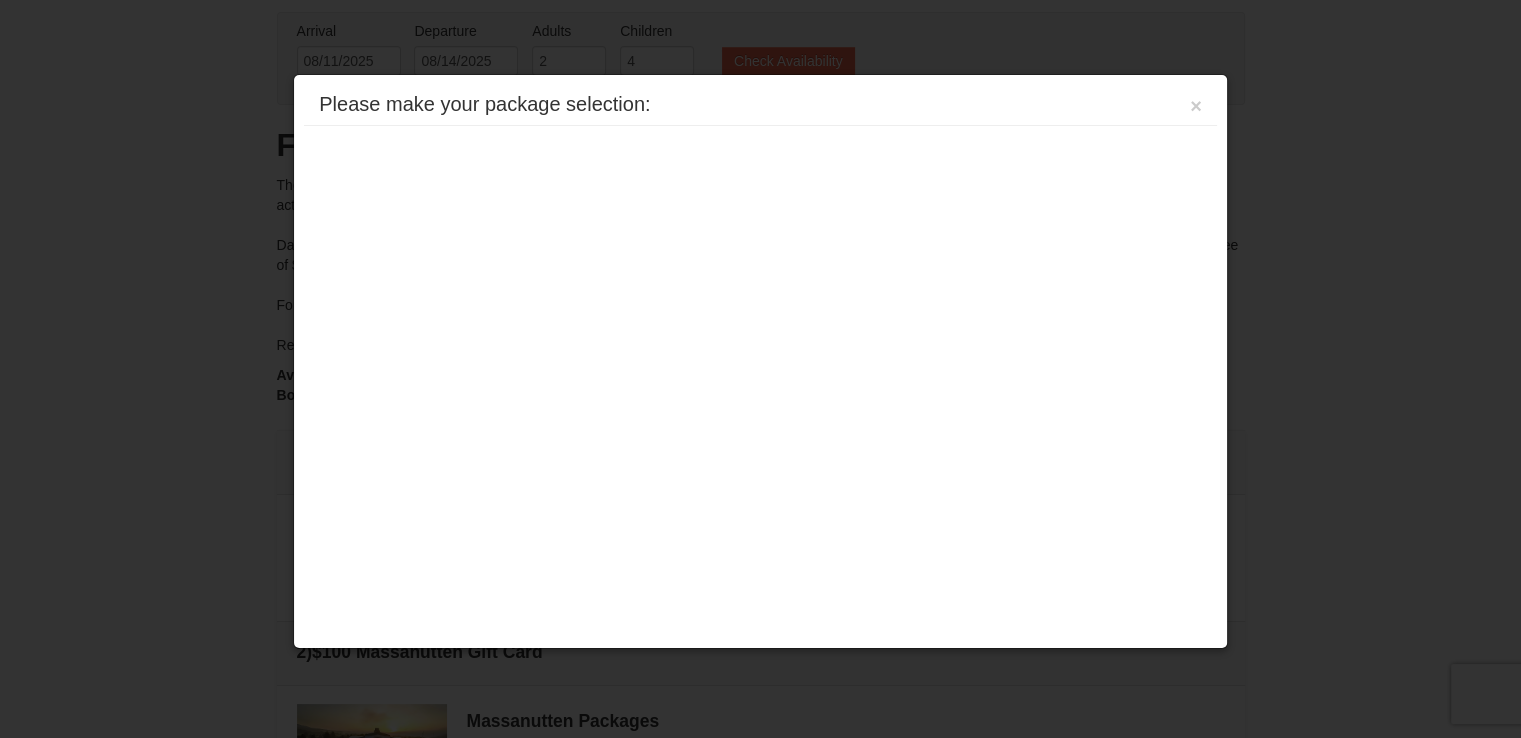 scroll, scrollTop: 442, scrollLeft: 0, axis: vertical 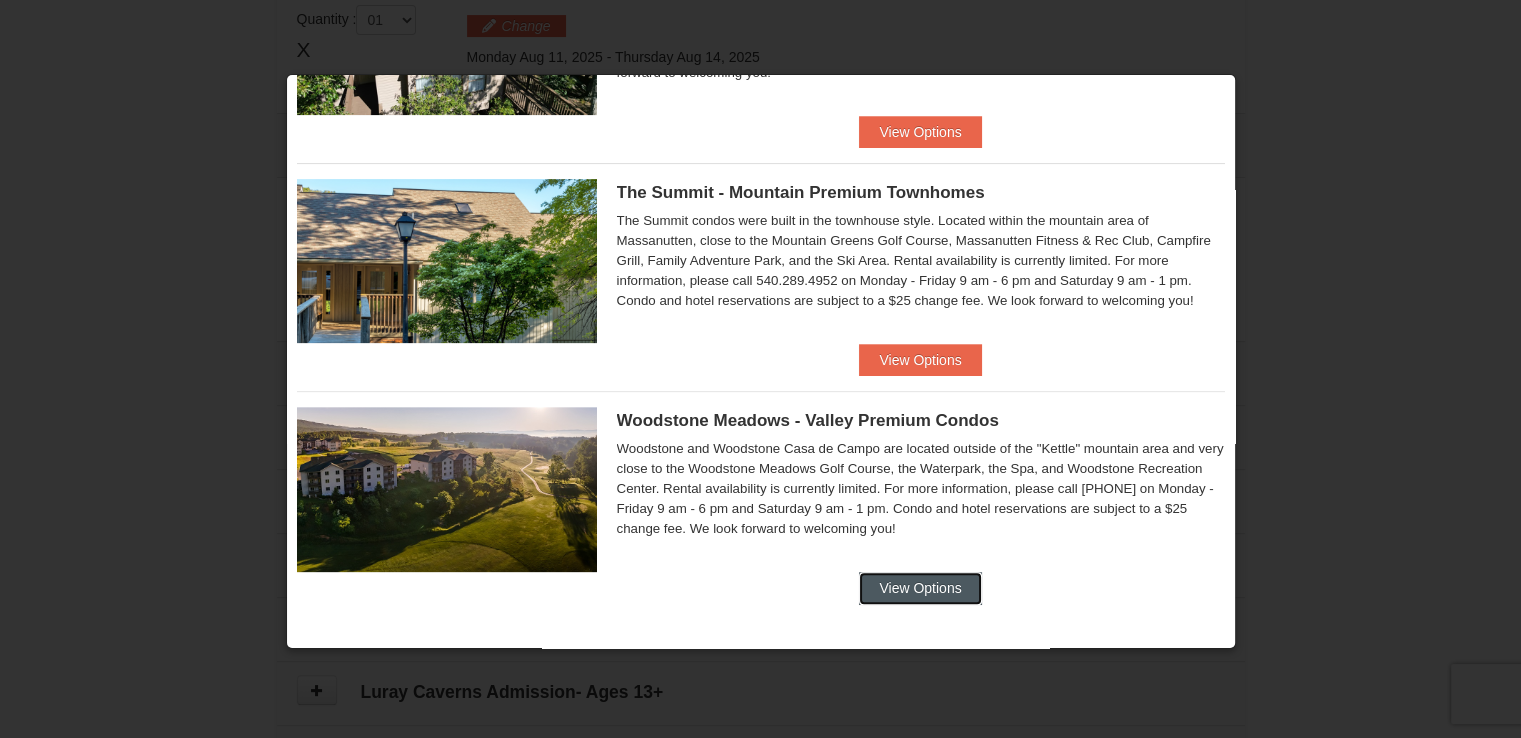 click on "View Options" at bounding box center [920, 588] 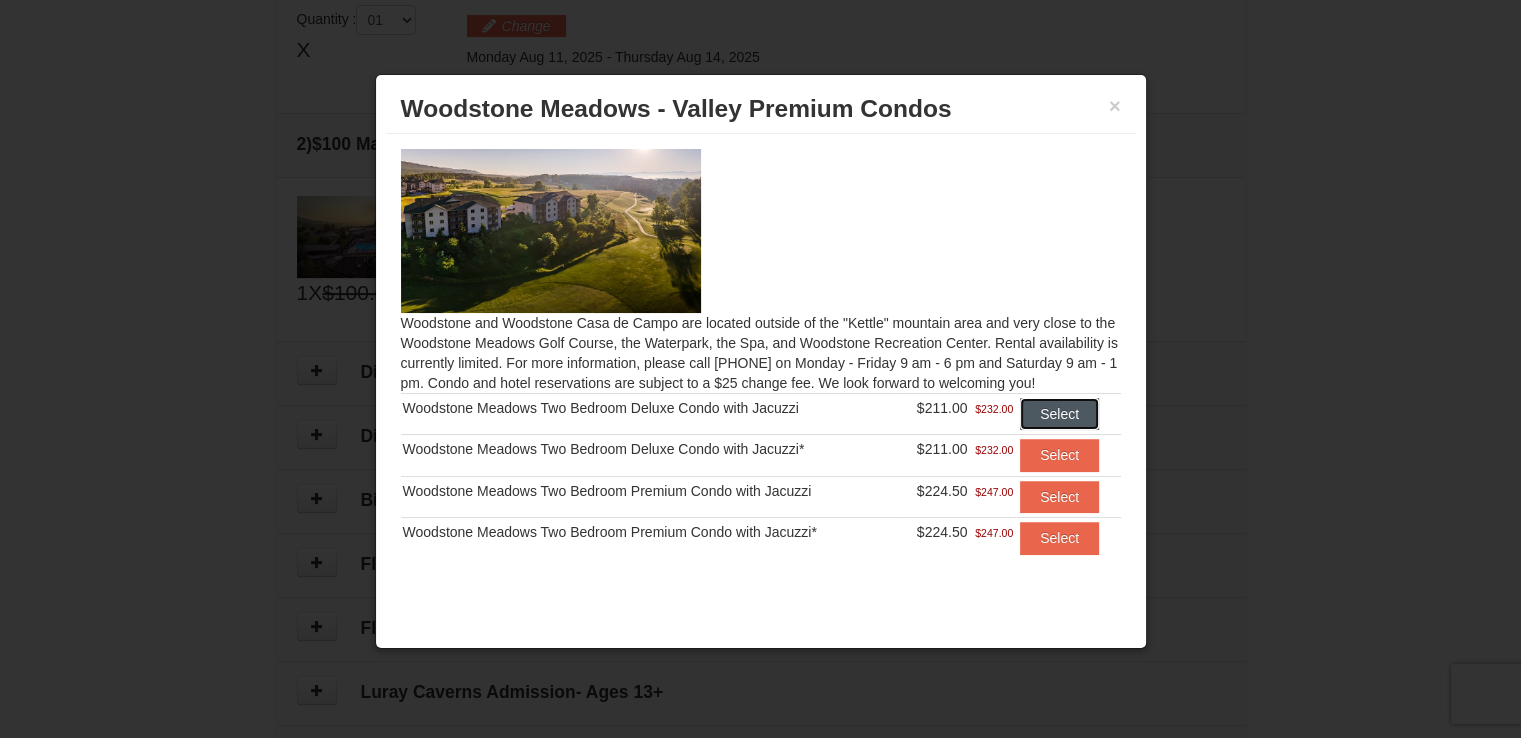 click on "Select" at bounding box center [1059, 414] 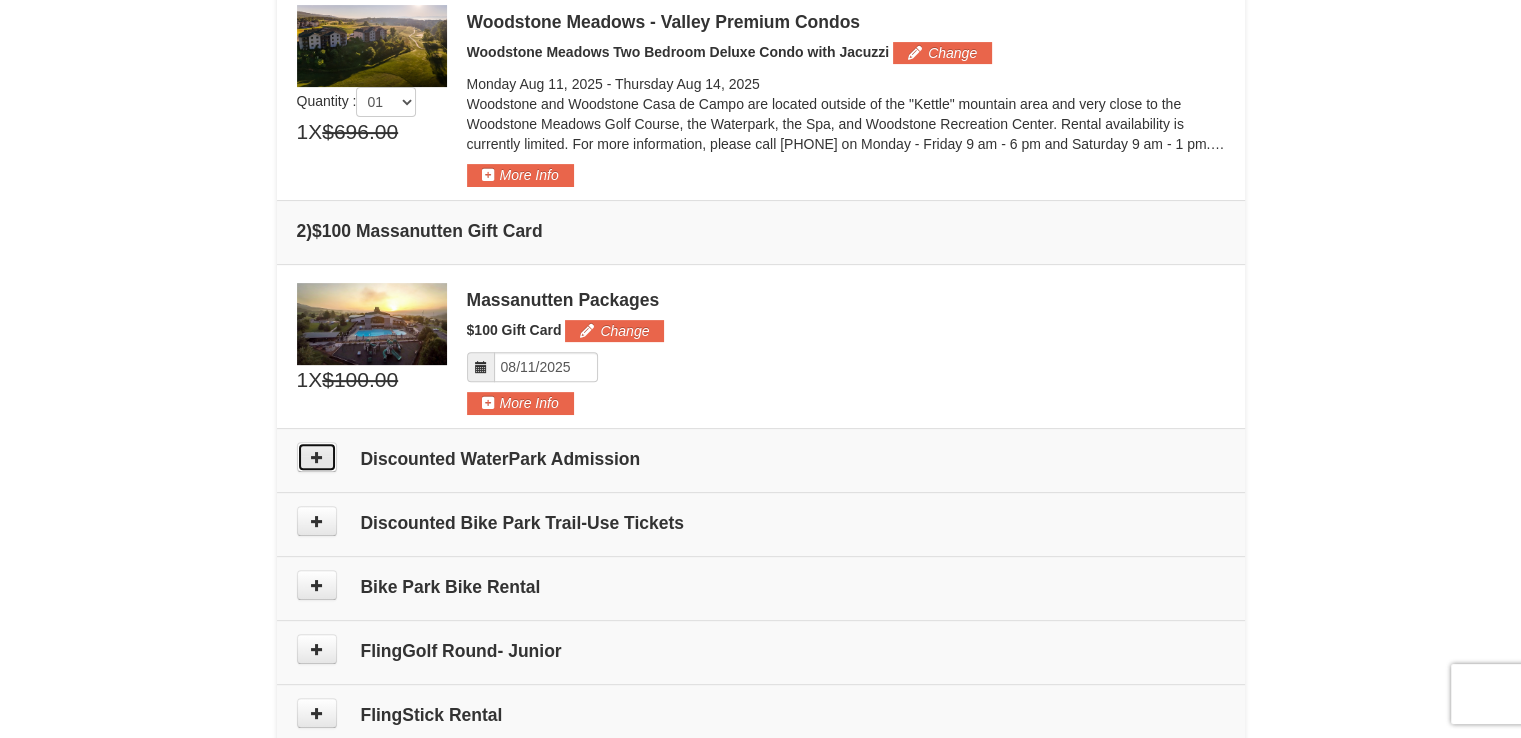click at bounding box center [317, 457] 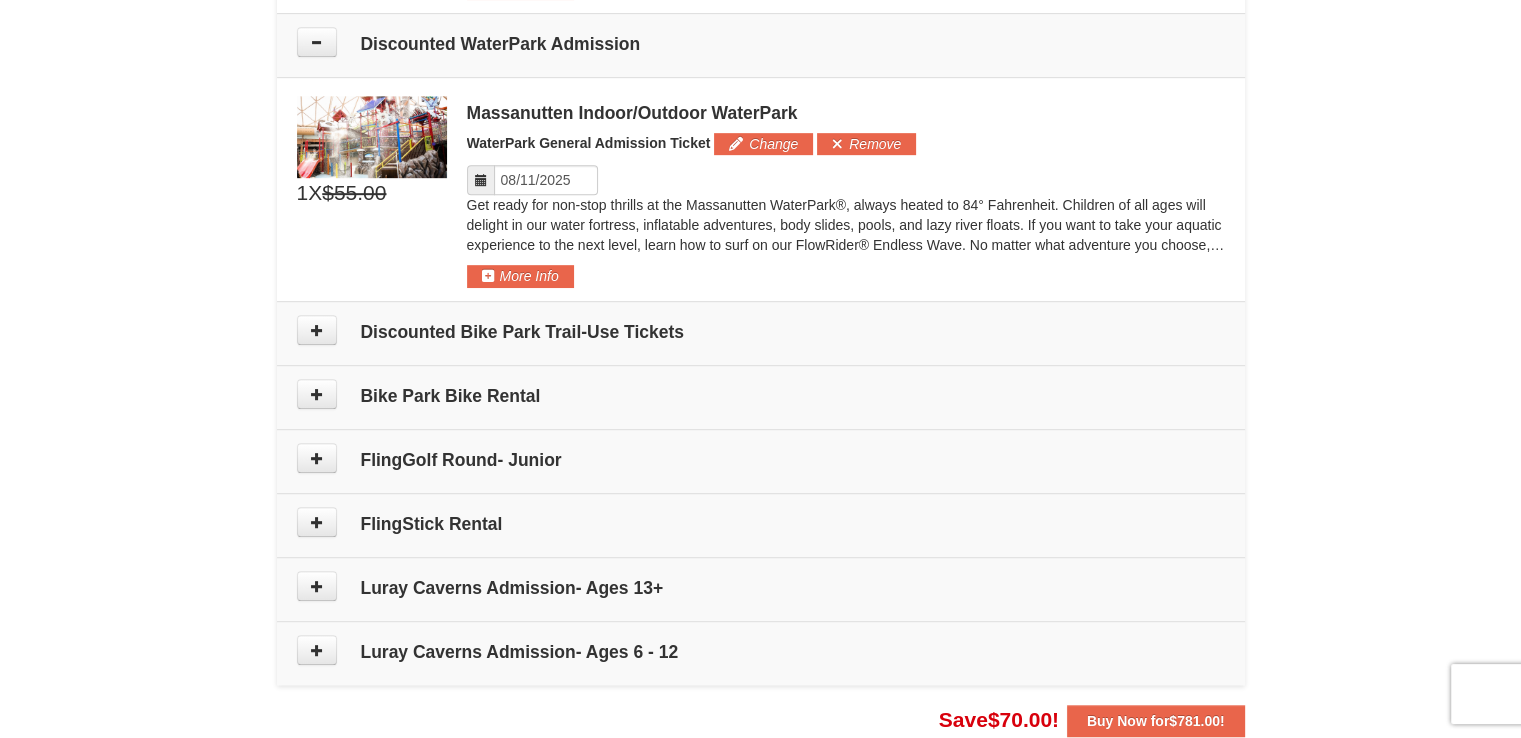 scroll, scrollTop: 1037, scrollLeft: 0, axis: vertical 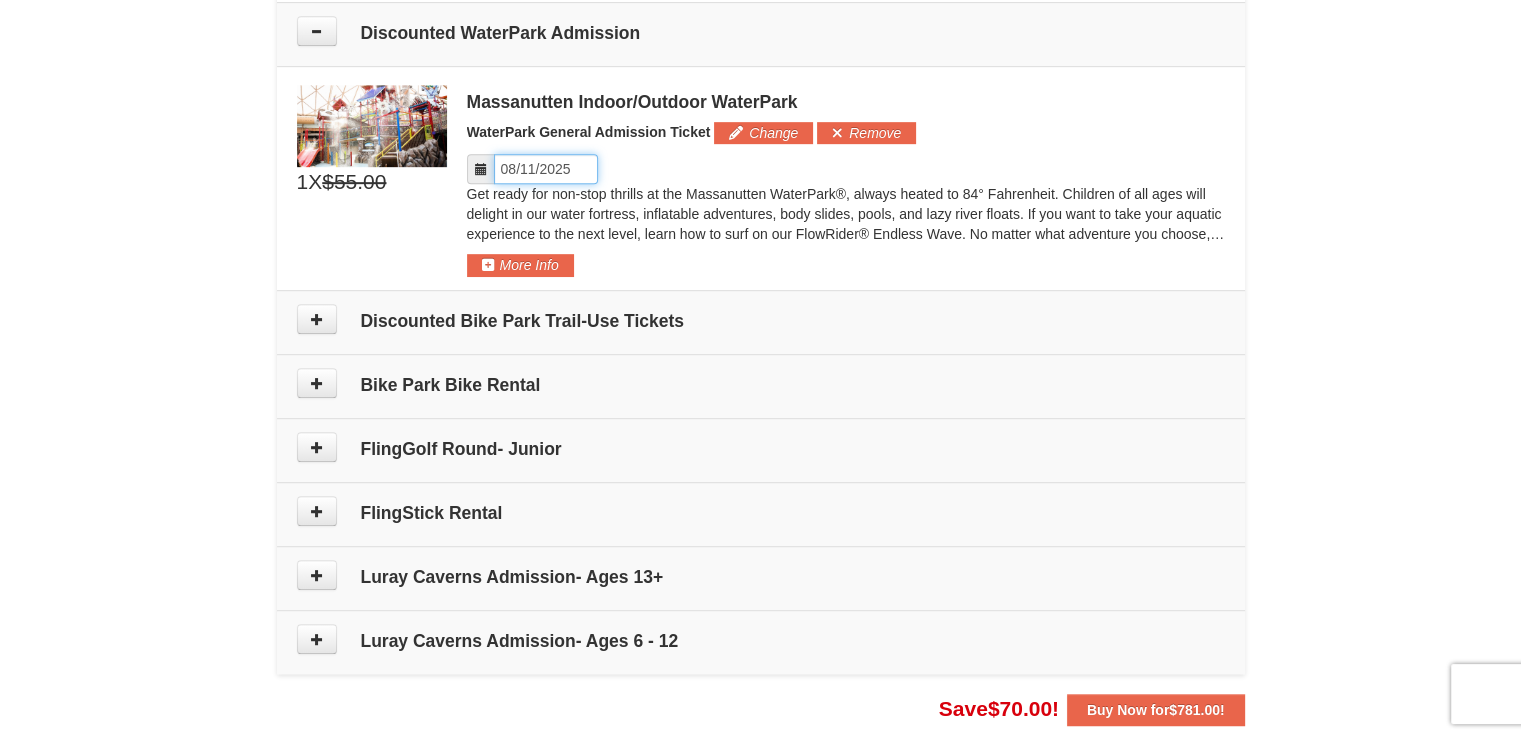 click on "Please format dates MM/DD/YYYY" at bounding box center (546, 169) 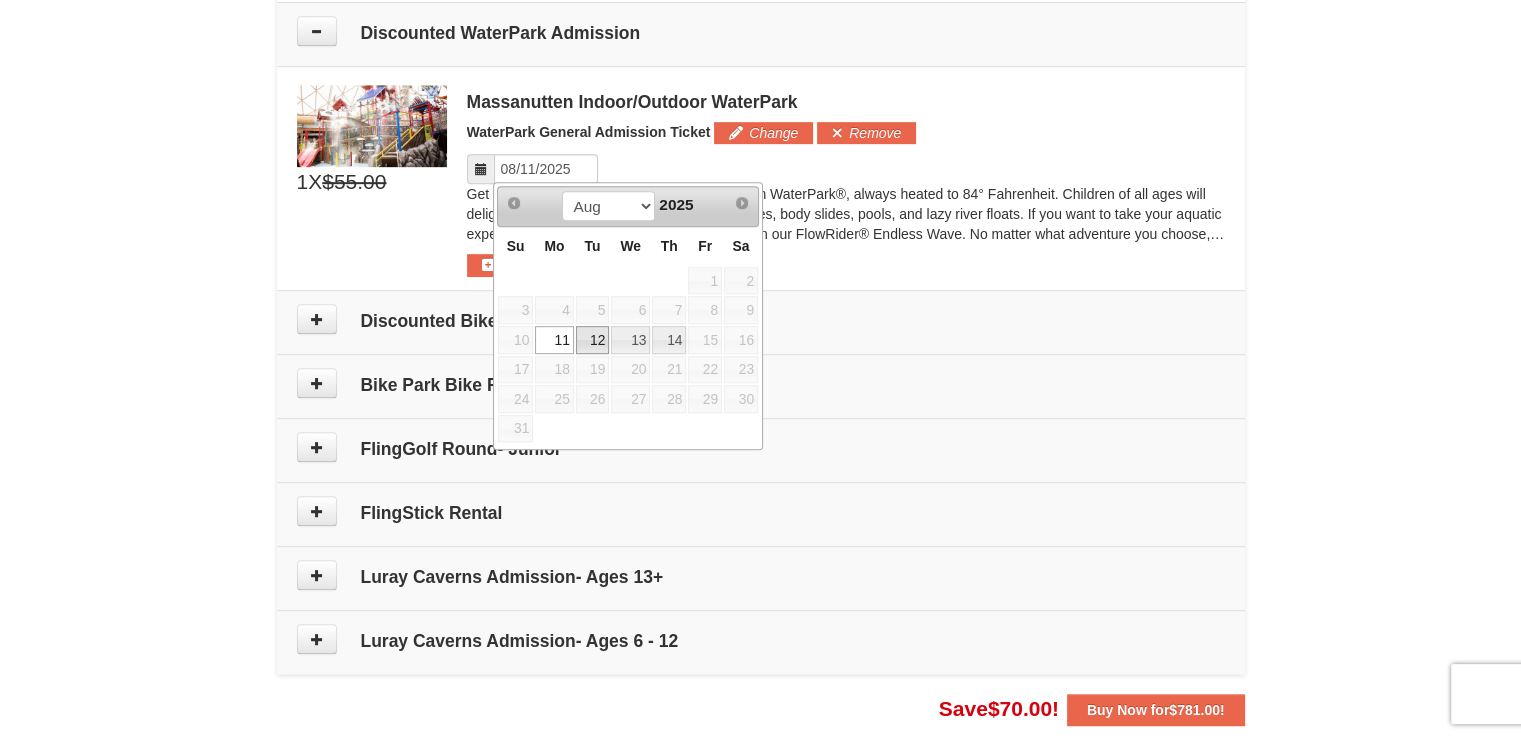 click on "12" at bounding box center (593, 340) 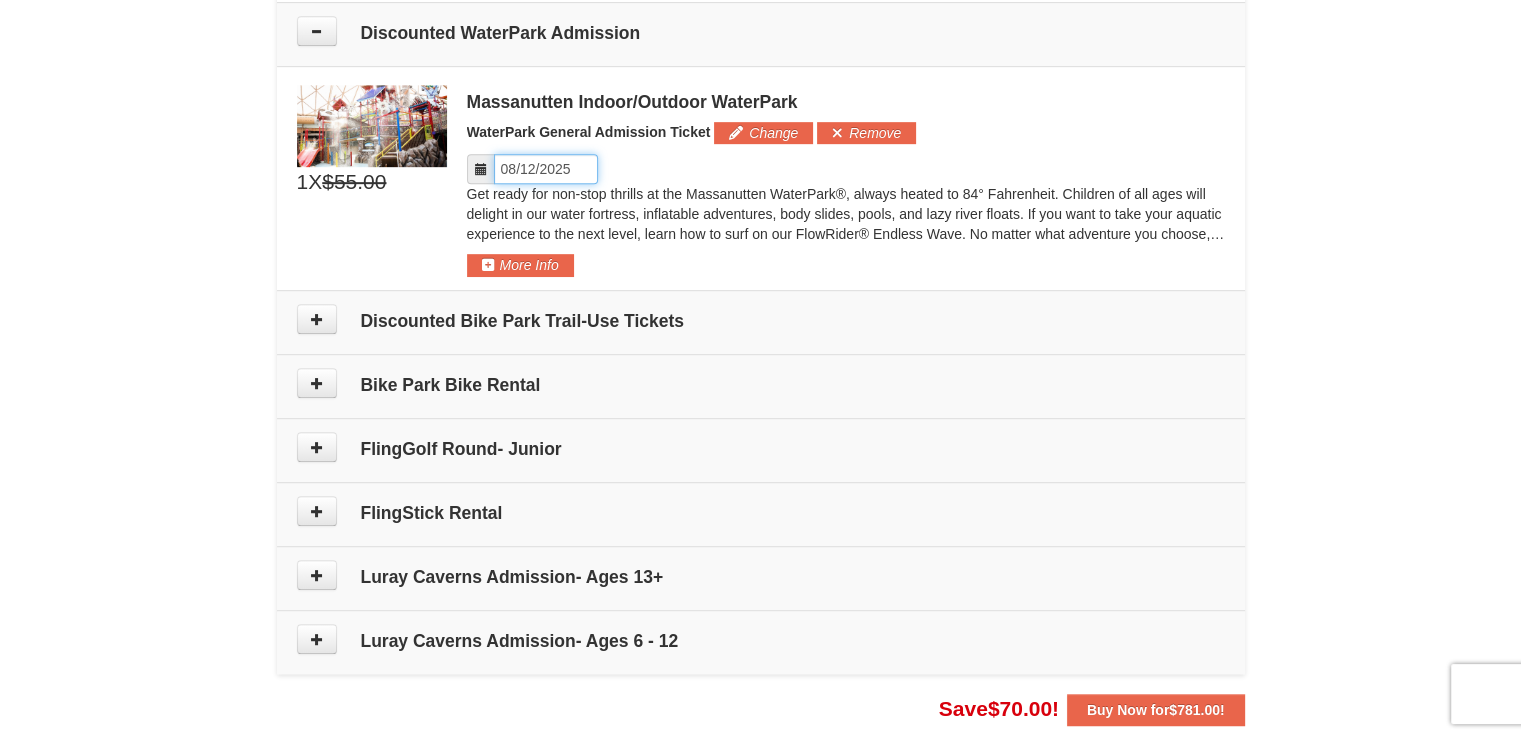 click on "Please format dates MM/DD/YYYY" at bounding box center [546, 169] 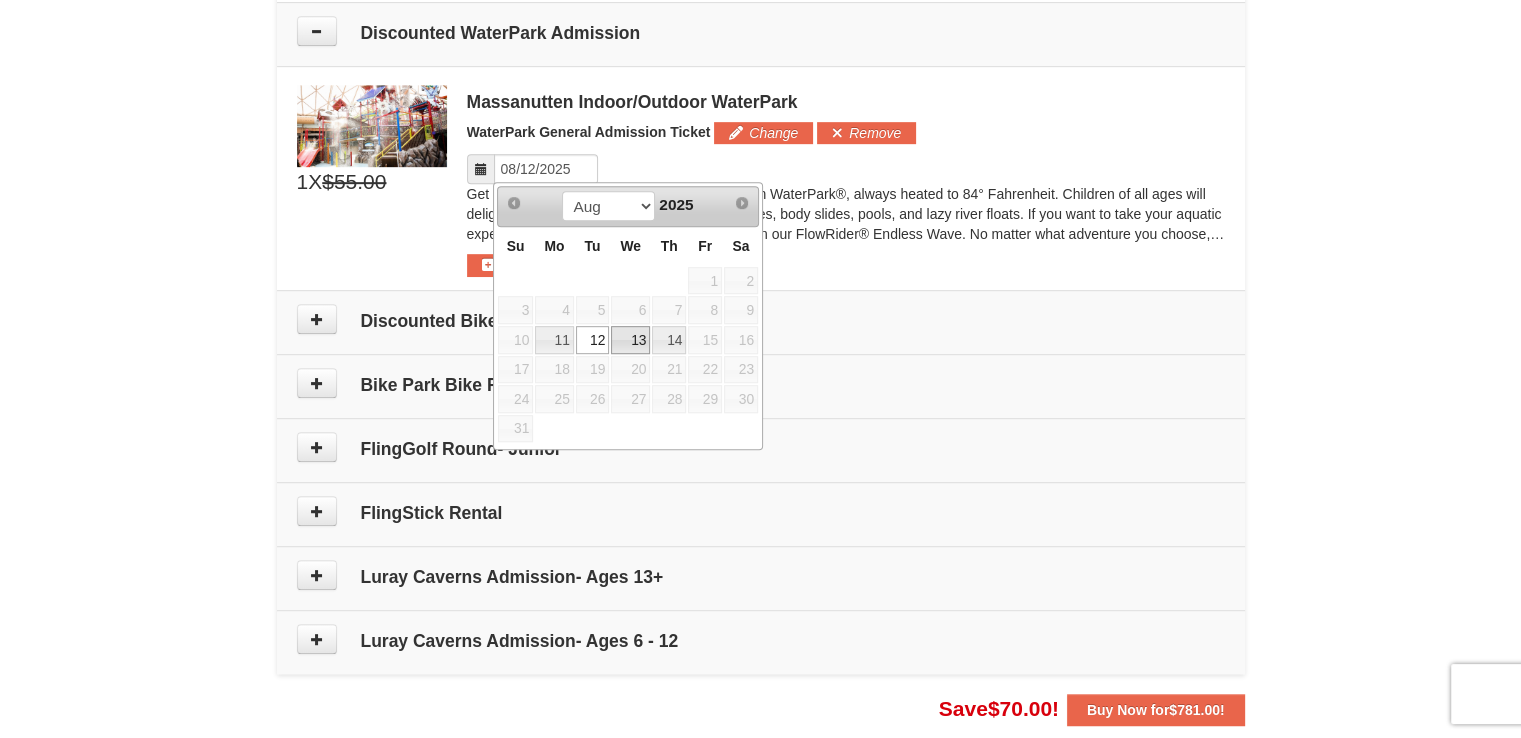 click on "13" at bounding box center (630, 340) 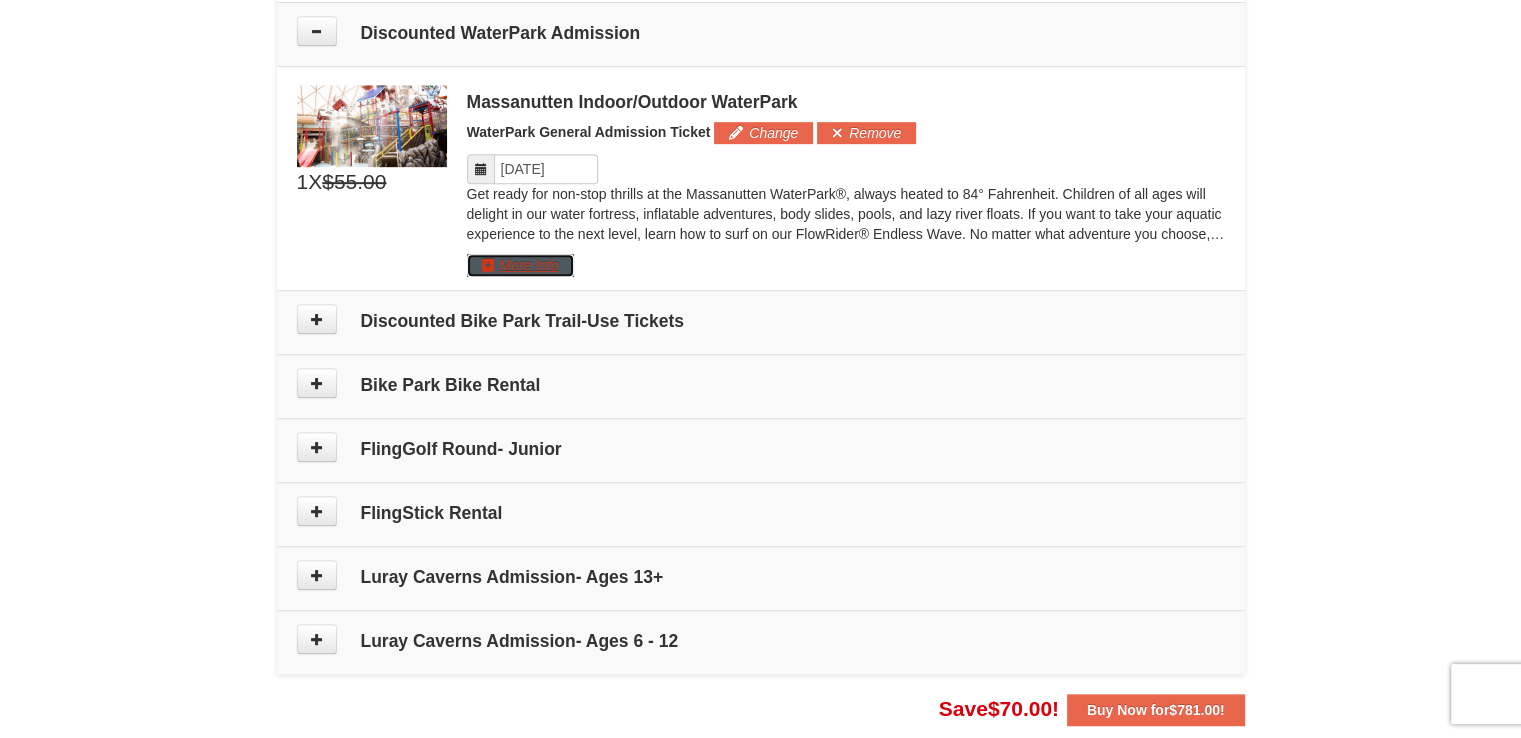 click on "More Info" at bounding box center [520, 265] 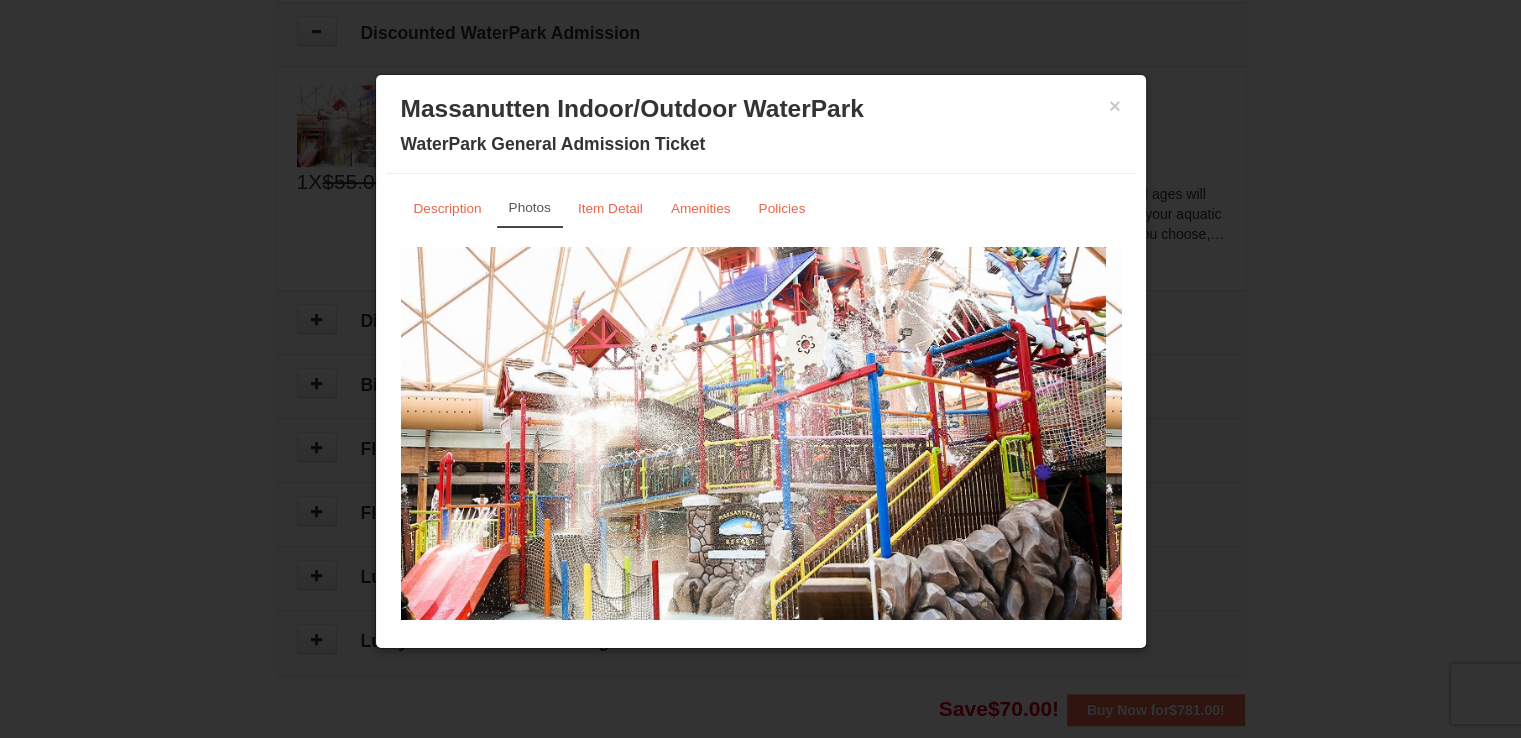 scroll, scrollTop: 28, scrollLeft: 0, axis: vertical 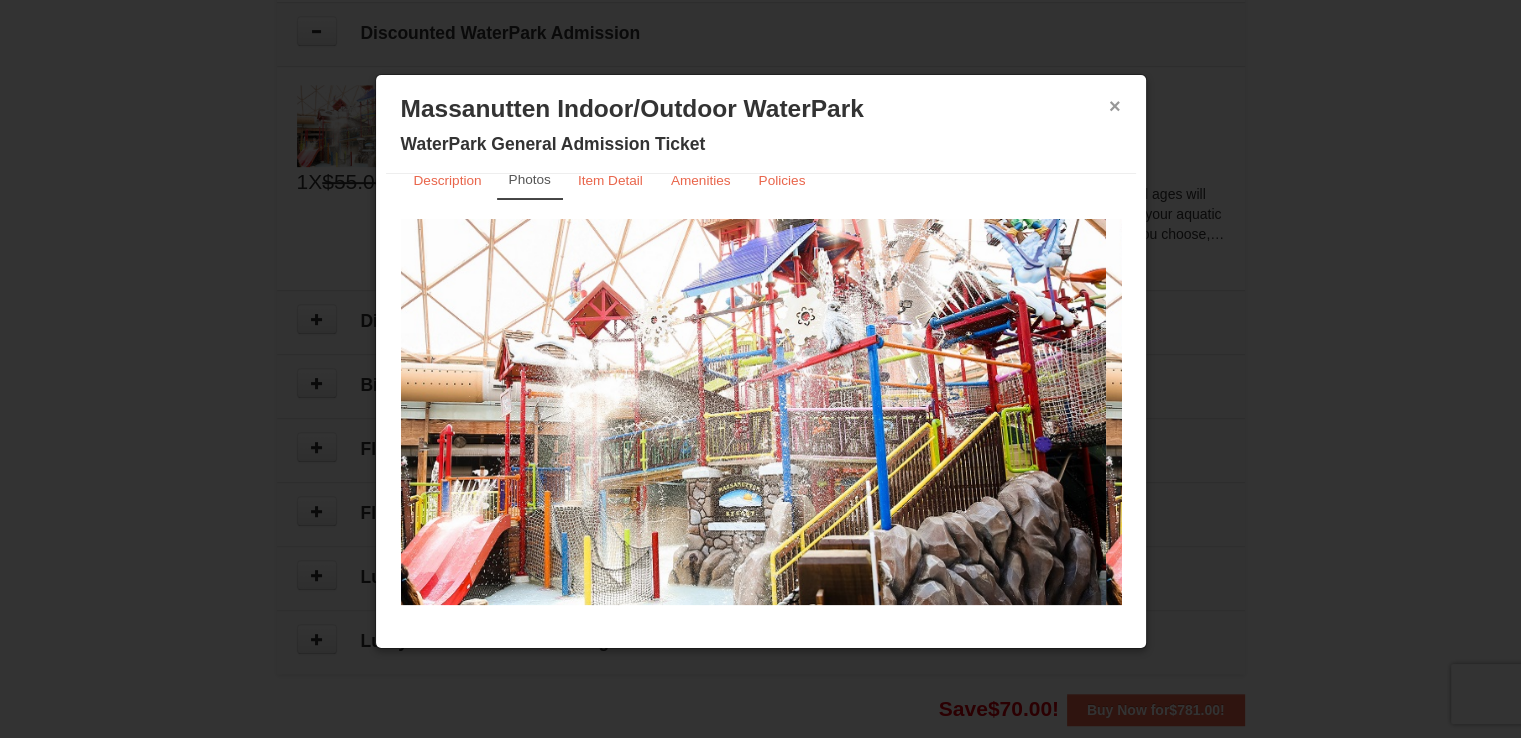 click on "×" at bounding box center (1115, 106) 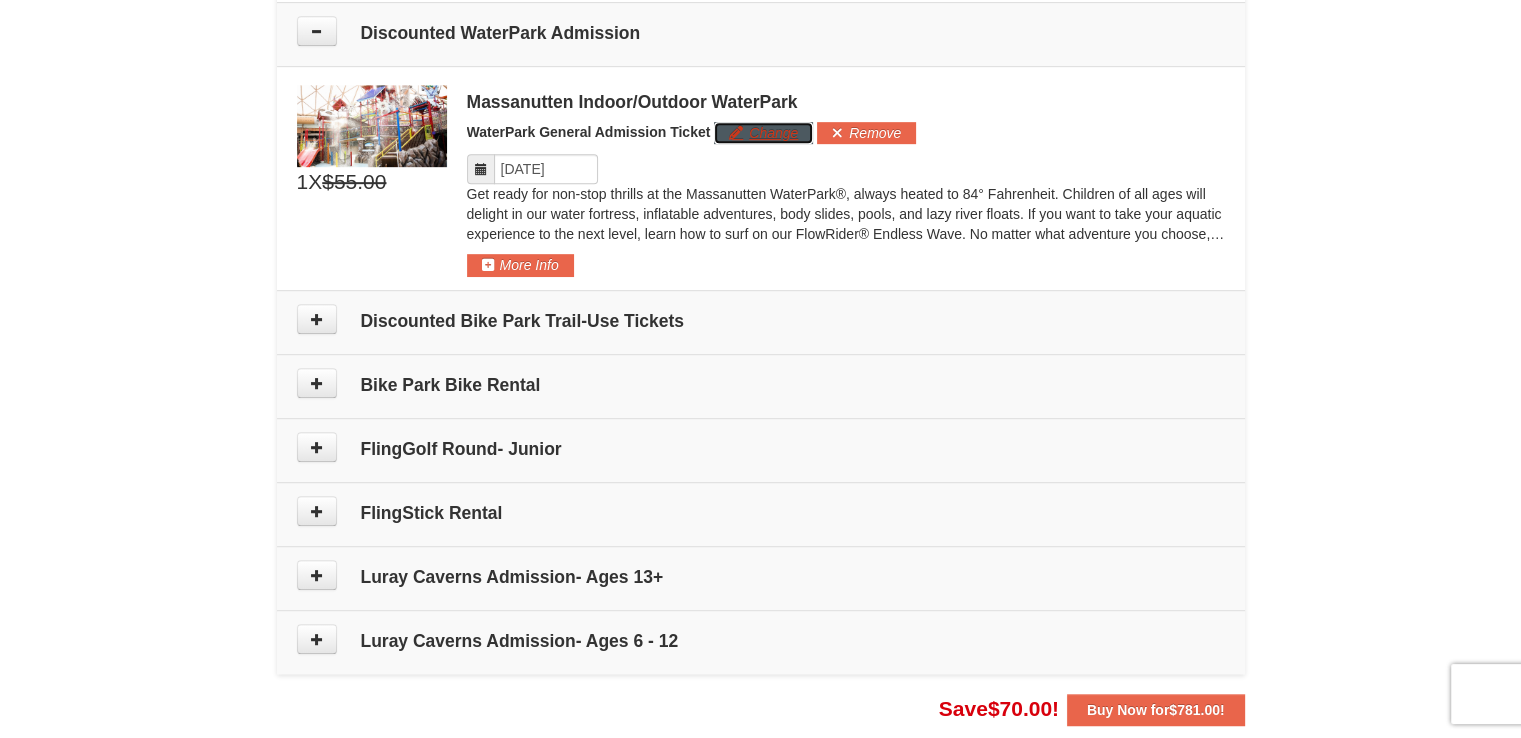 click on "Change" at bounding box center (763, 133) 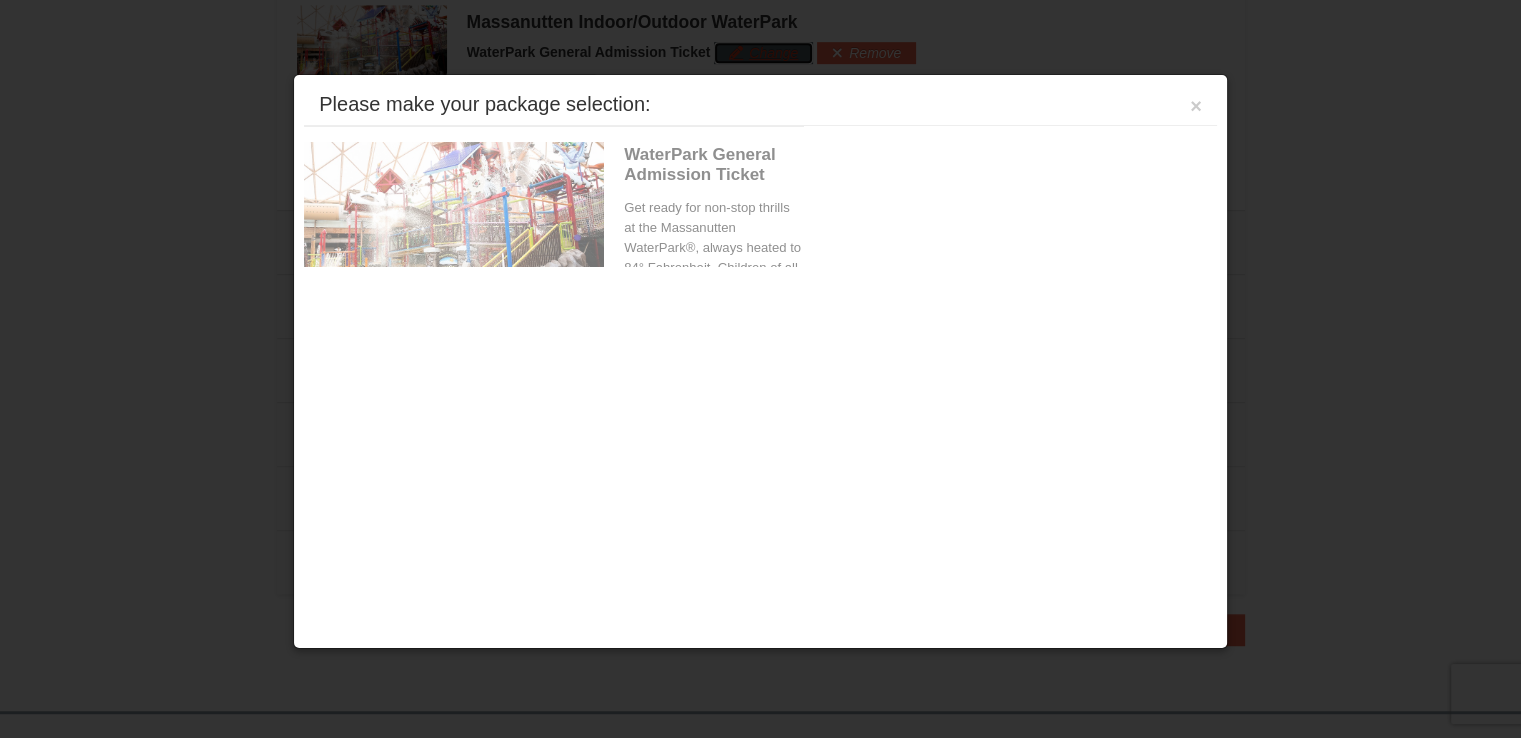scroll, scrollTop: 1120, scrollLeft: 0, axis: vertical 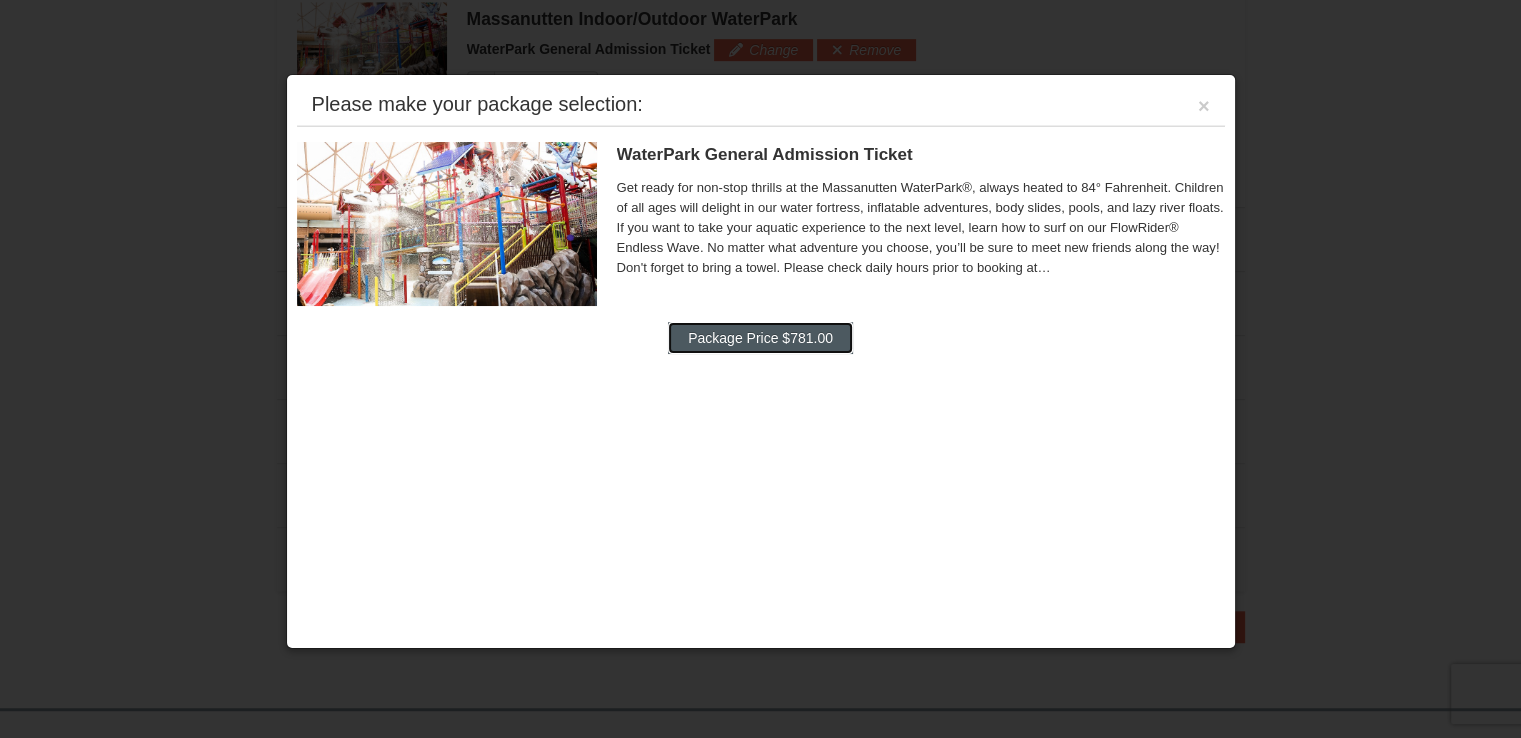 click on "Package Price $781.00" at bounding box center (760, 338) 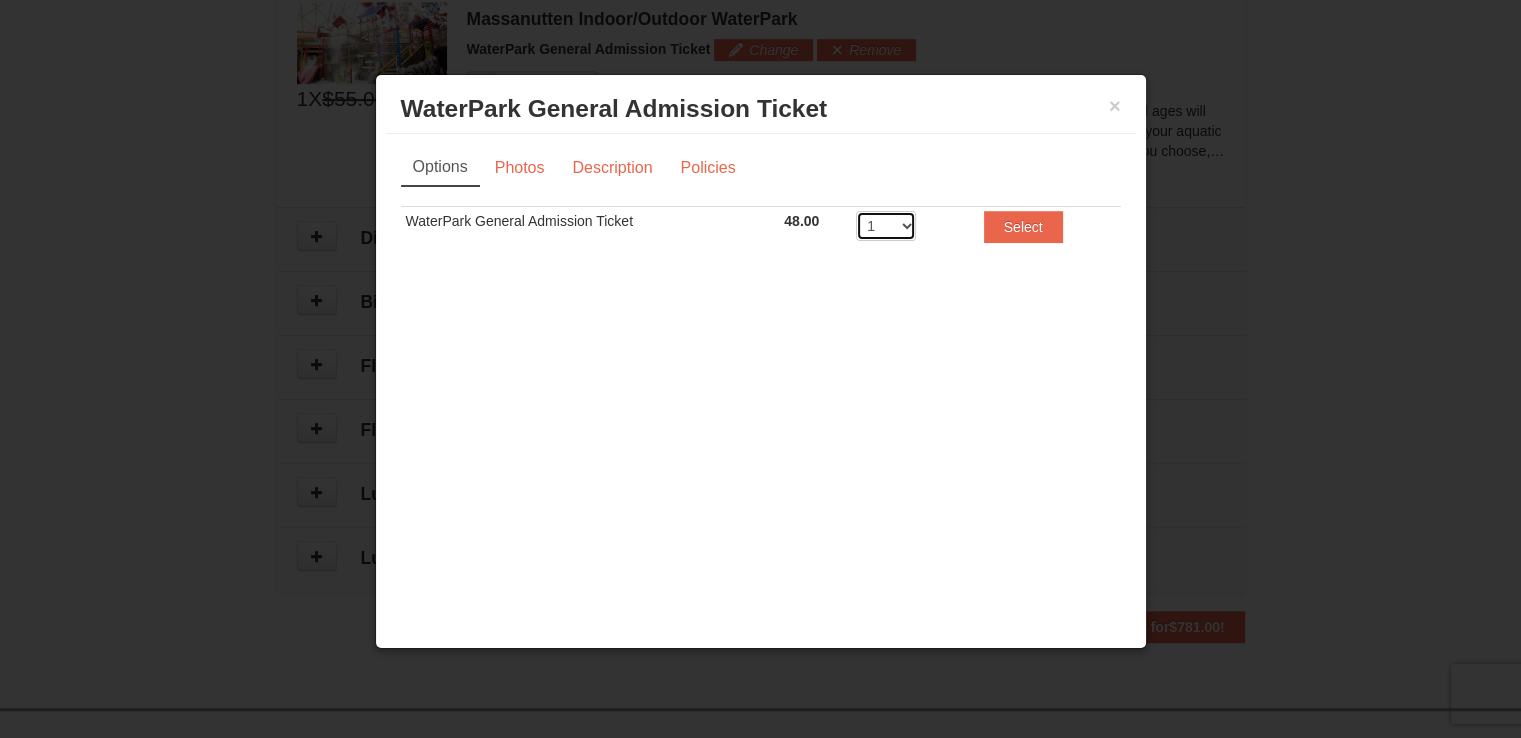 click on "1 2 3 4 5 6 7 8" at bounding box center (886, 226) 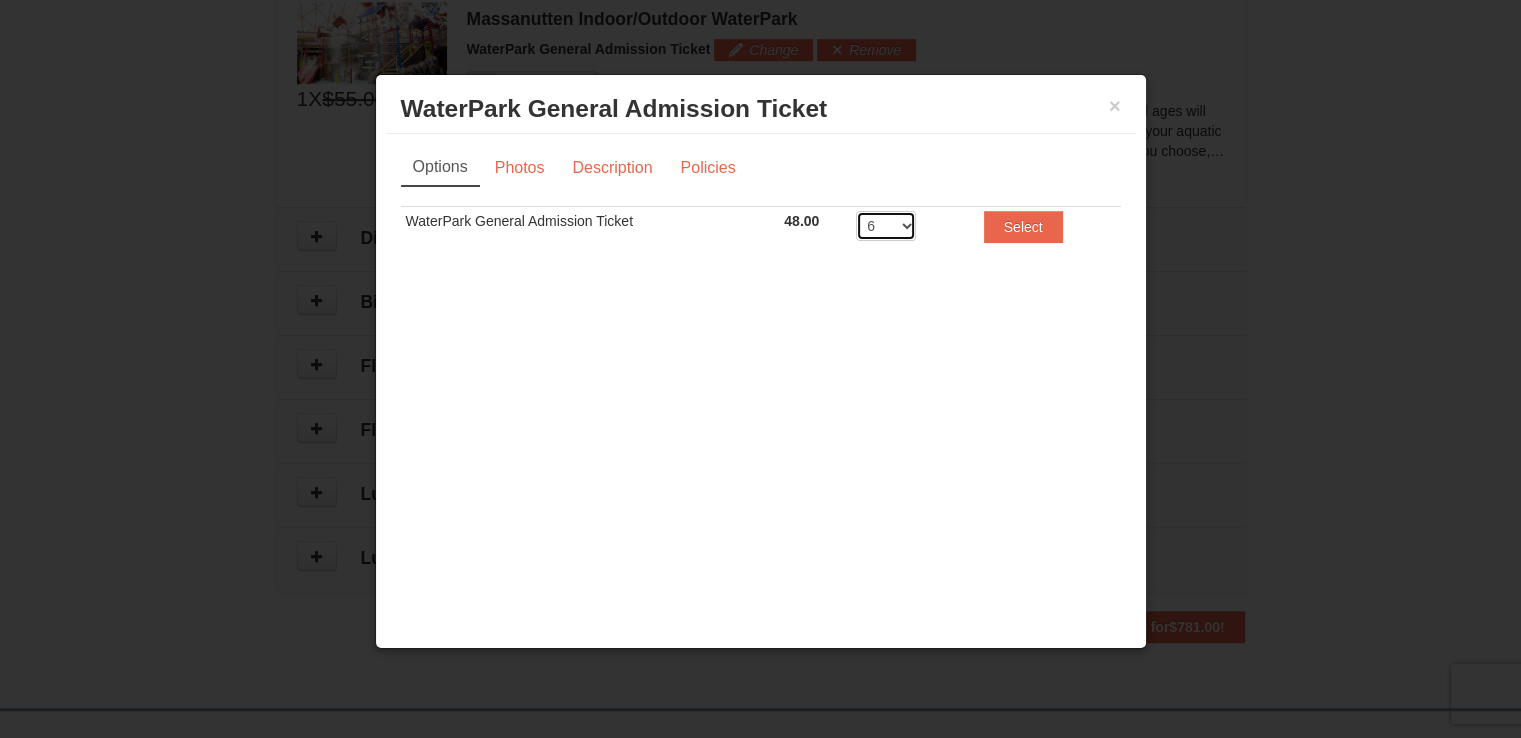 click on "1 2 3 4 5 6 7 8" at bounding box center [886, 226] 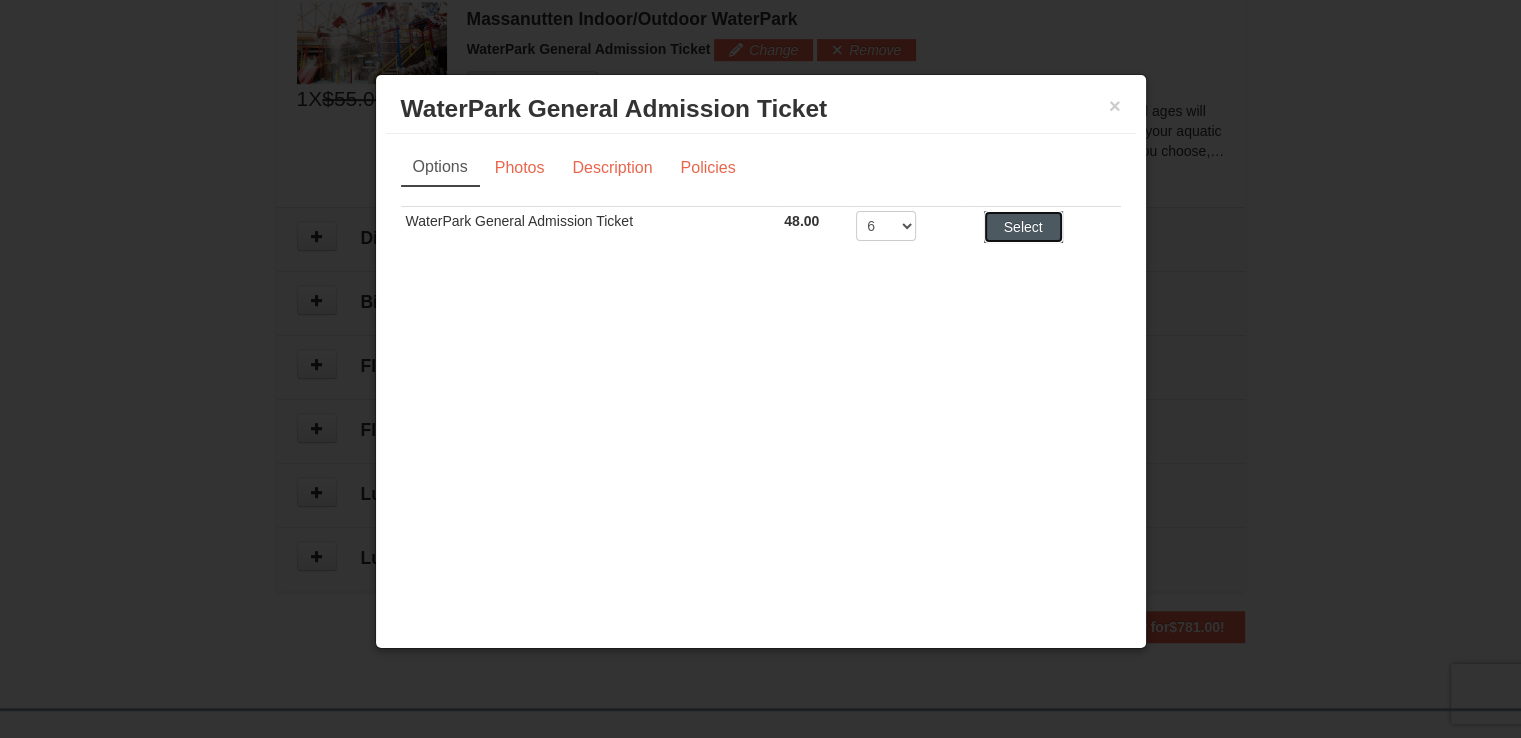 click on "Select" at bounding box center [1023, 227] 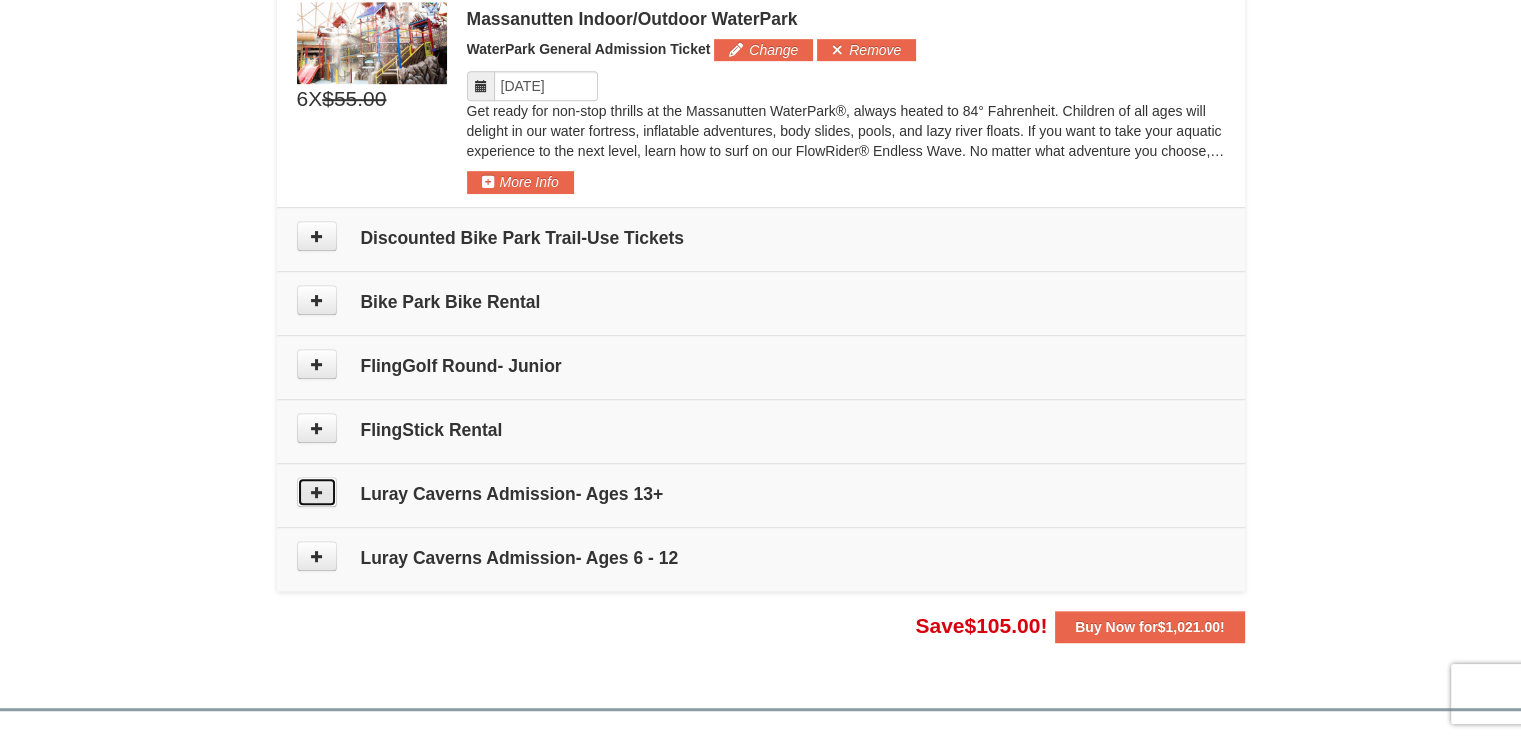 click at bounding box center (317, 492) 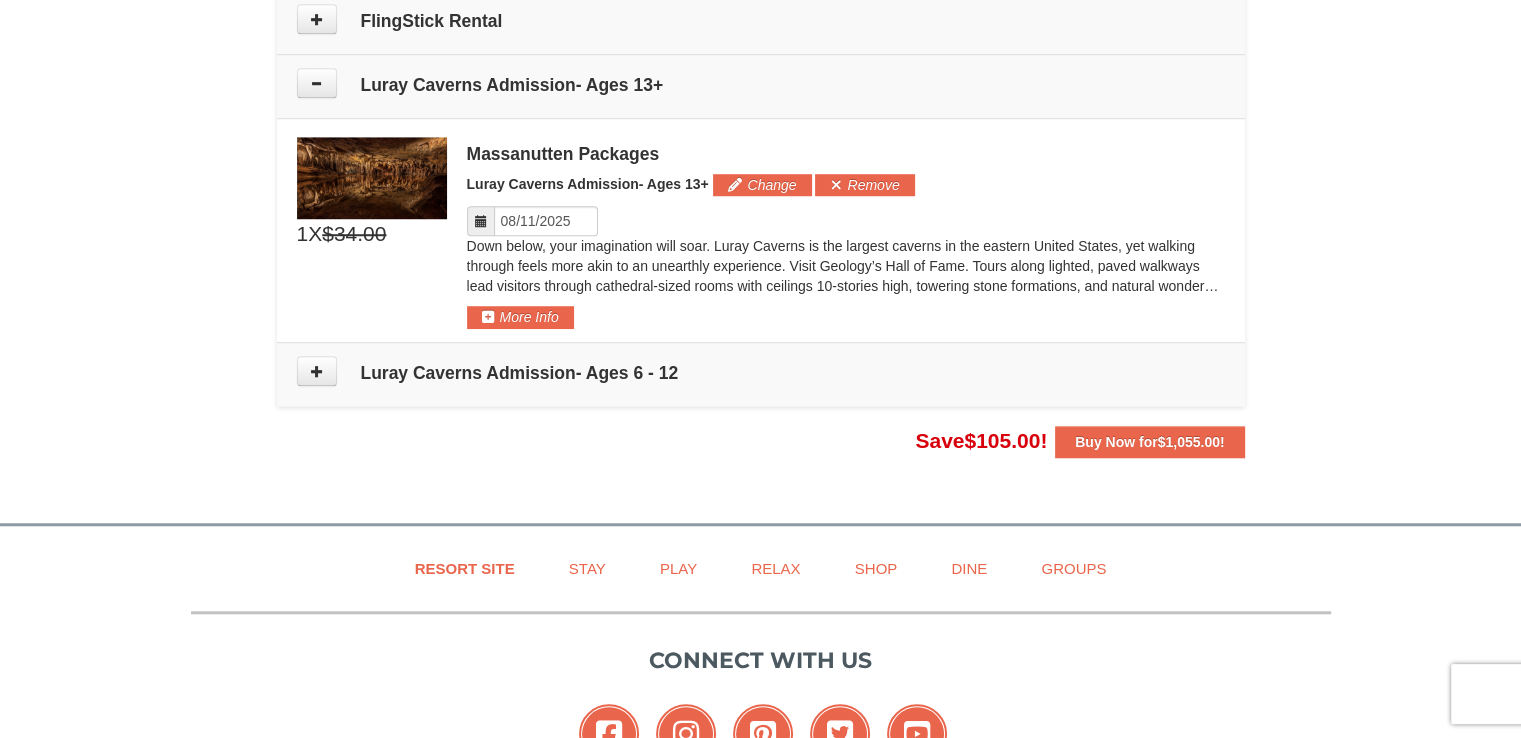 scroll, scrollTop: 1580, scrollLeft: 0, axis: vertical 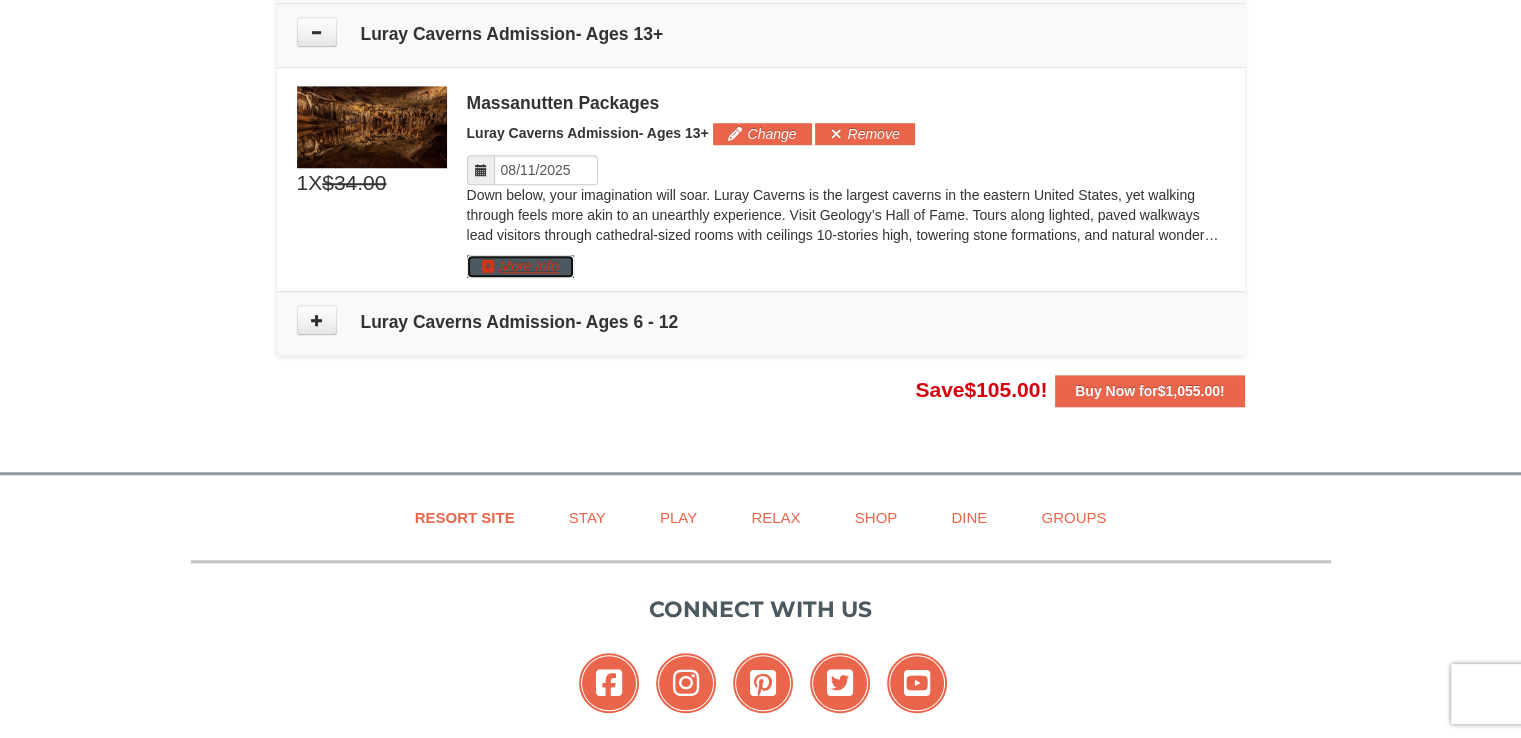 click on "More Info" at bounding box center [520, 266] 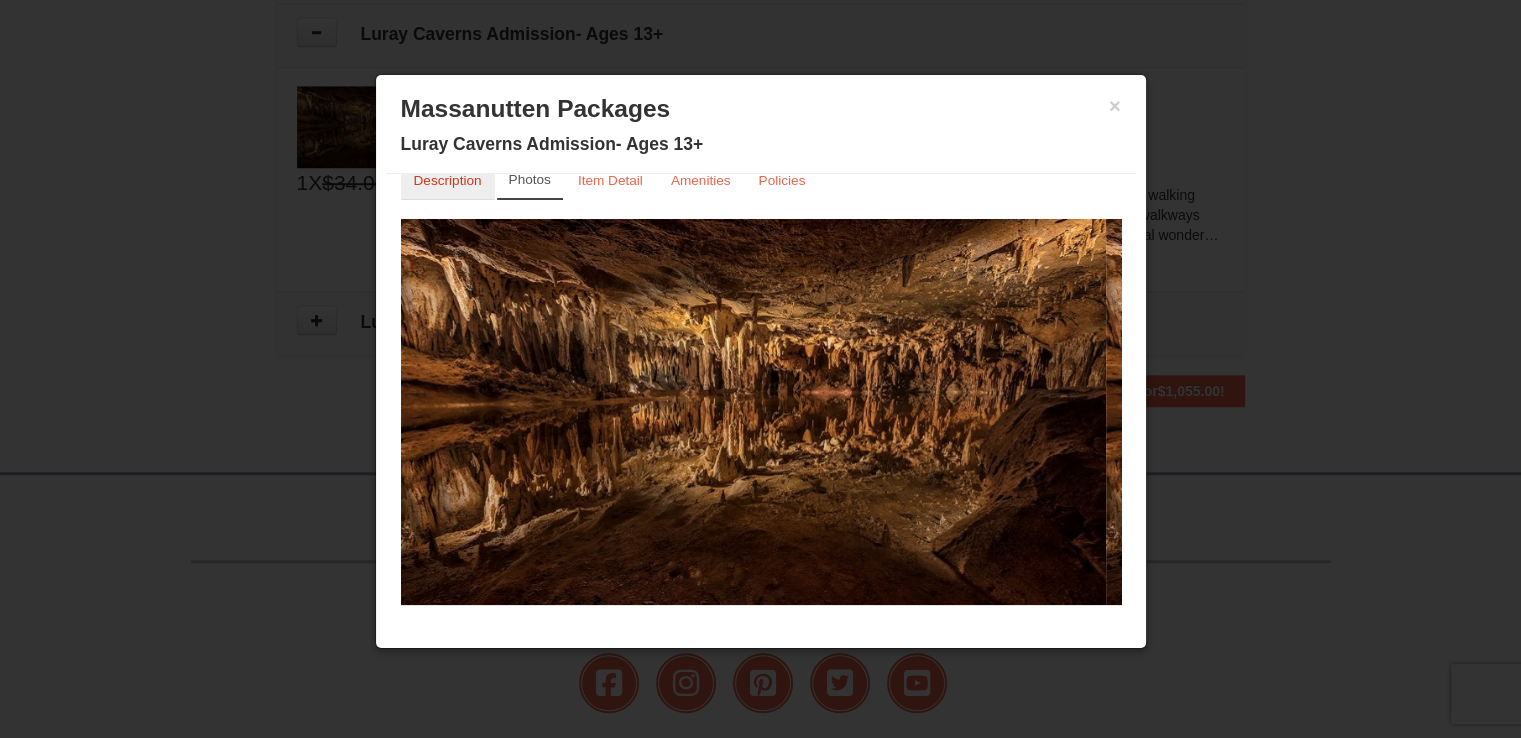 click on "Description" at bounding box center (448, 180) 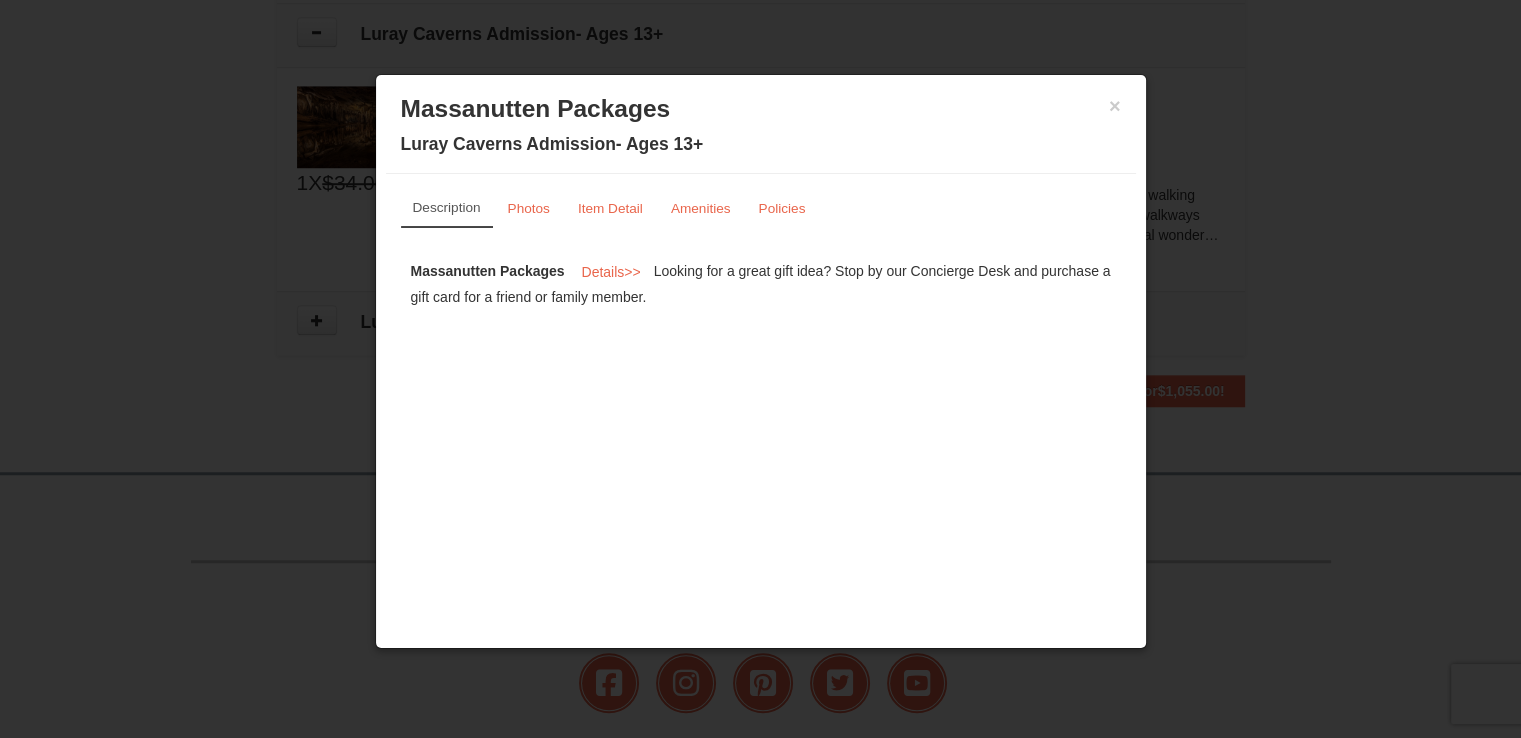scroll, scrollTop: 0, scrollLeft: 0, axis: both 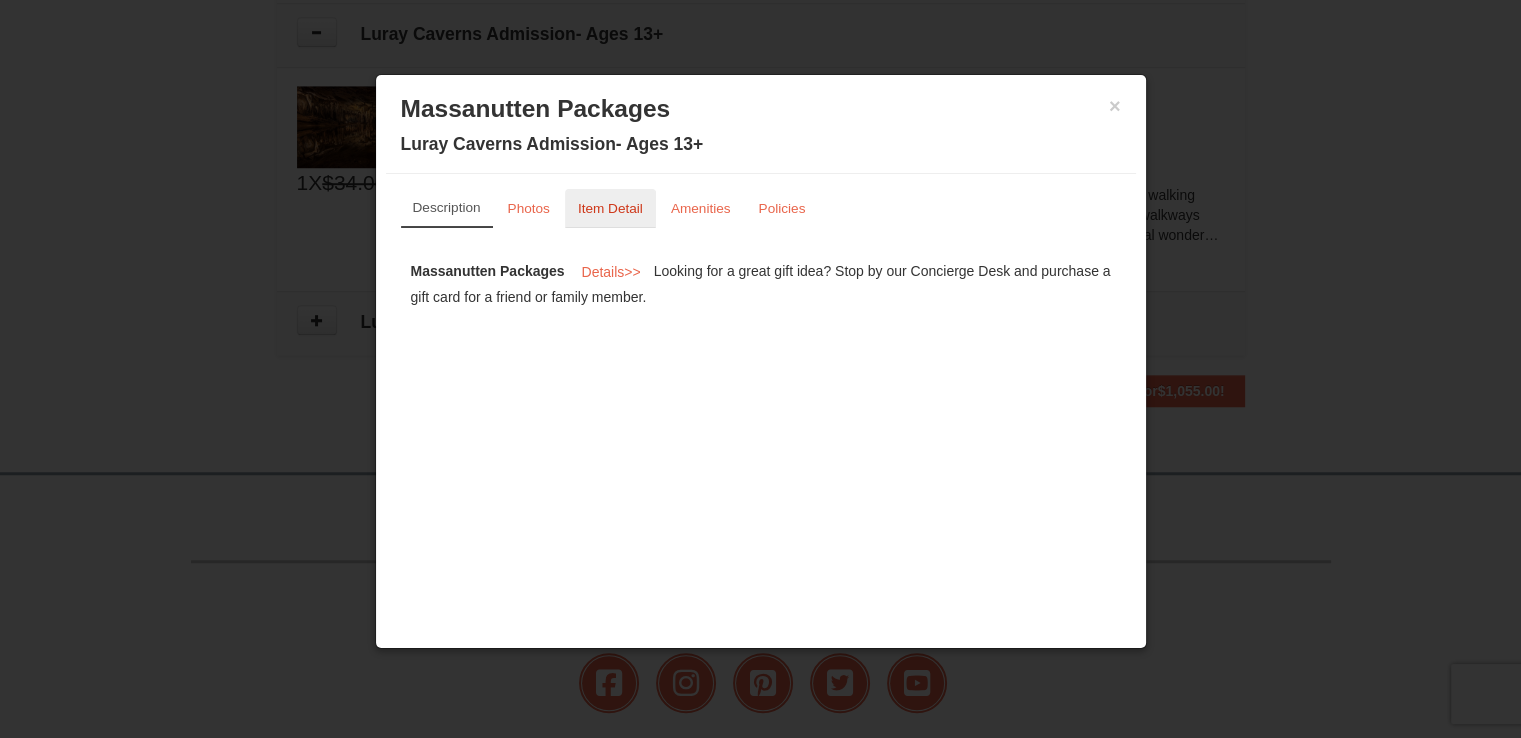 click on "Item Detail" at bounding box center [610, 208] 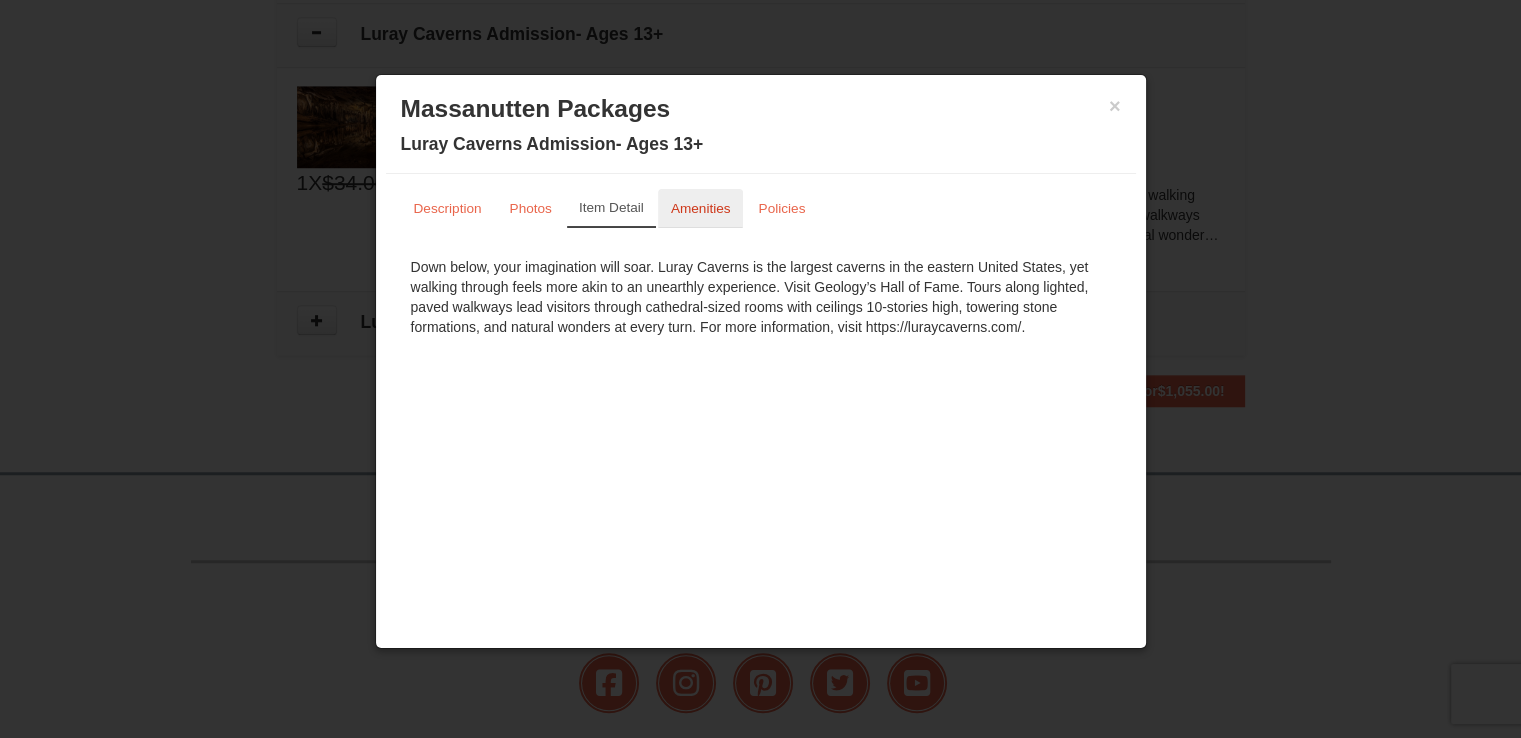 click on "Amenities" at bounding box center (701, 208) 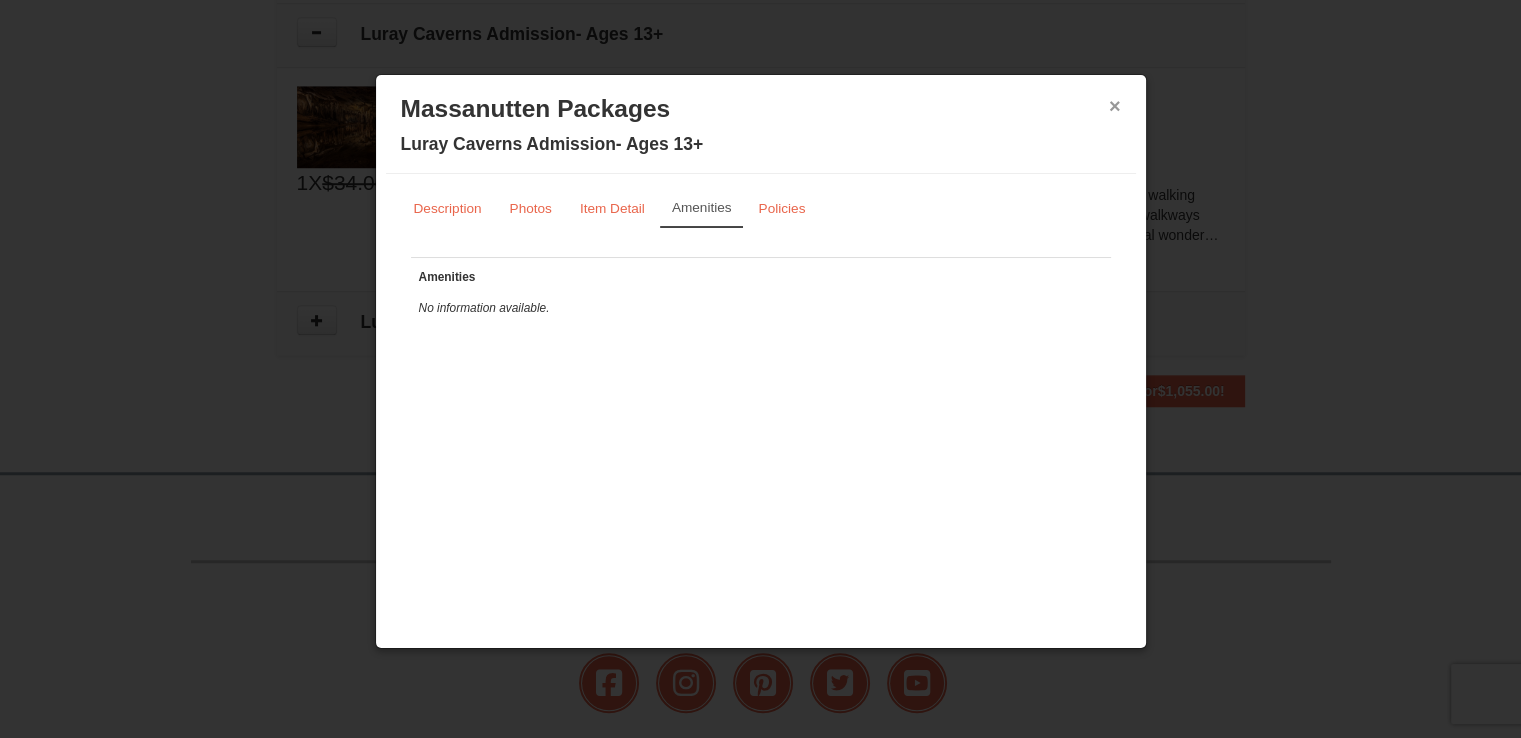 click on "×" at bounding box center [1115, 106] 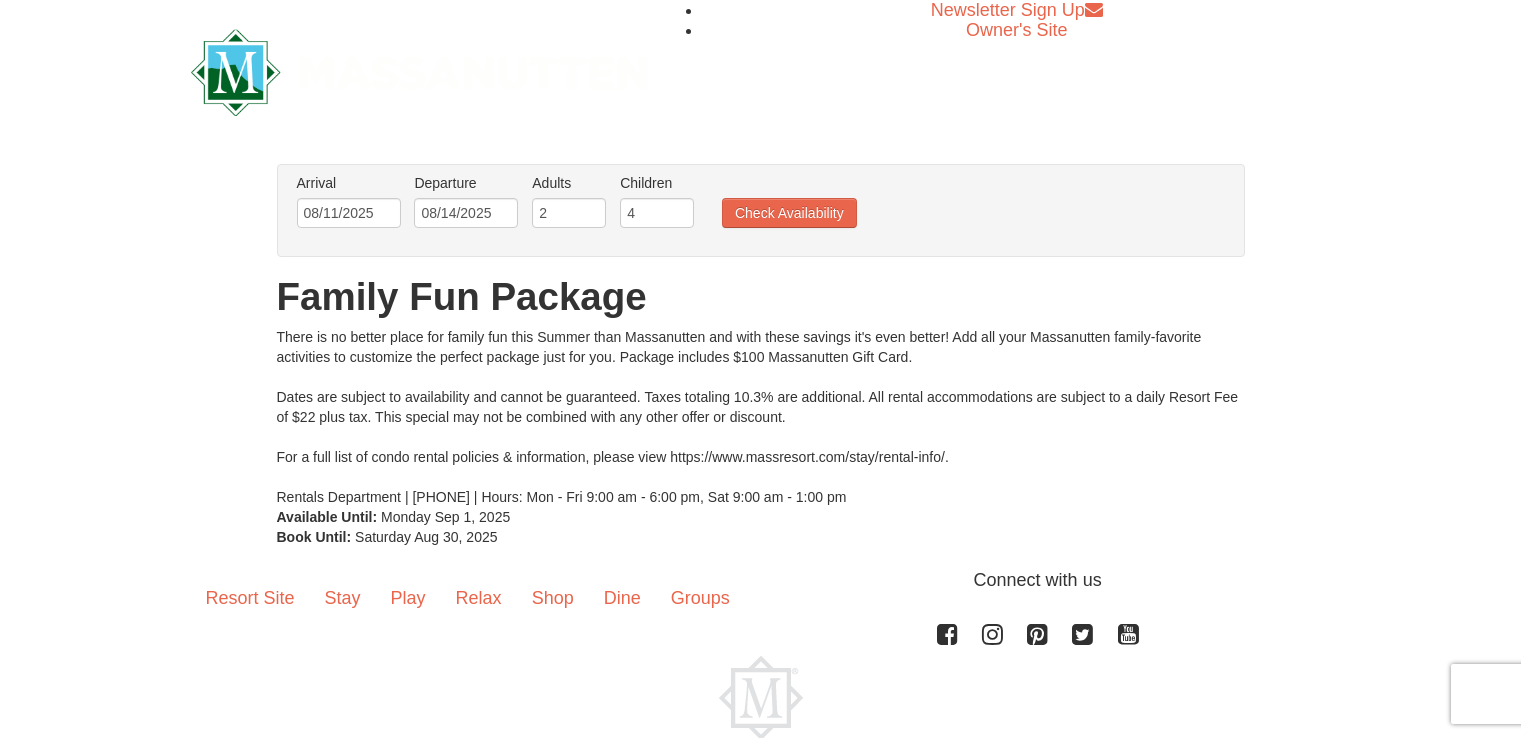 scroll, scrollTop: 0, scrollLeft: 0, axis: both 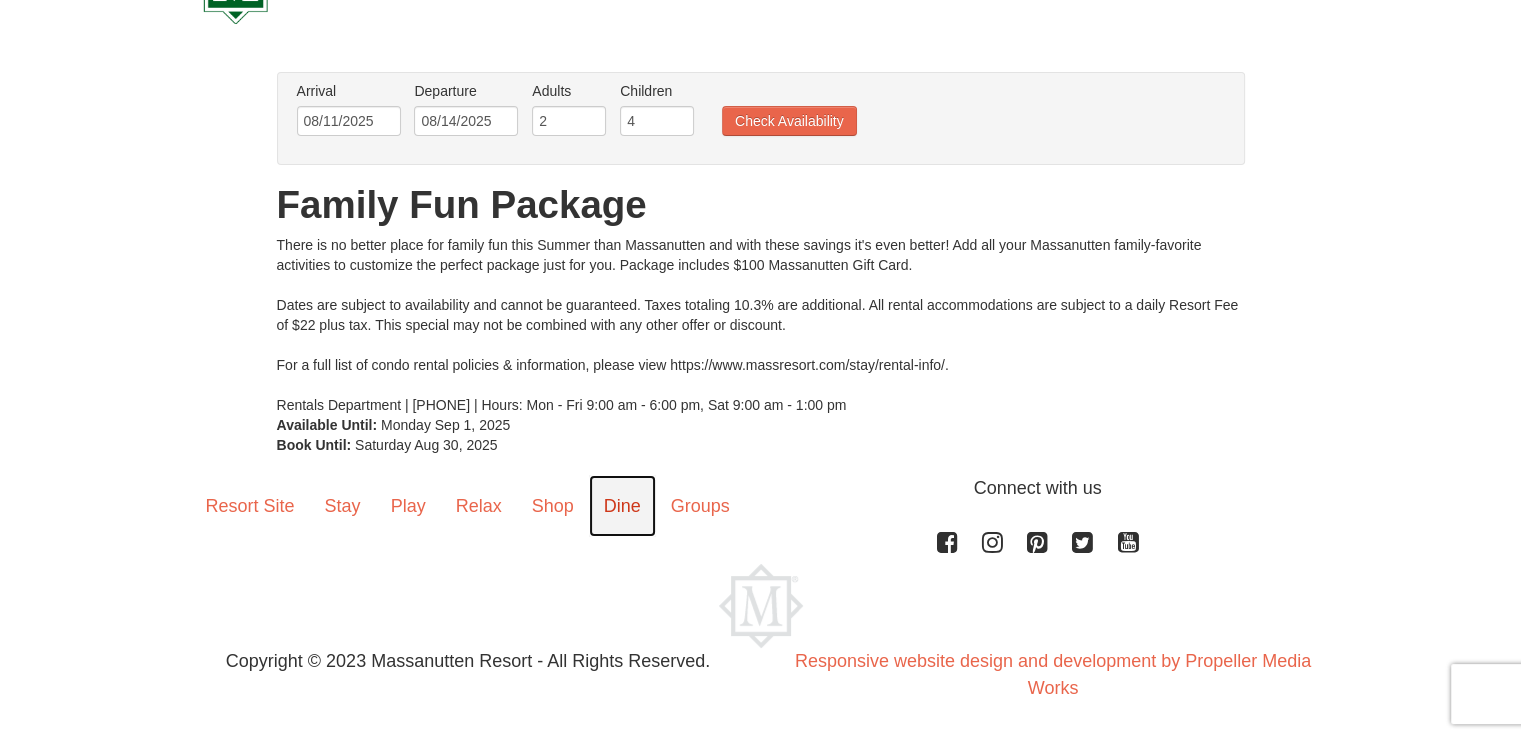 click on "Dine" at bounding box center [622, 506] 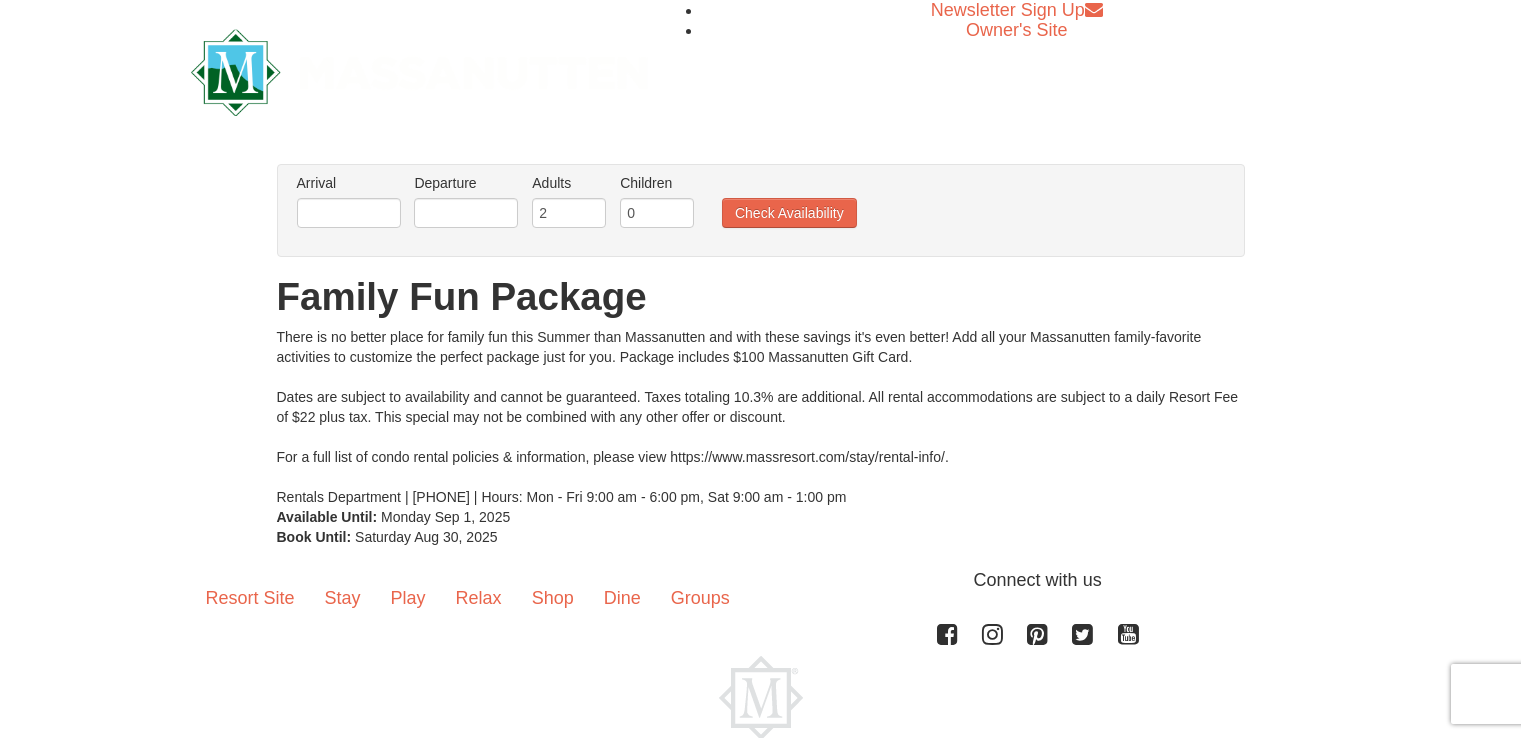 scroll, scrollTop: 0, scrollLeft: 0, axis: both 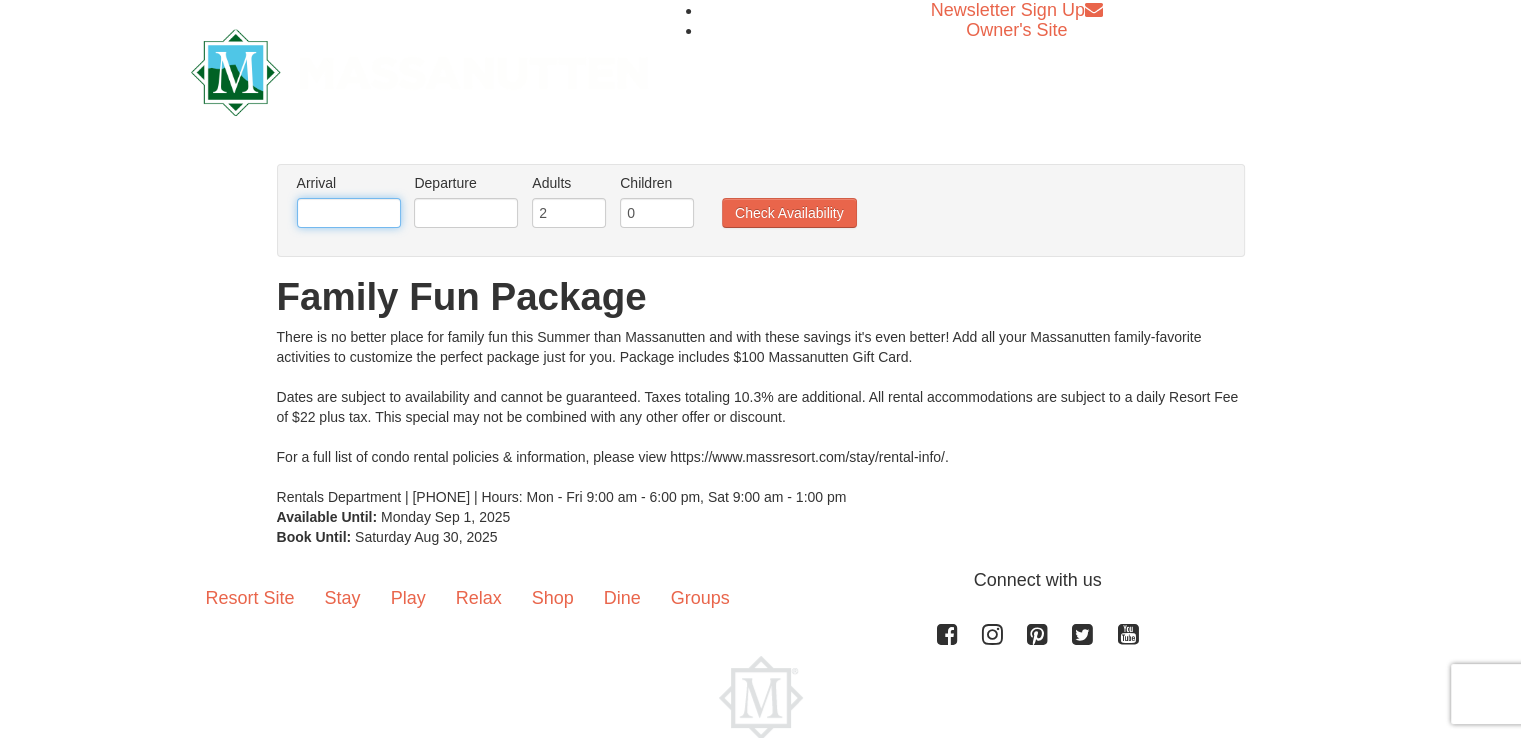 click at bounding box center (349, 213) 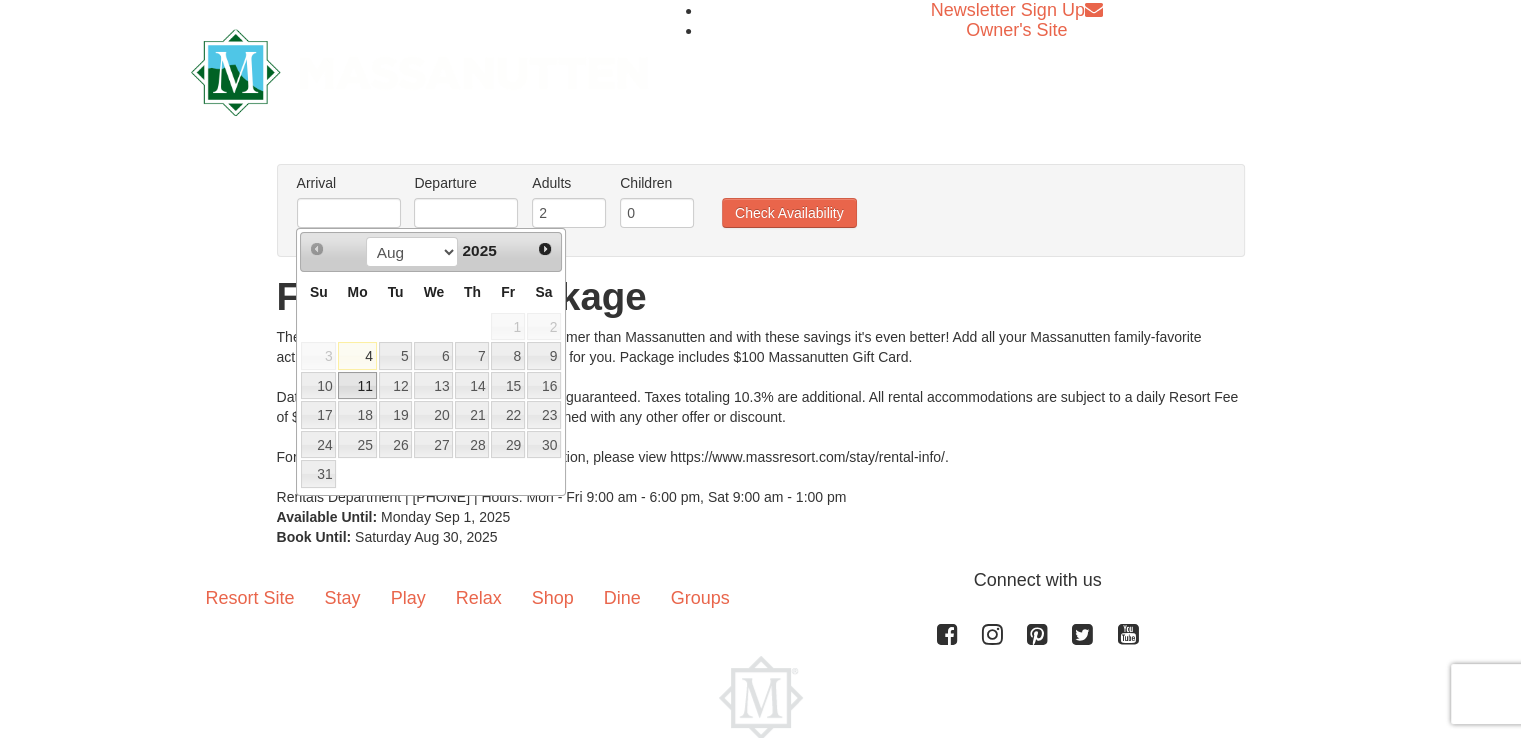click on "11" at bounding box center [357, 386] 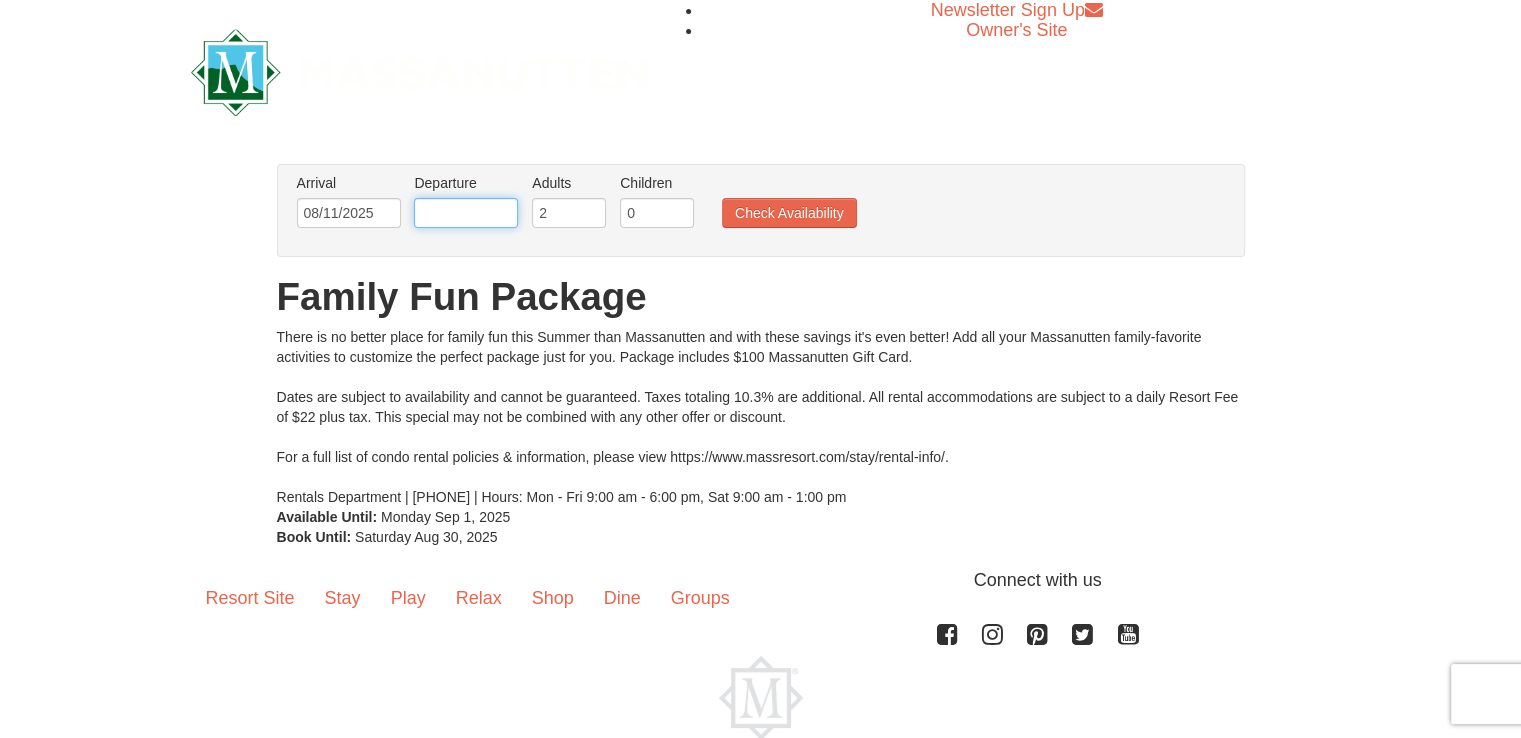 click at bounding box center (466, 213) 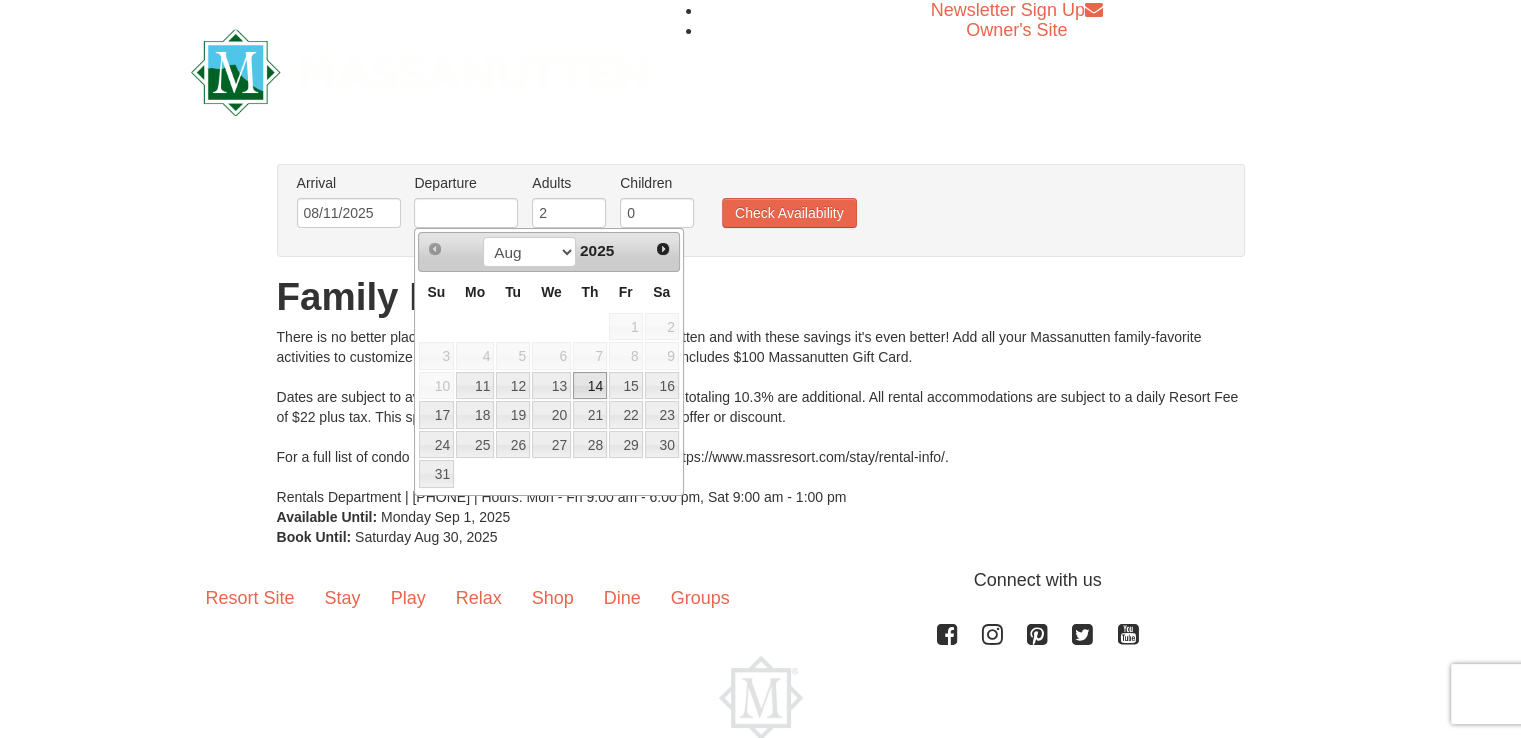 click on "14" at bounding box center [590, 386] 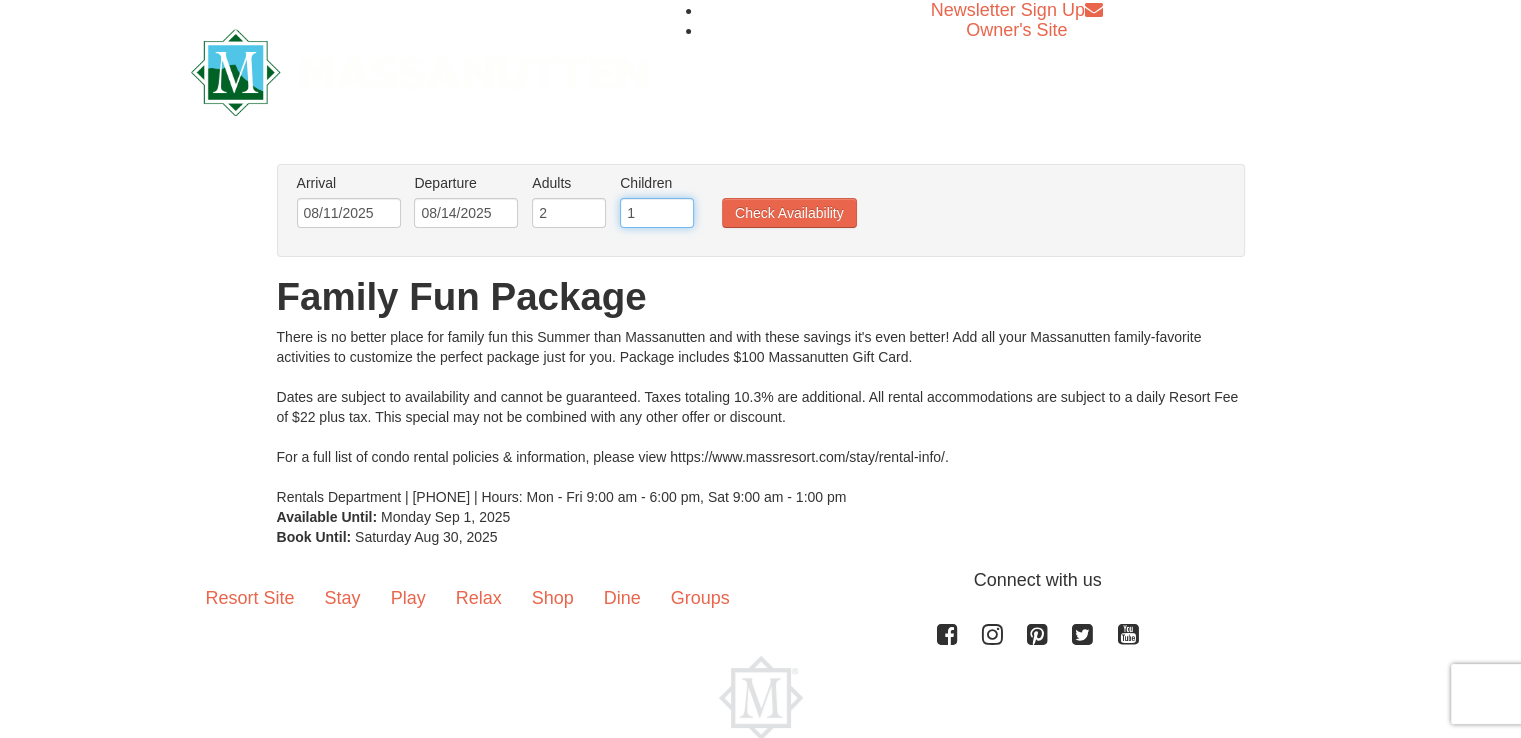 click on "1" at bounding box center [657, 213] 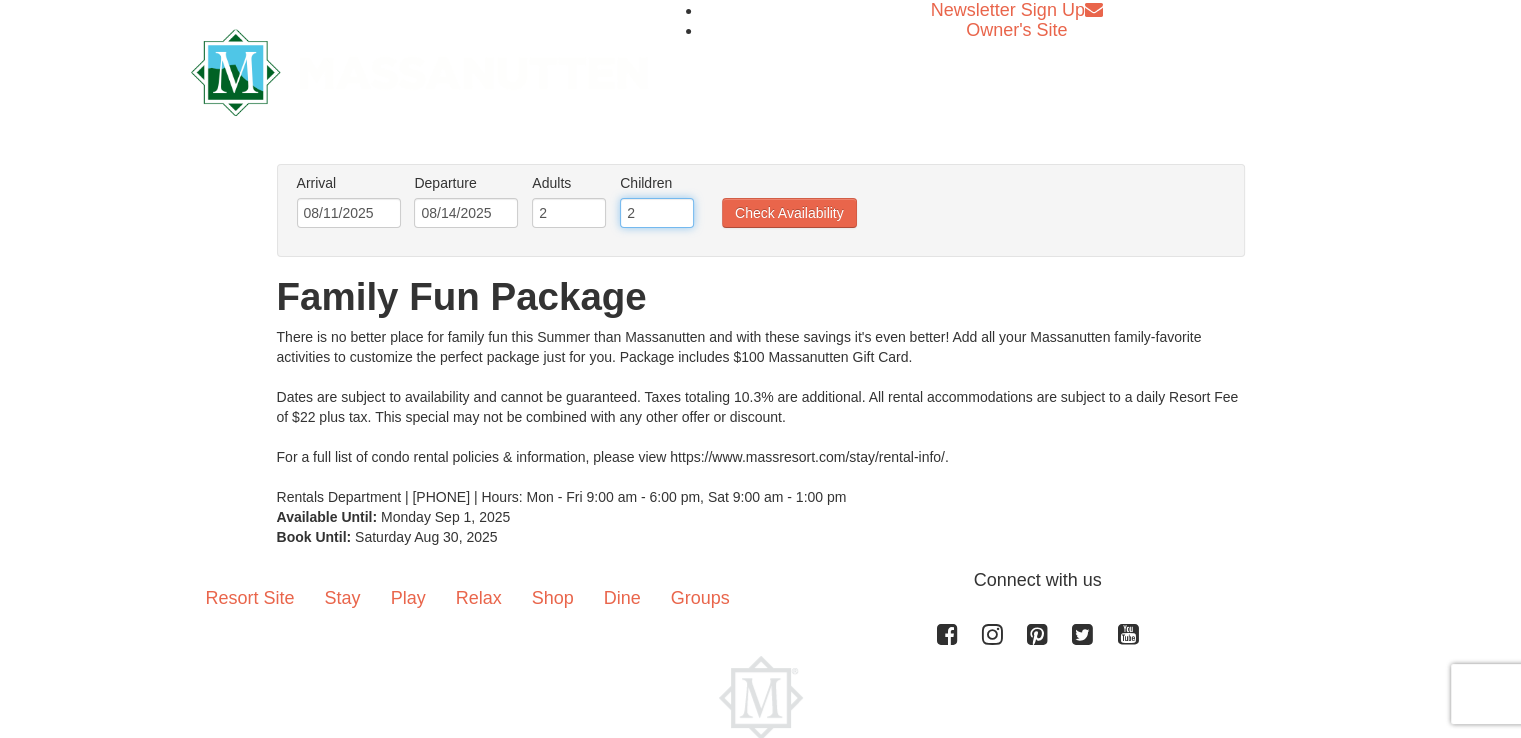 click on "2" at bounding box center (657, 213) 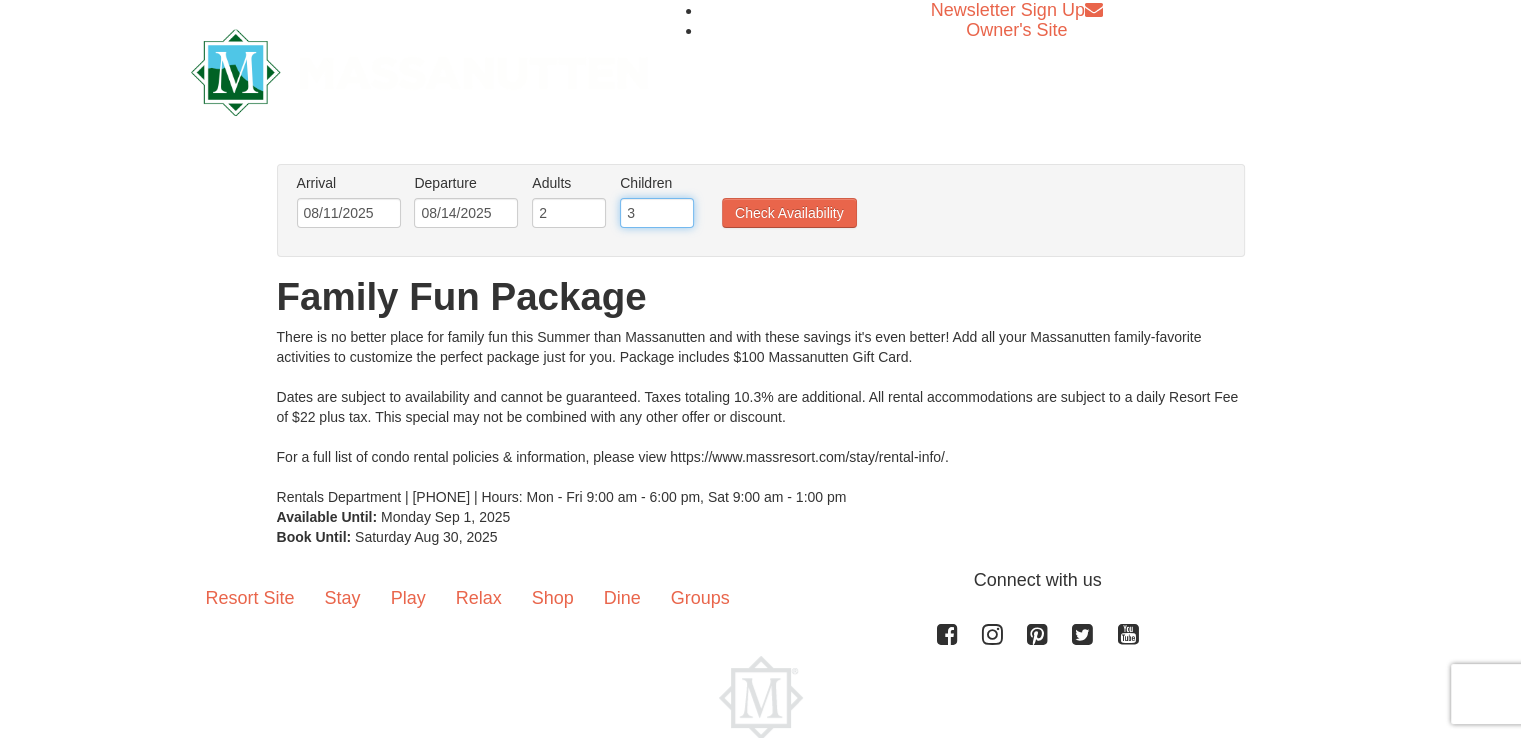 click on "3" at bounding box center [657, 213] 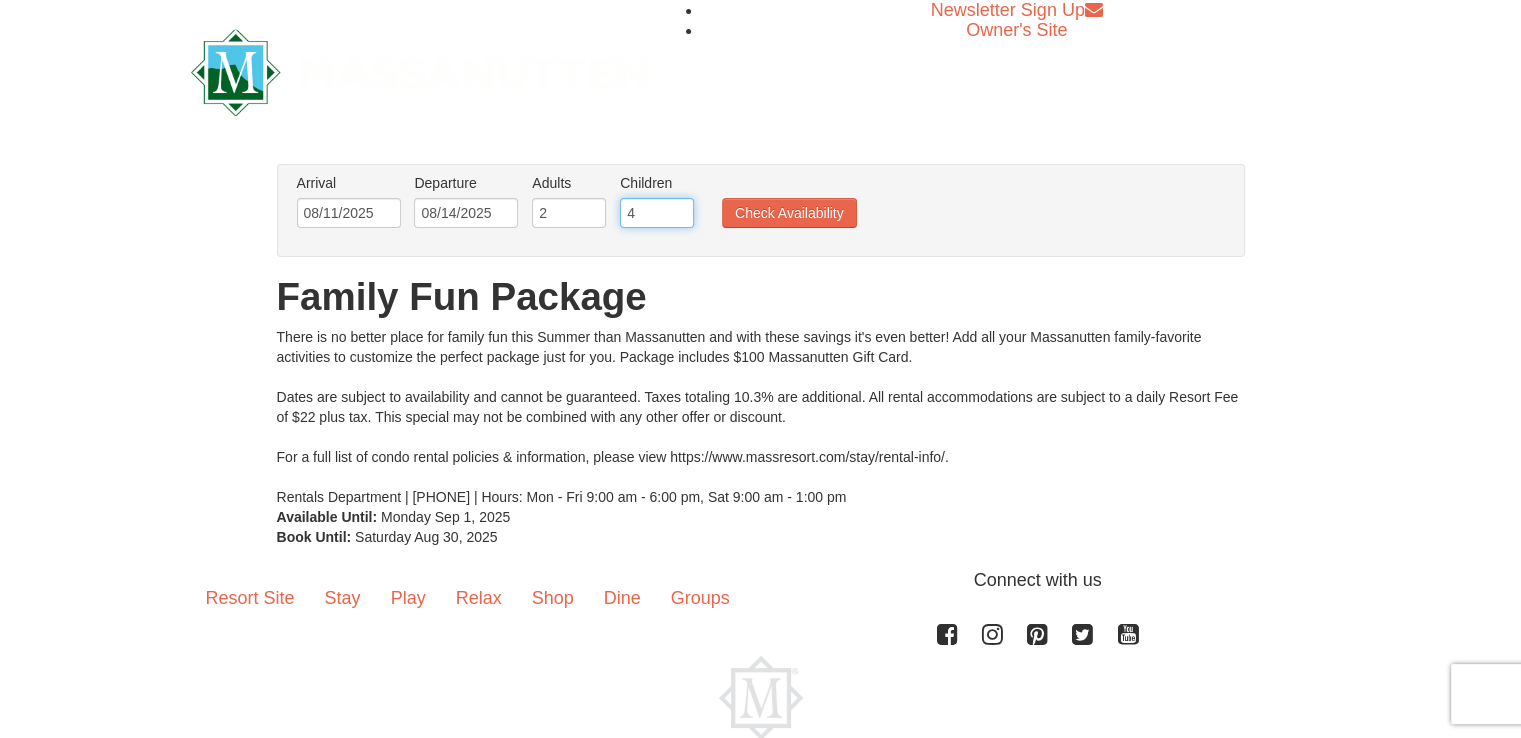 type on "4" 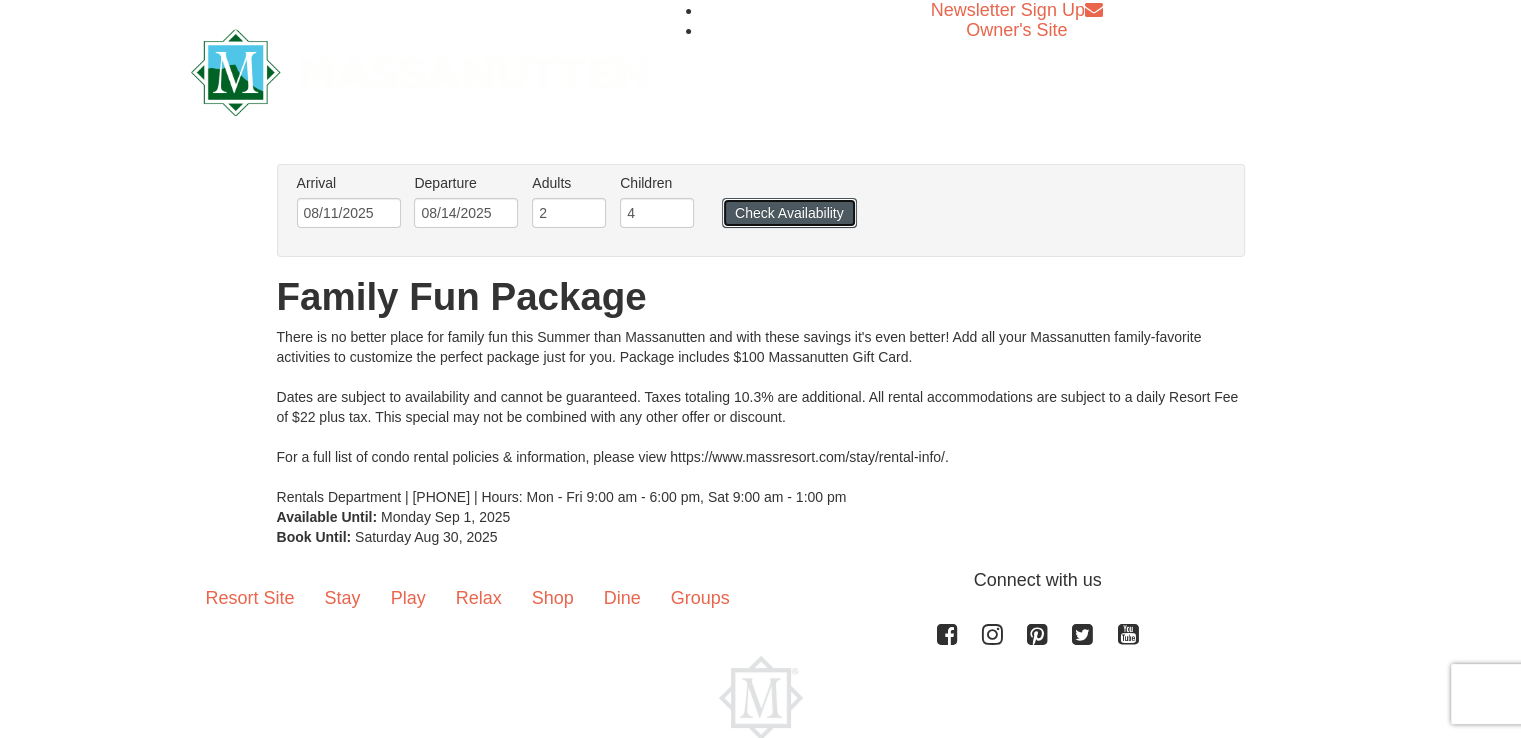 click on "Check Availability" at bounding box center [789, 213] 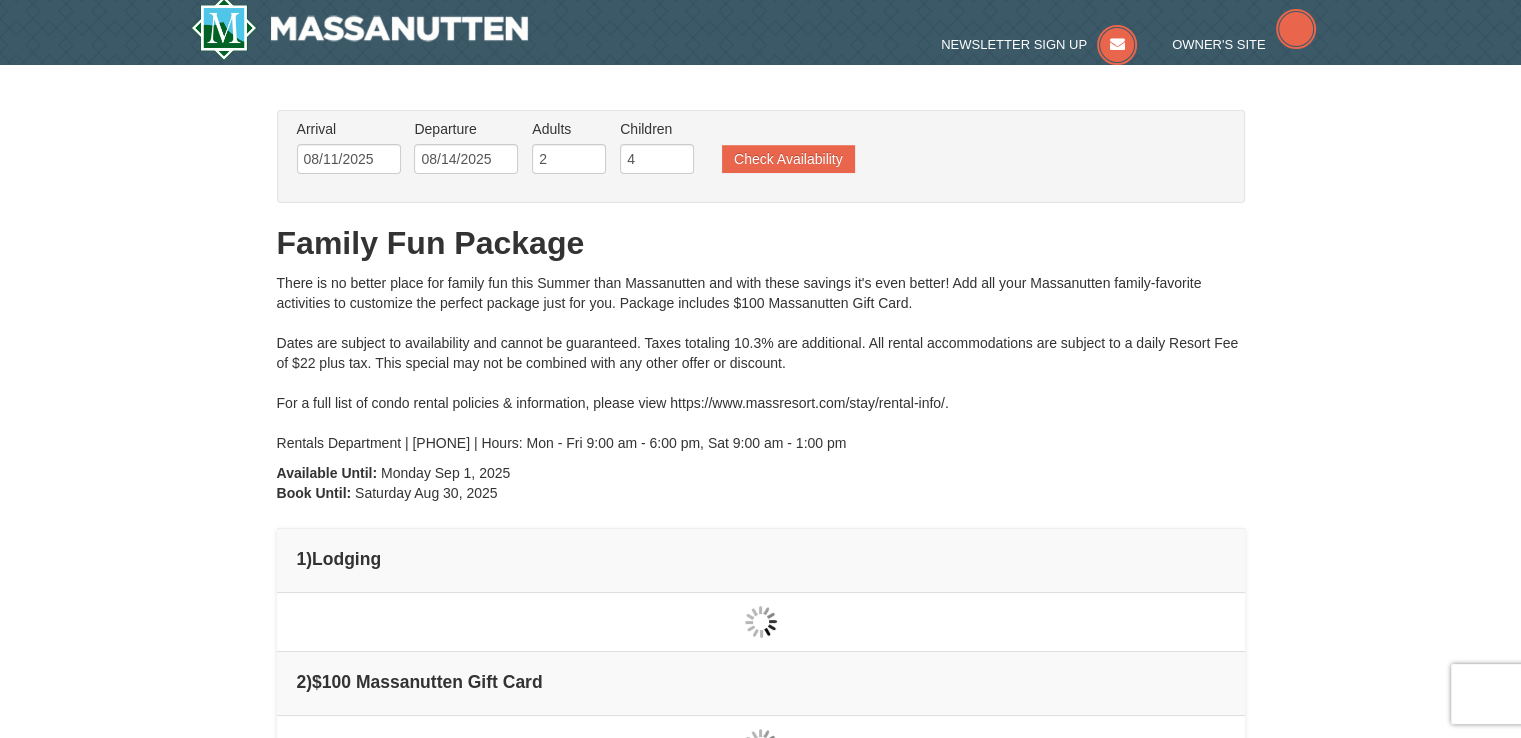 type on "08/11/2025" 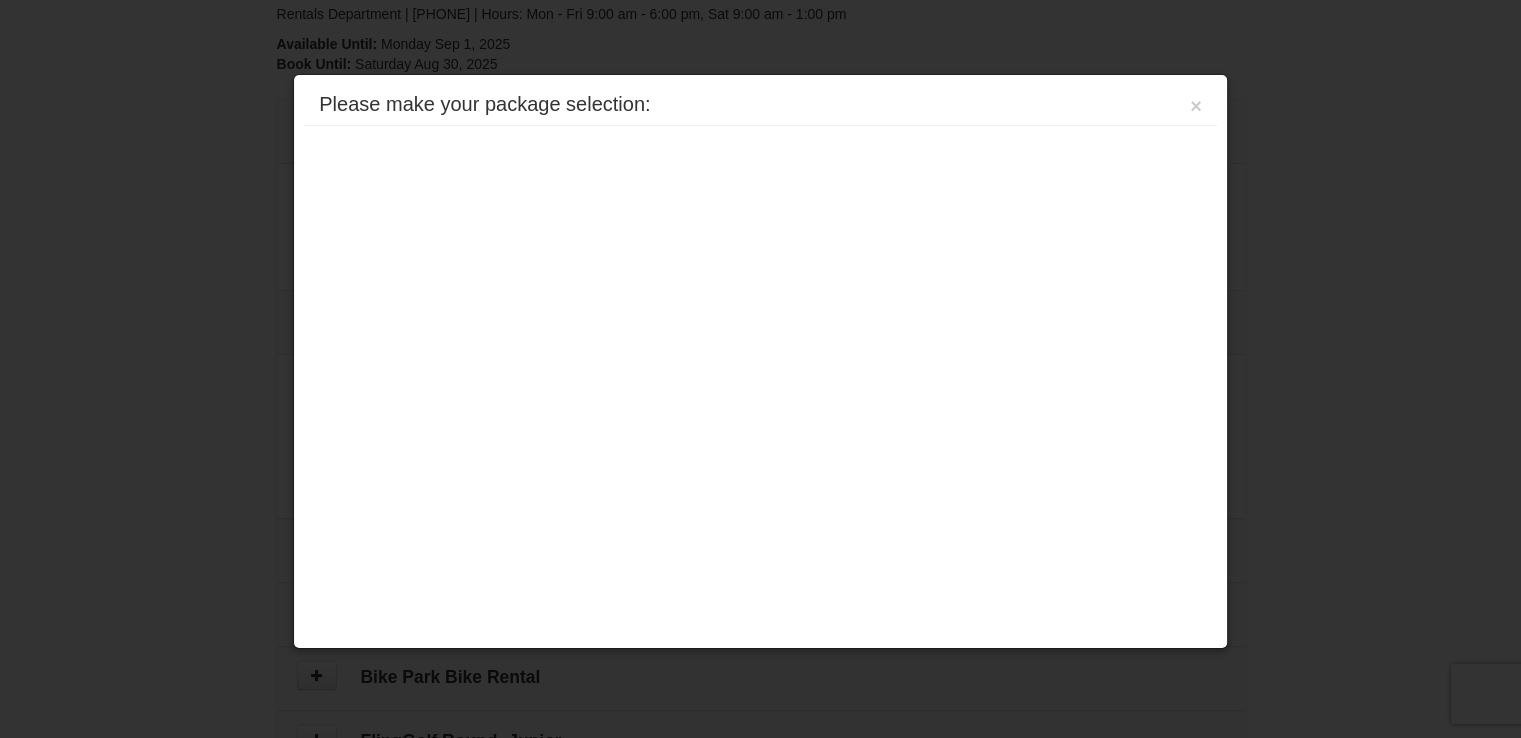 scroll, scrollTop: 0, scrollLeft: 0, axis: both 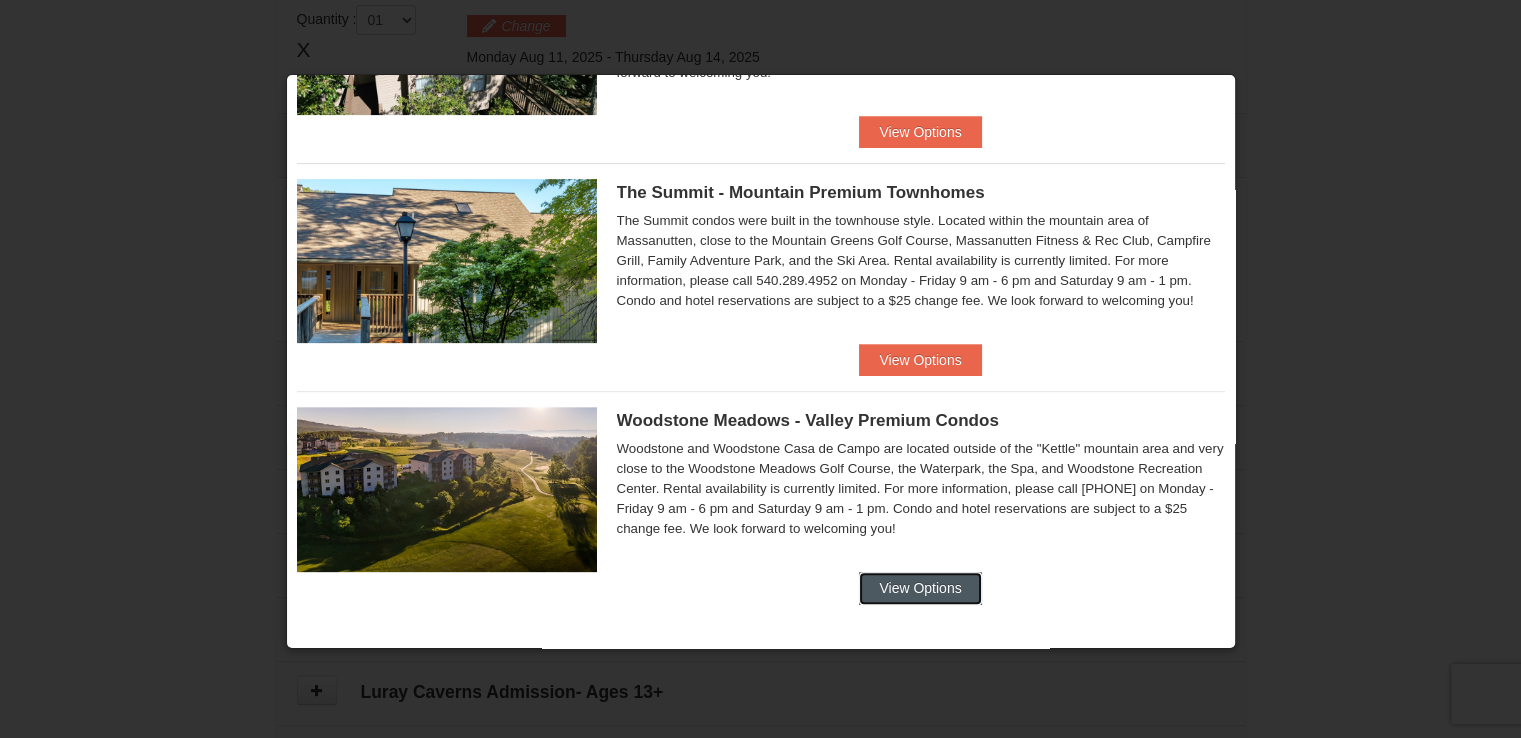 click on "View Options" at bounding box center (920, 588) 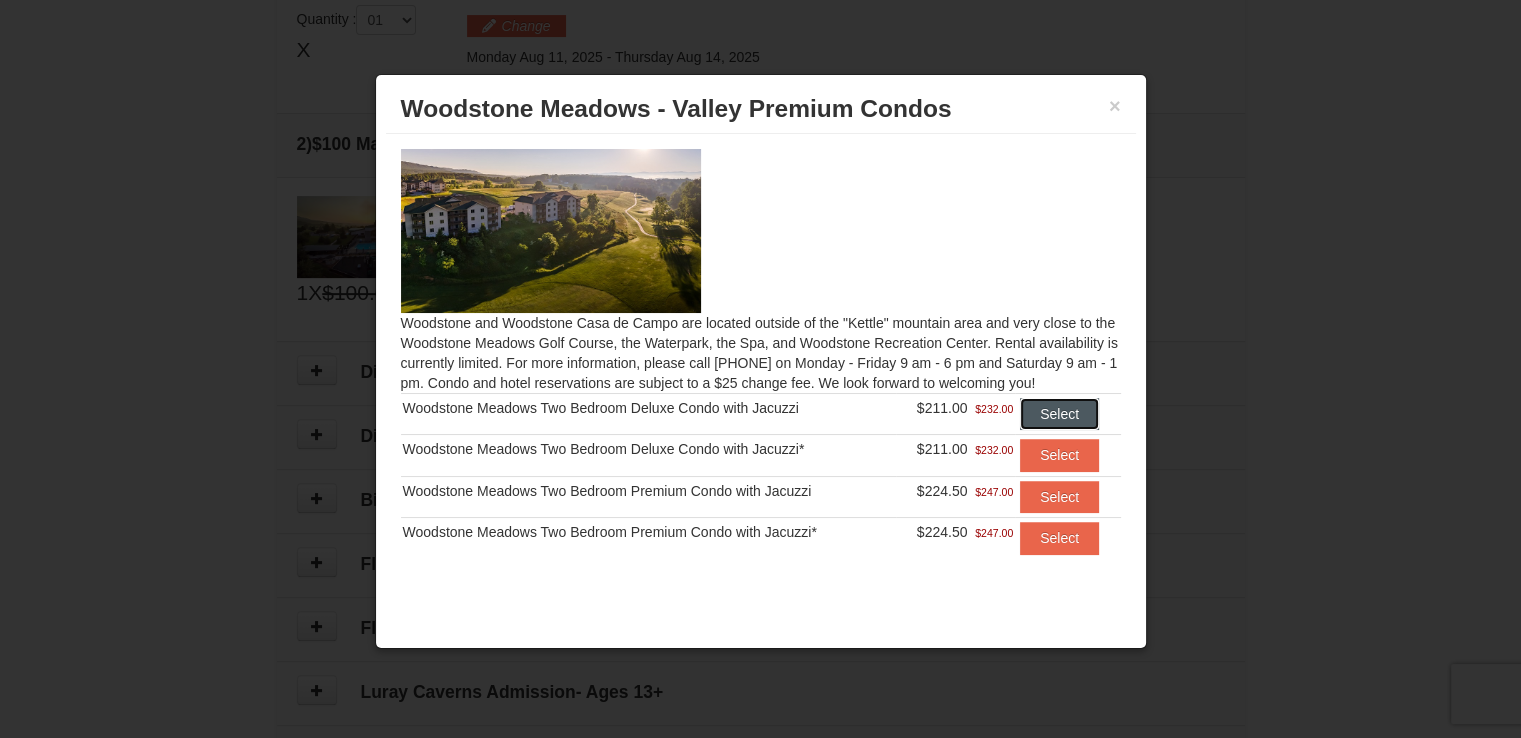 click on "Select" at bounding box center [1059, 414] 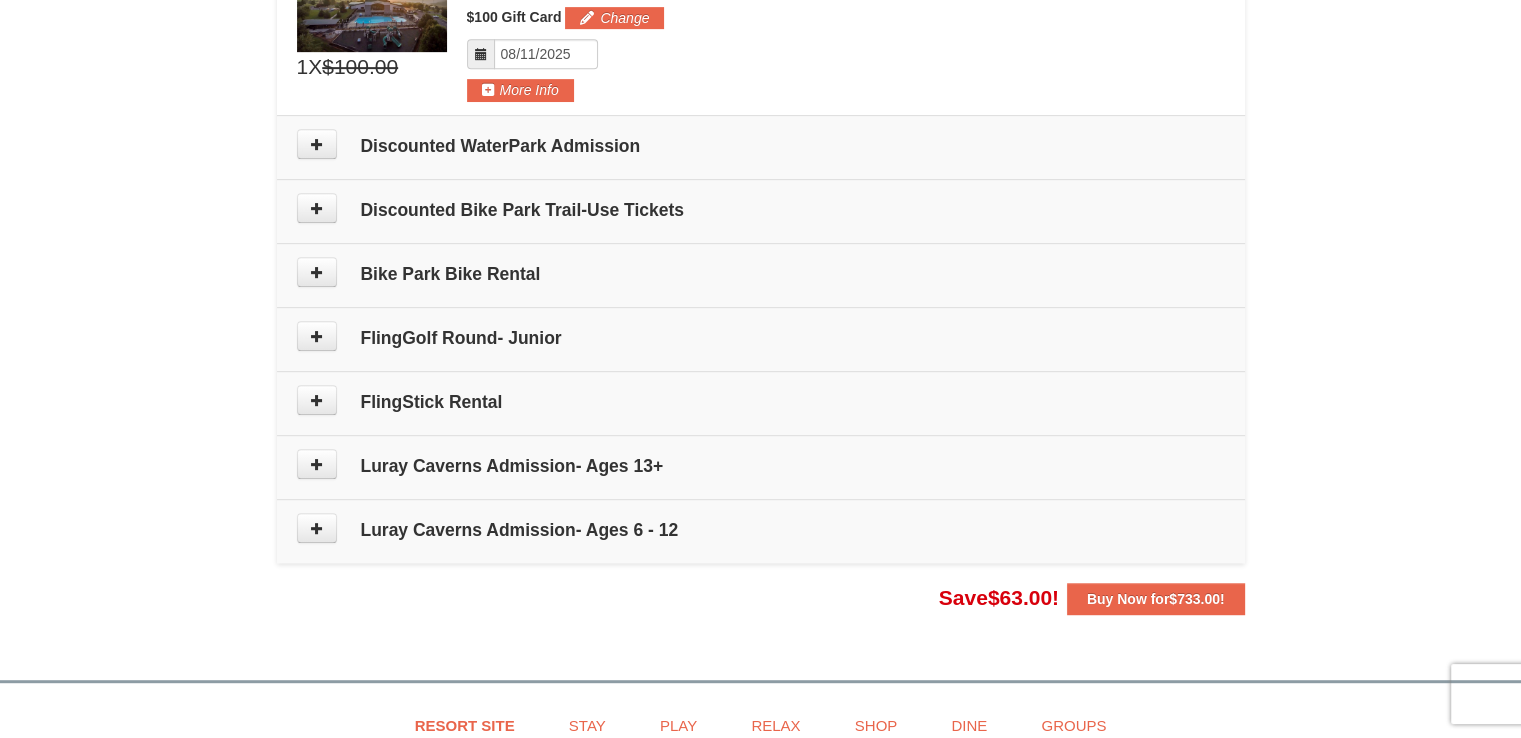 scroll, scrollTop: 898, scrollLeft: 0, axis: vertical 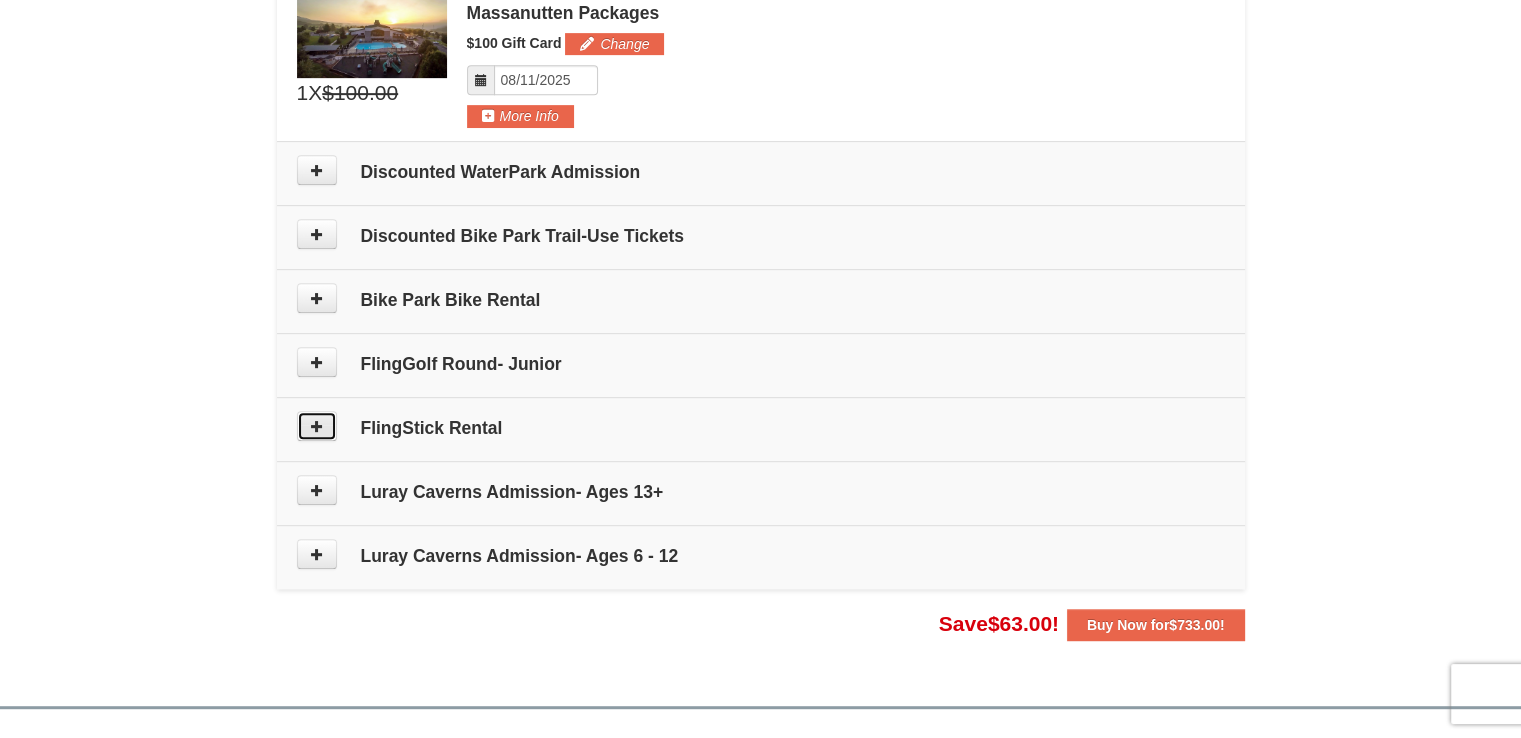 click at bounding box center [317, 426] 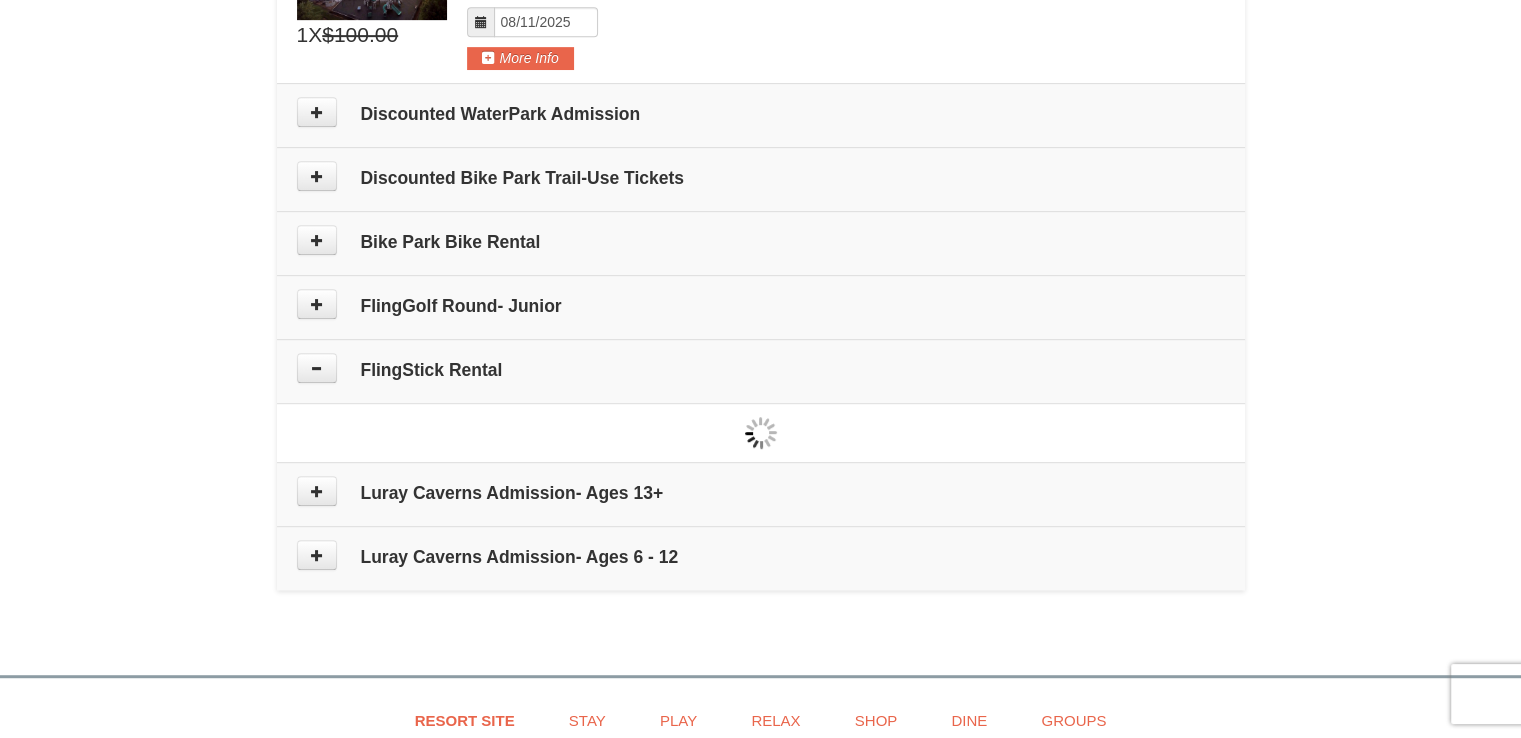 type on "08/14/2025" 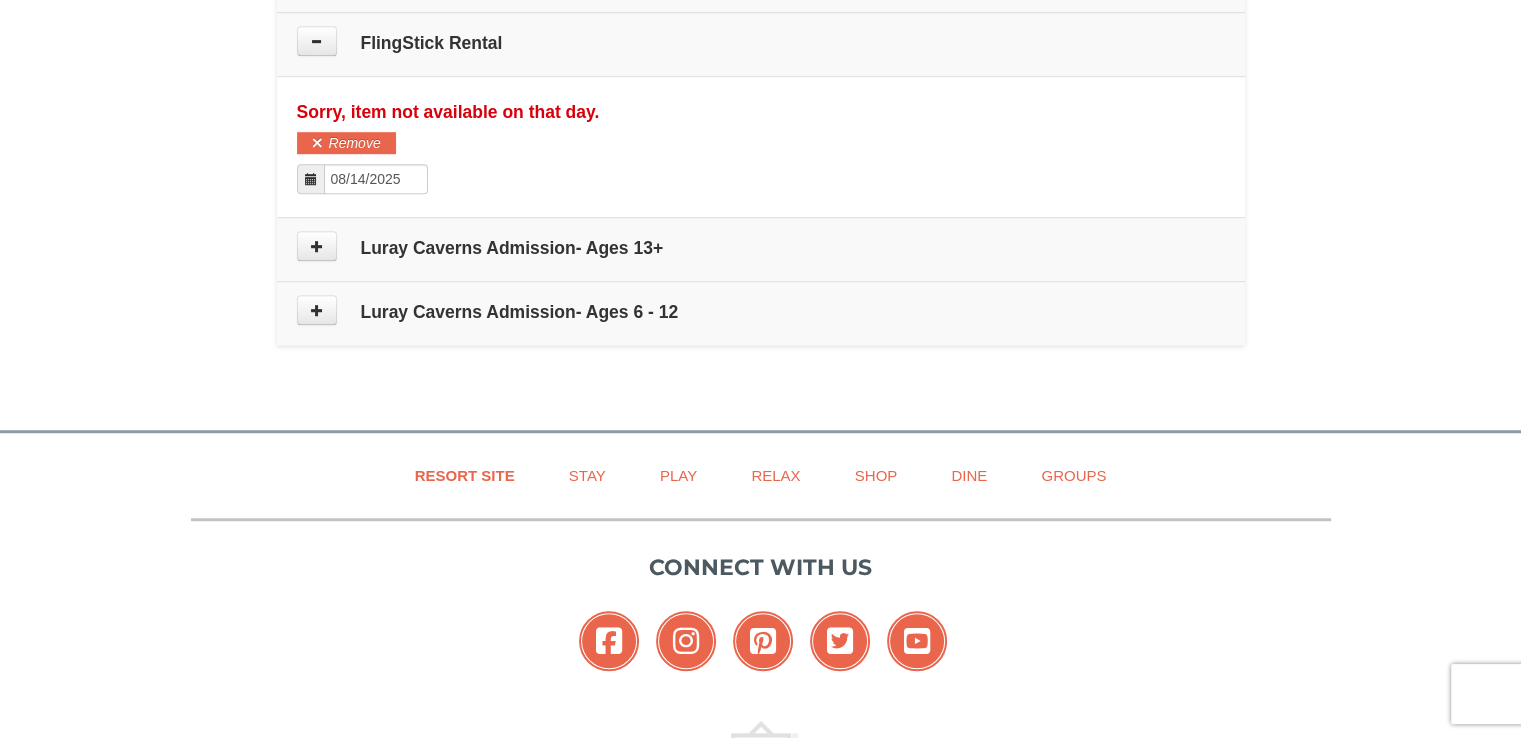 scroll, scrollTop: 1292, scrollLeft: 0, axis: vertical 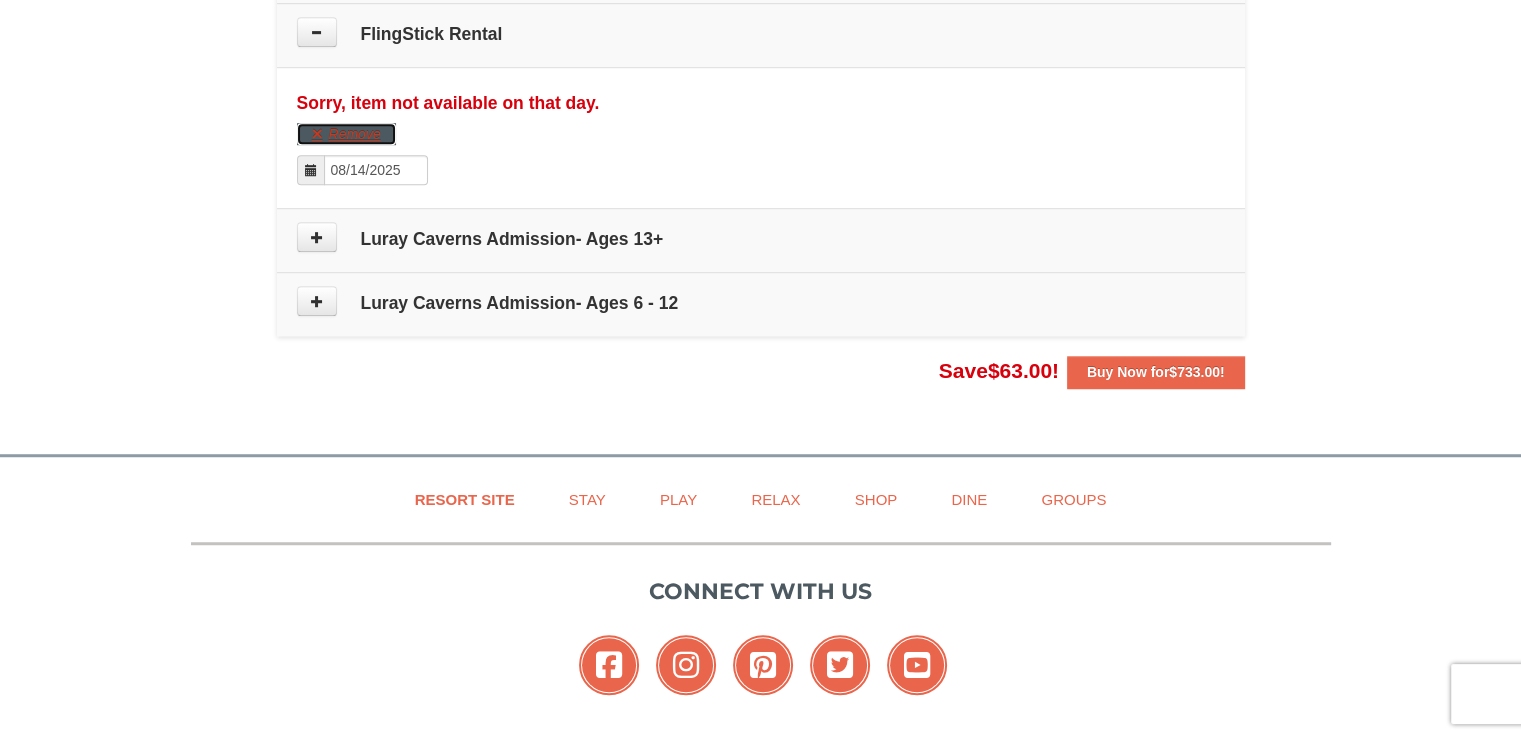 click on "Remove" at bounding box center [346, 134] 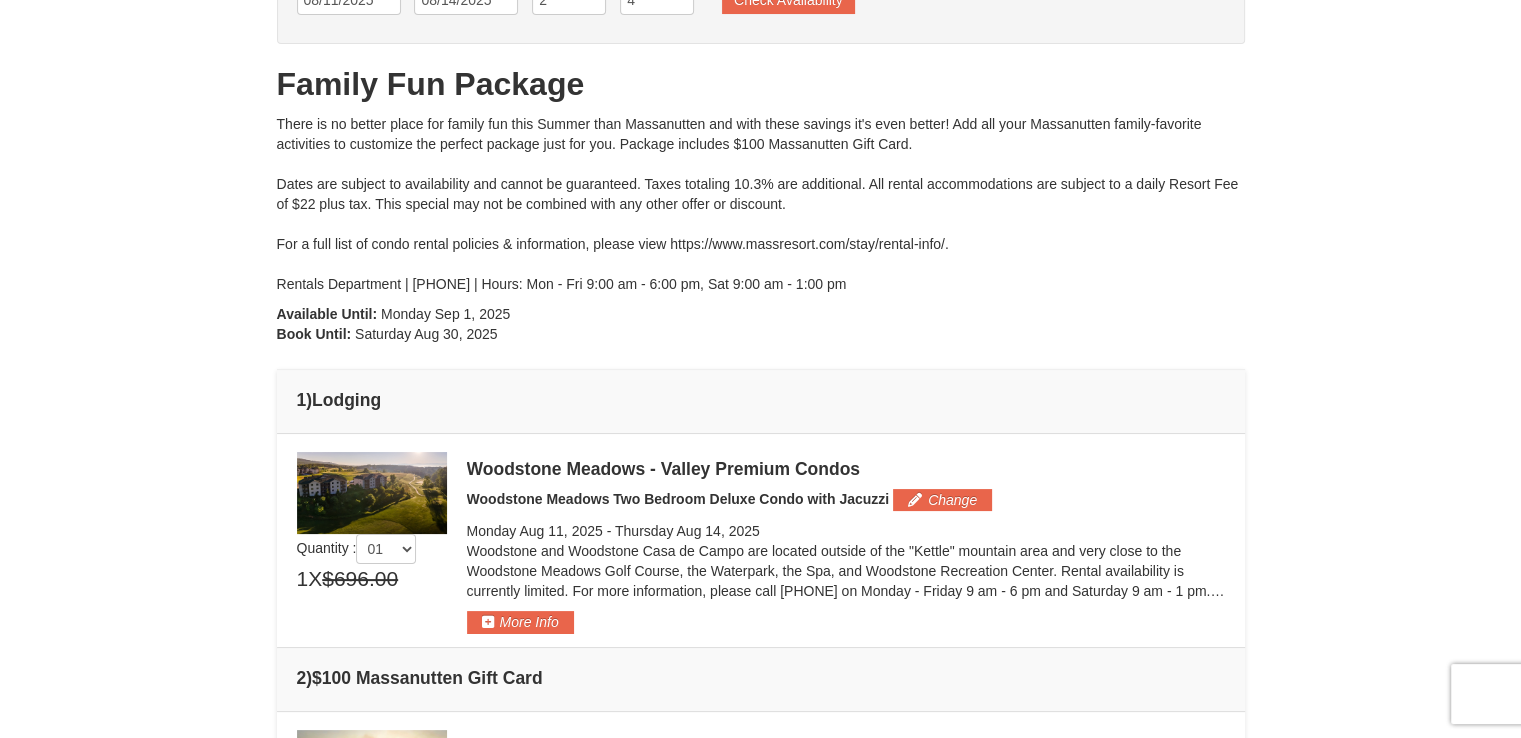 scroll, scrollTop: 0, scrollLeft: 0, axis: both 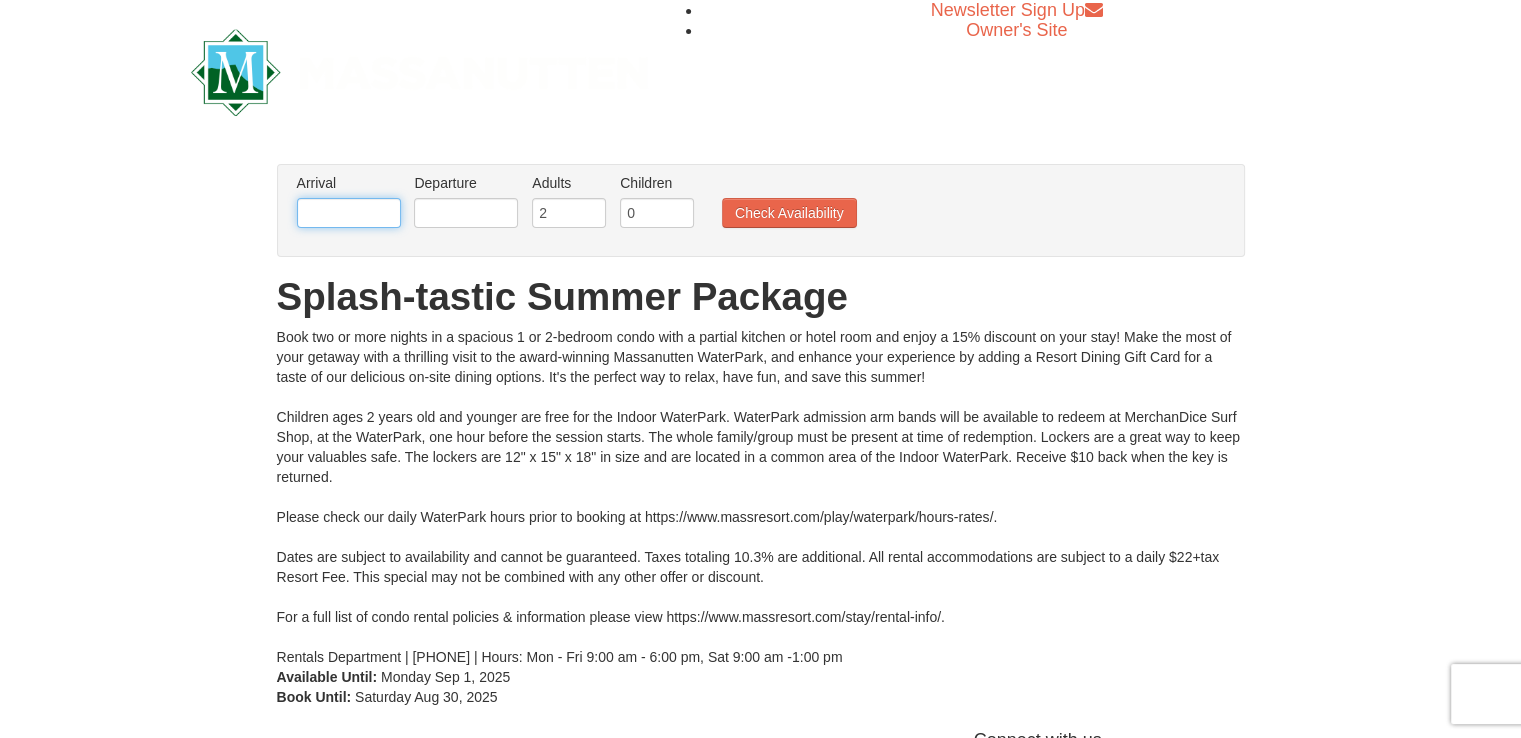 click at bounding box center (349, 213) 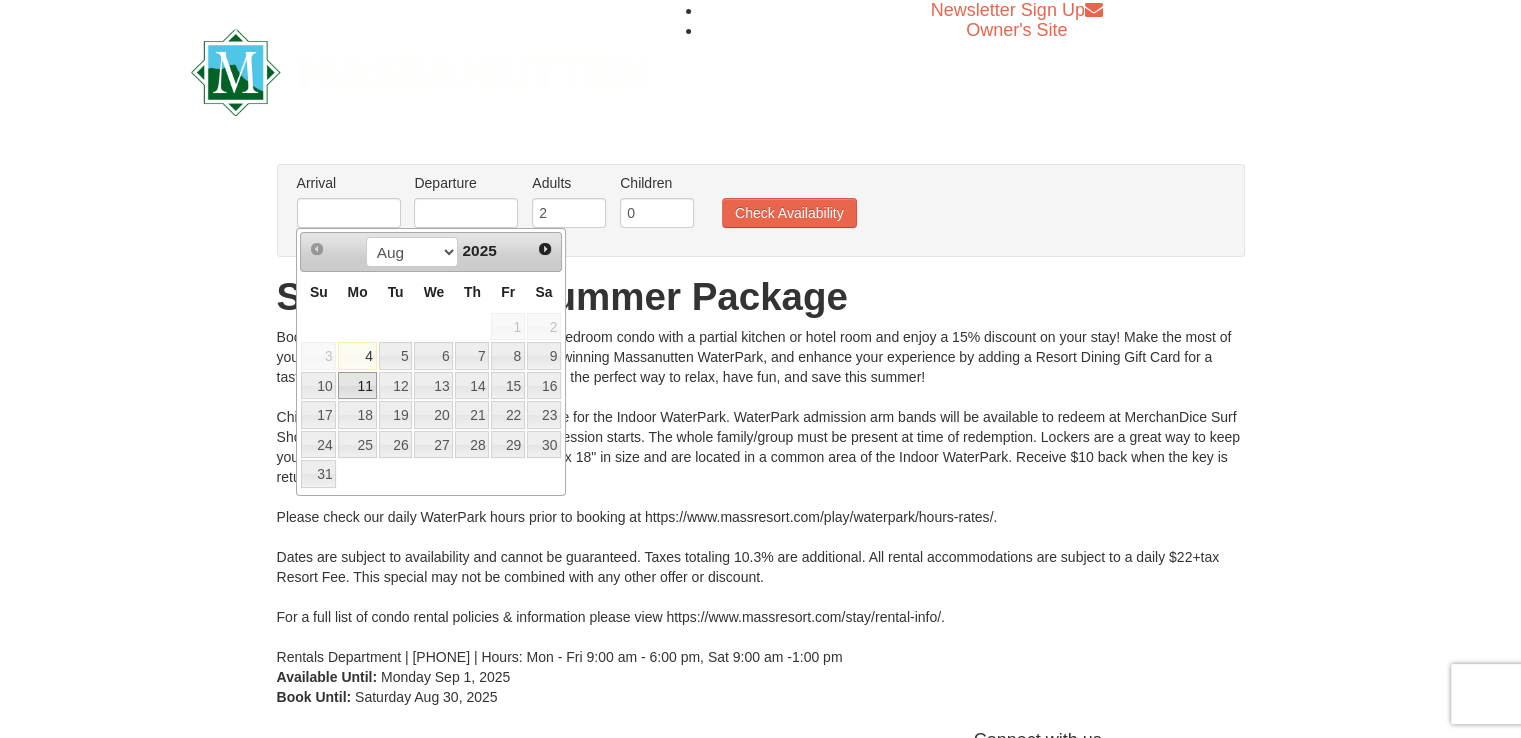 click on "11" at bounding box center [357, 386] 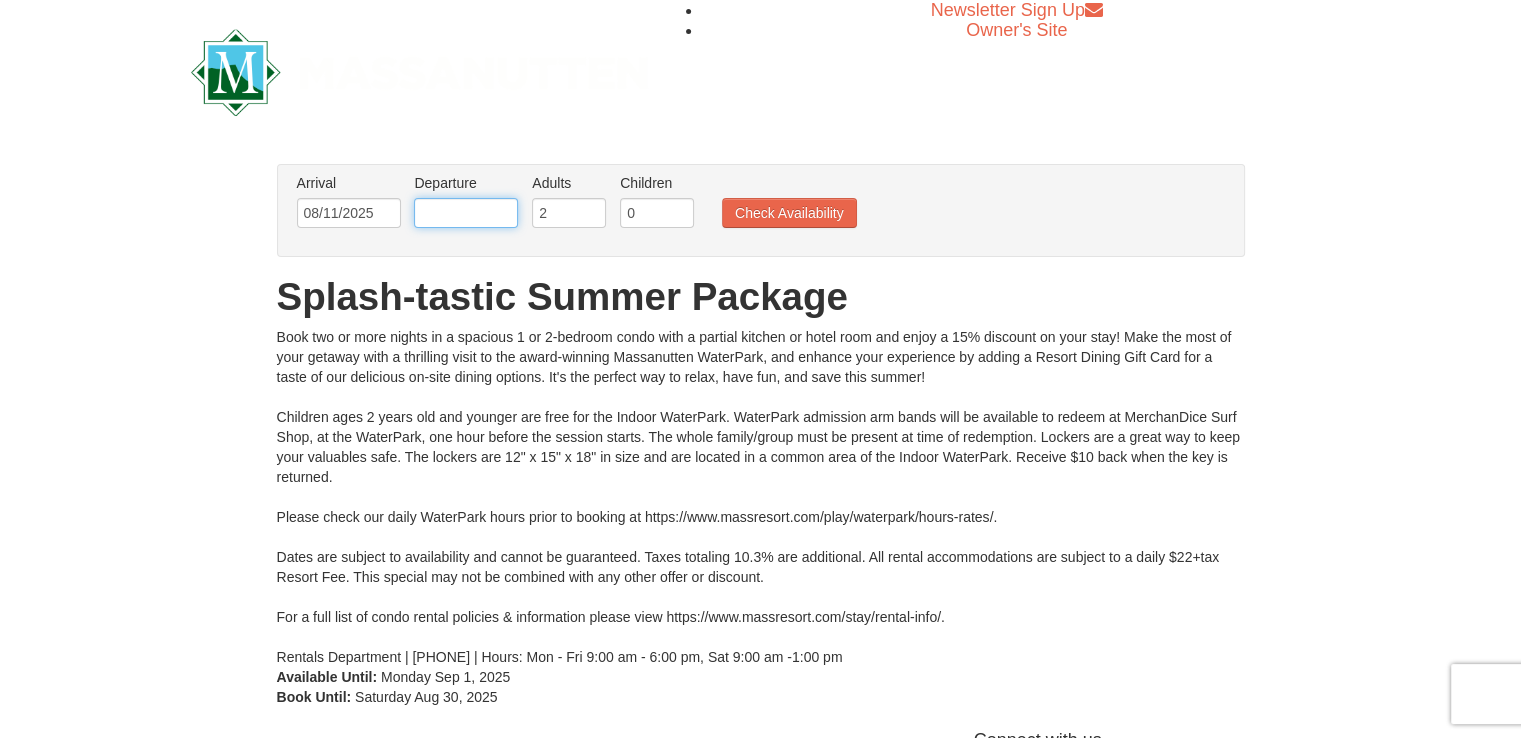 click at bounding box center [466, 213] 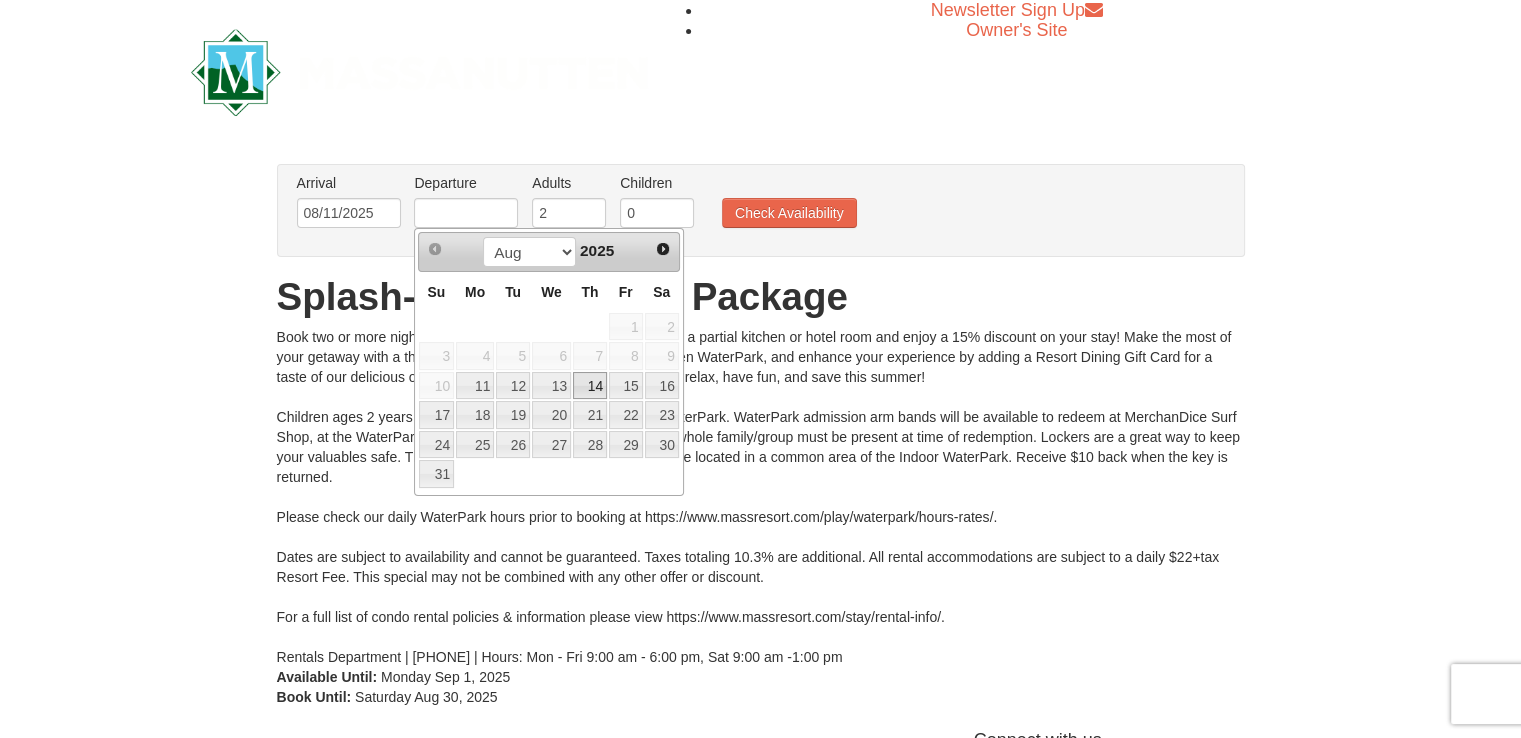 click on "14" at bounding box center (590, 386) 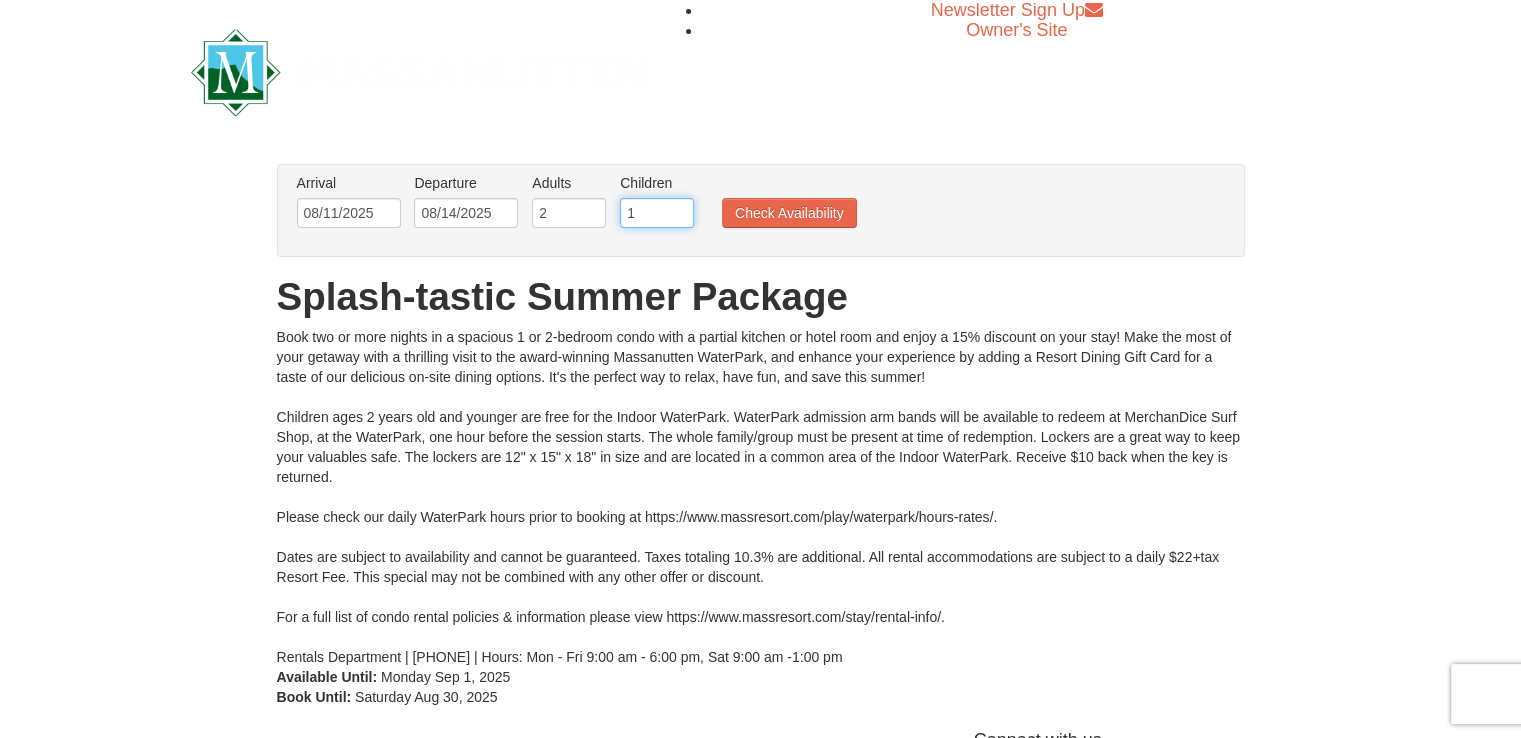 click on "1" at bounding box center [657, 213] 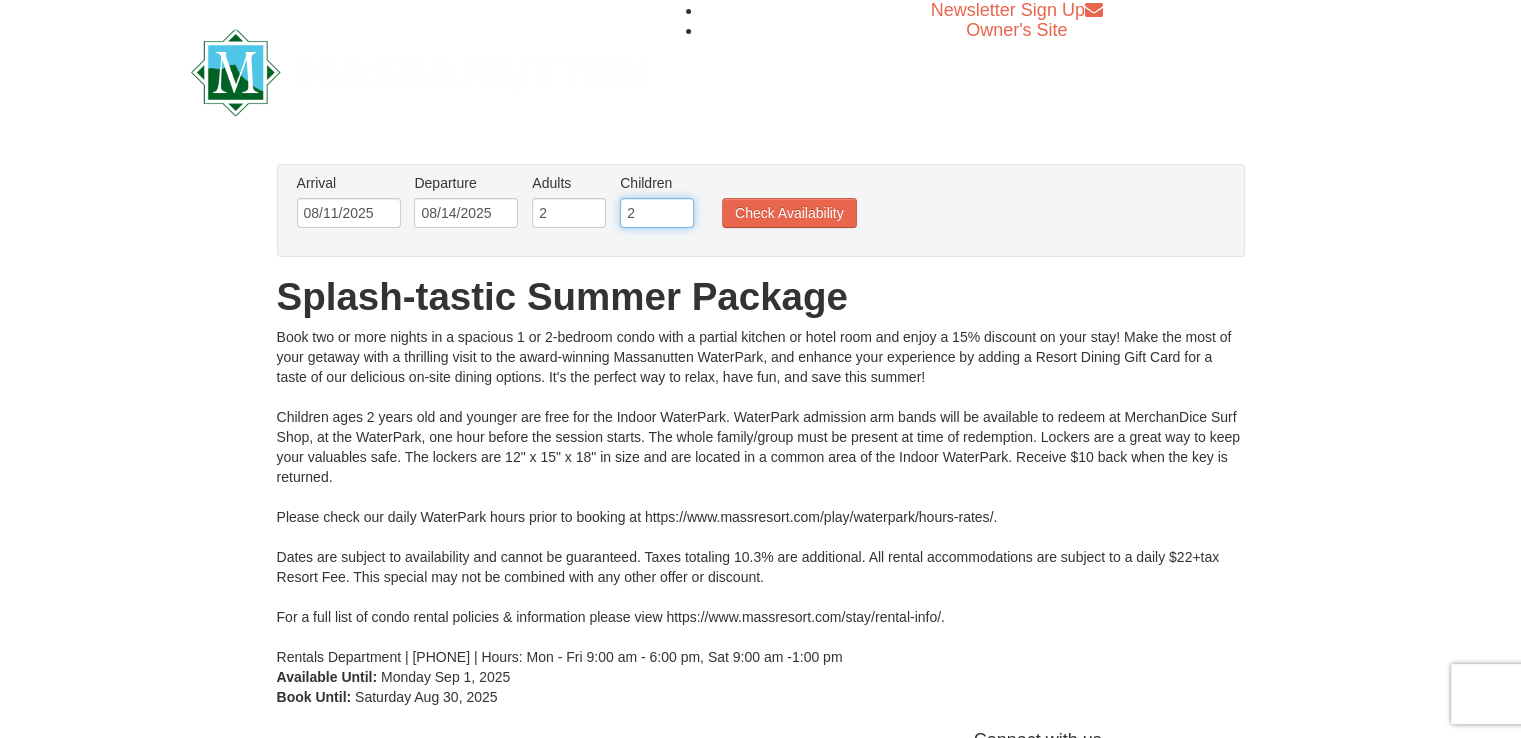 click on "2" at bounding box center [657, 213] 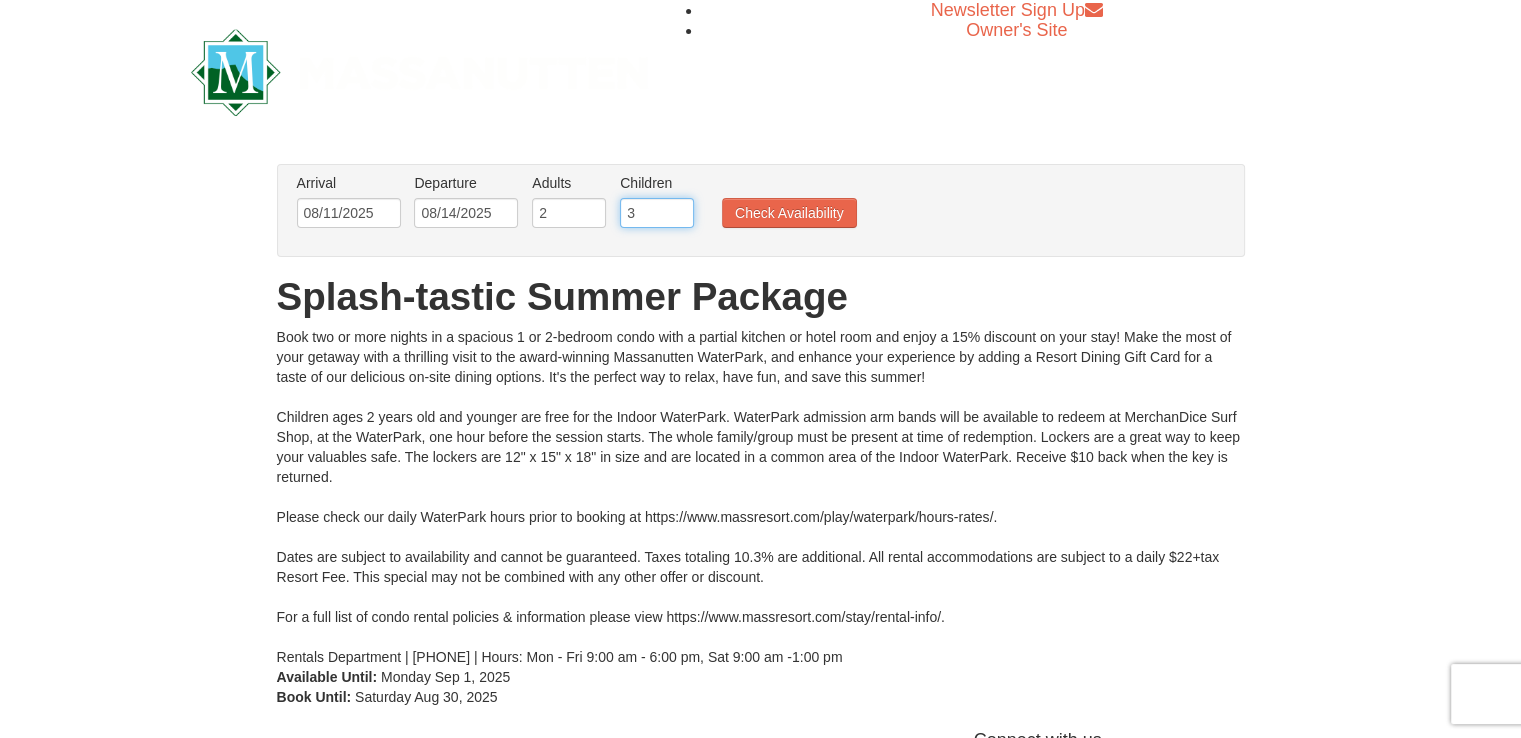 click on "3" at bounding box center (657, 213) 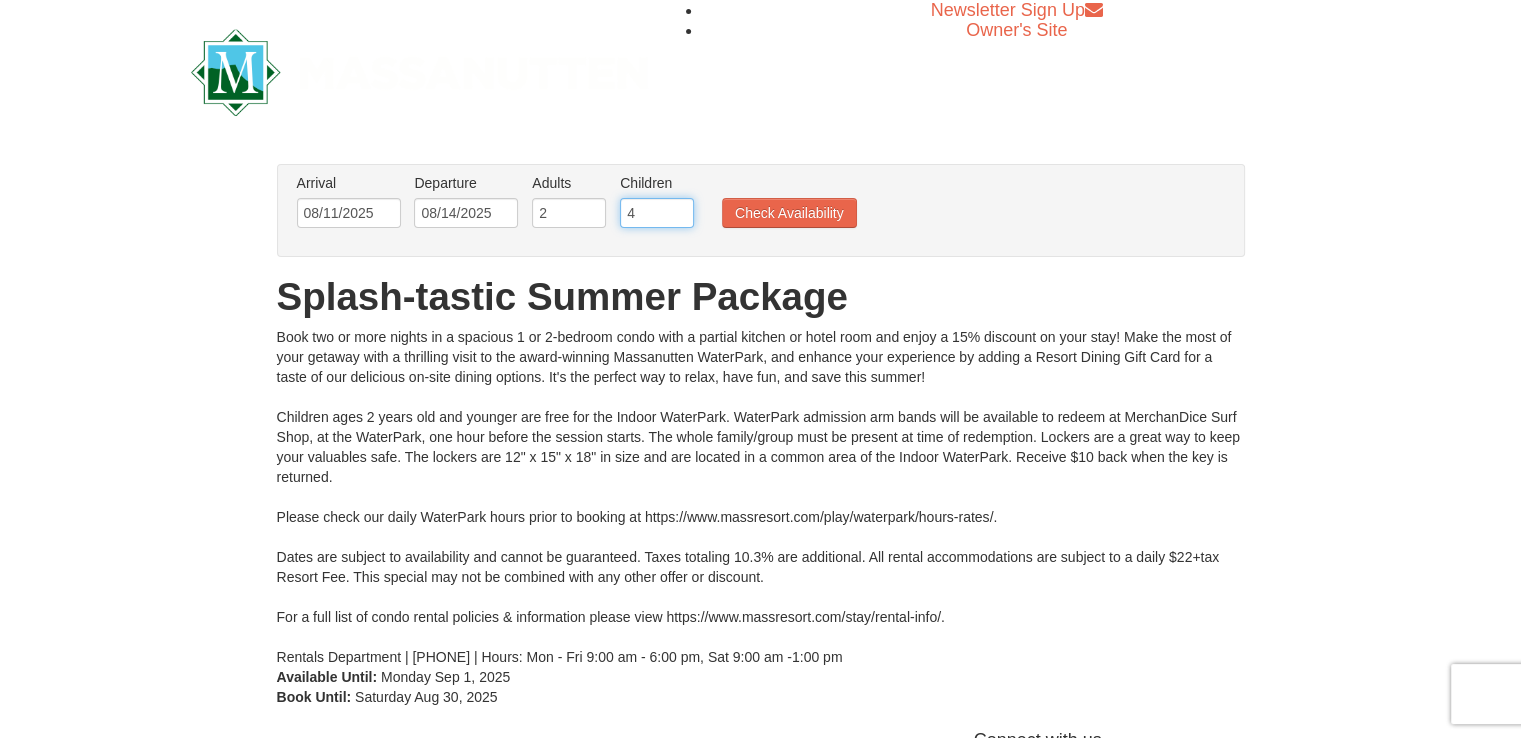 type on "4" 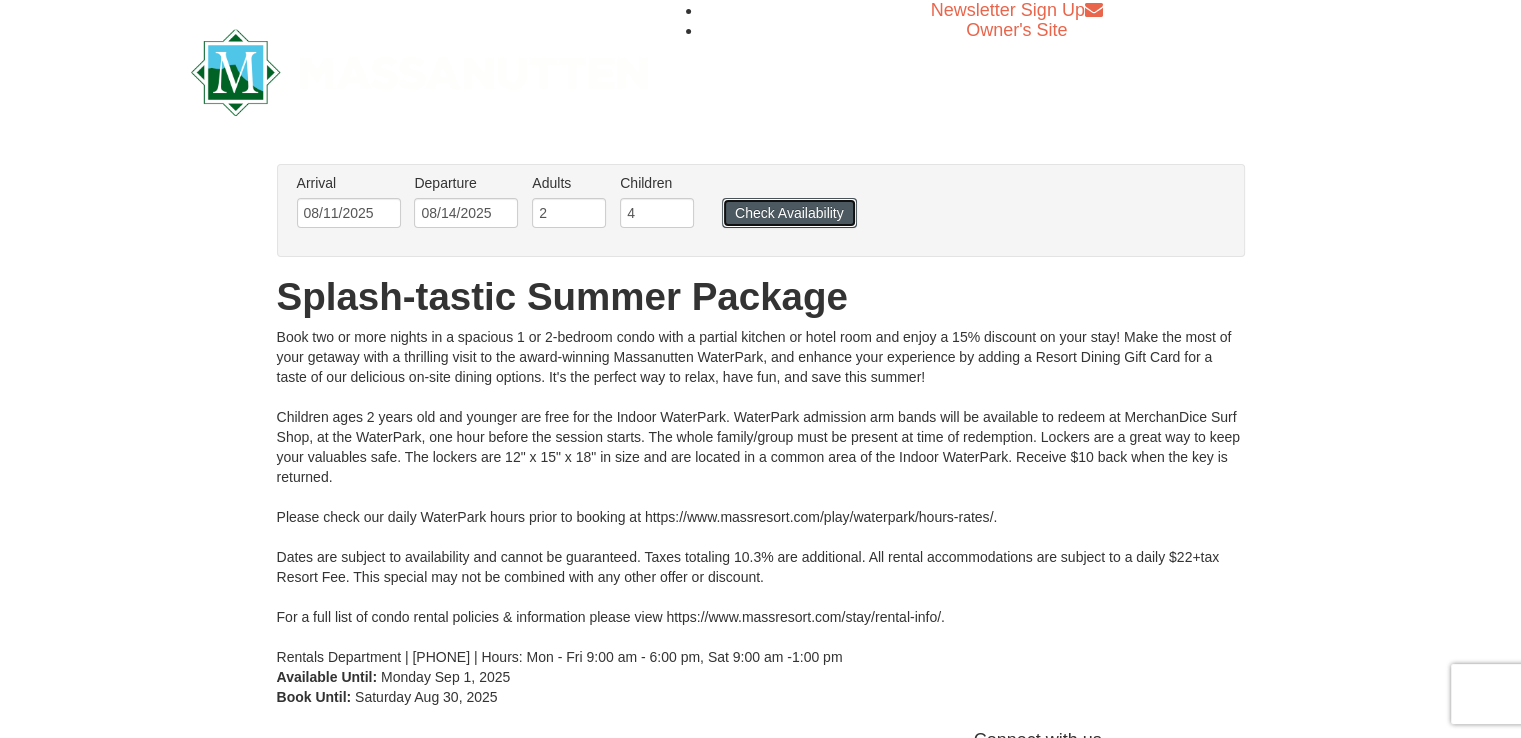 click on "Check Availability" at bounding box center (789, 213) 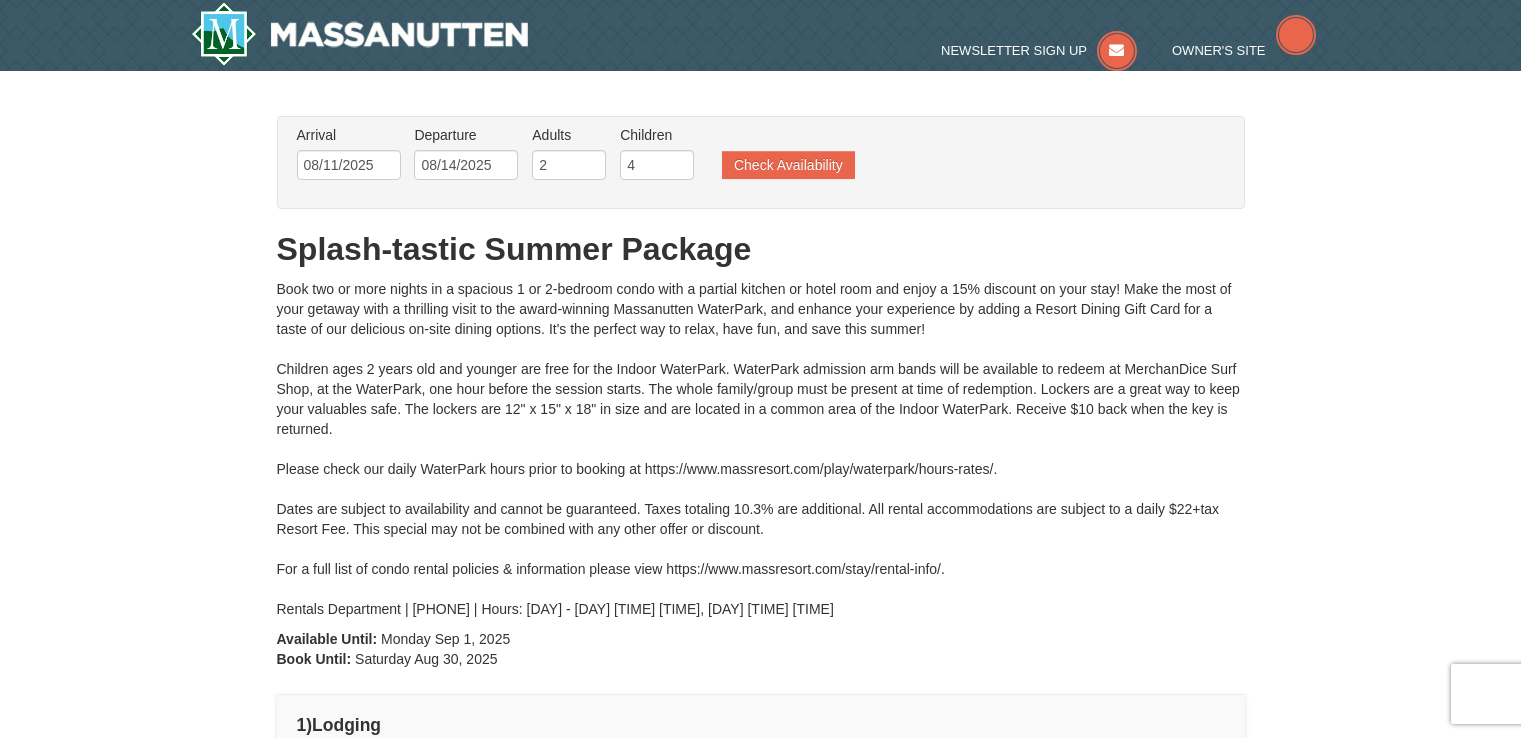 type on "08/11/2025" 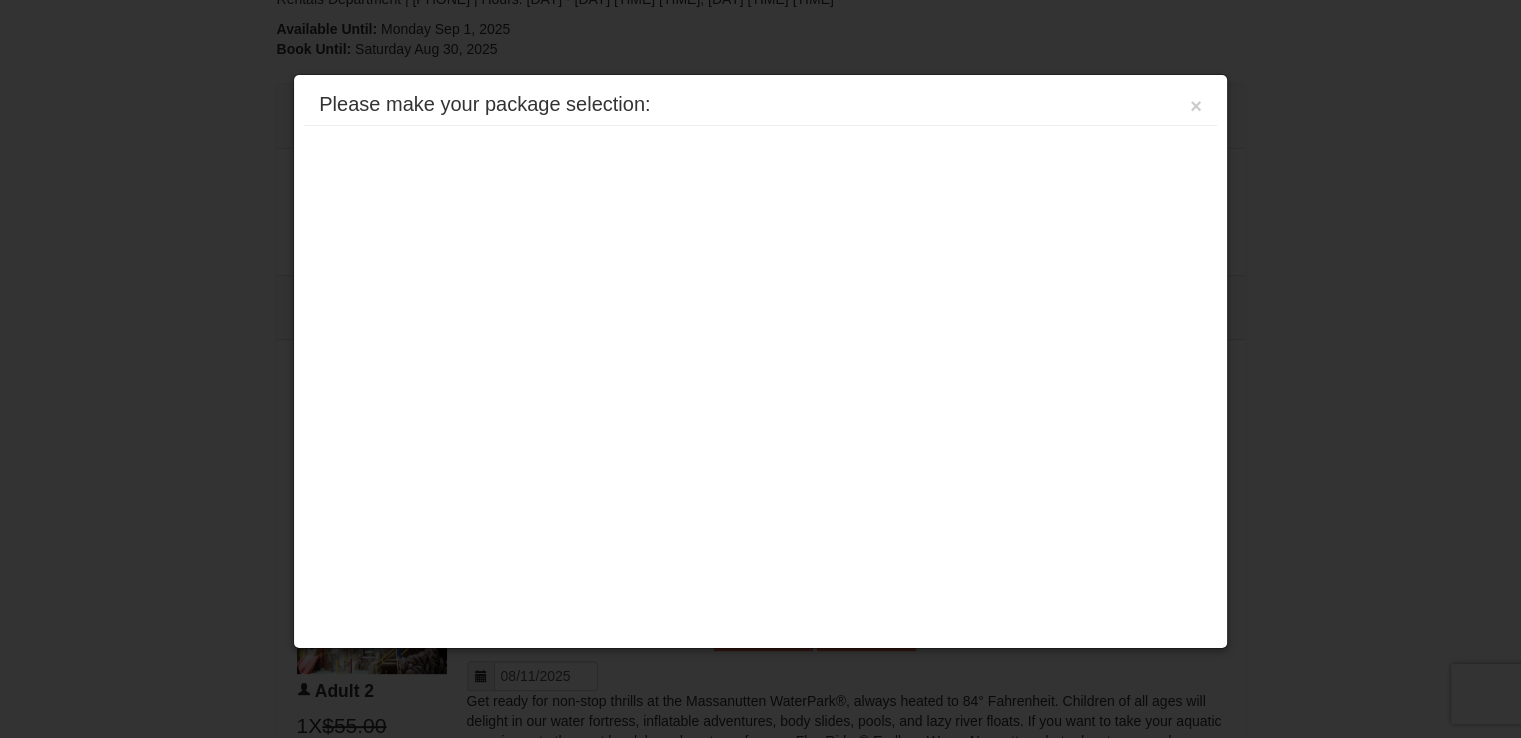 scroll, scrollTop: 709, scrollLeft: 0, axis: vertical 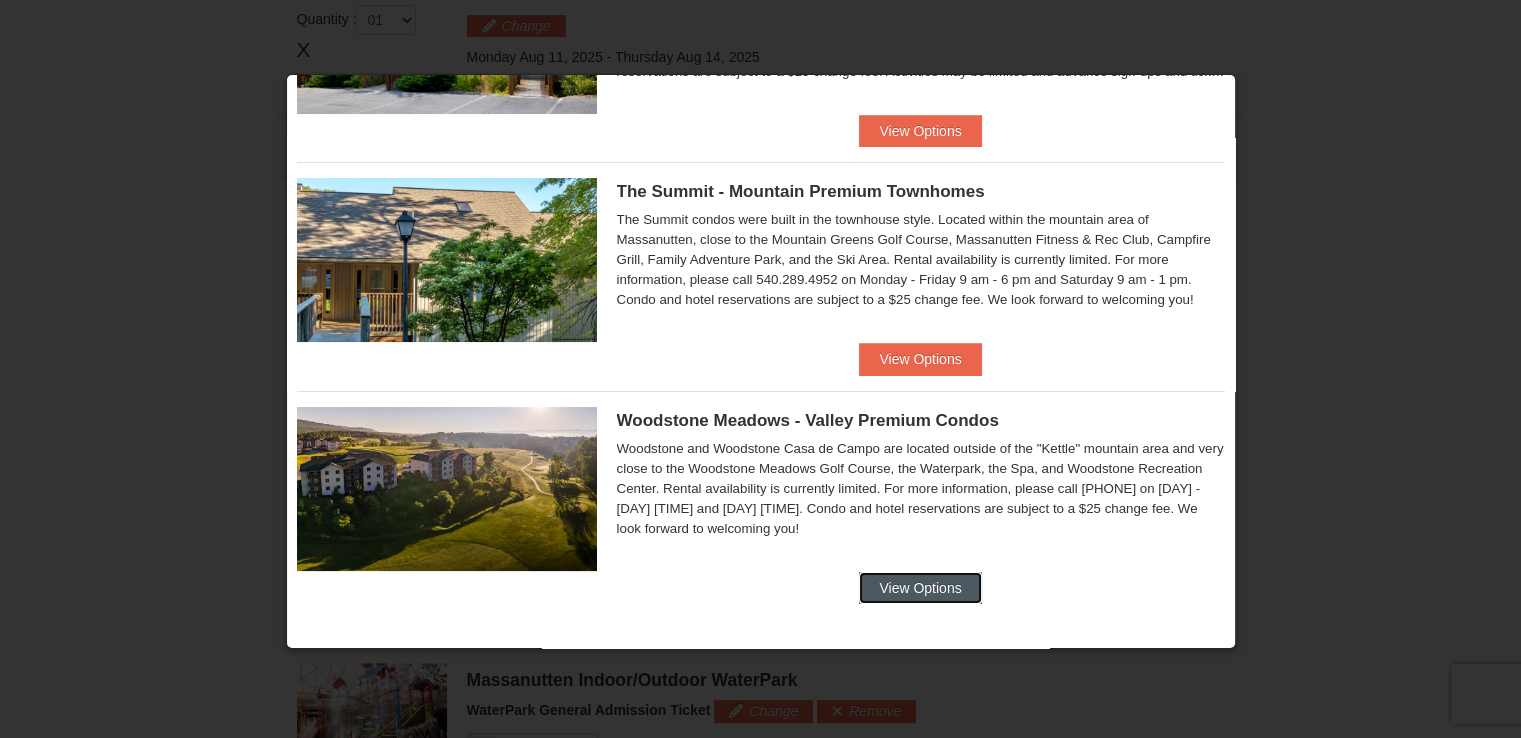 click on "View Options" at bounding box center [920, 588] 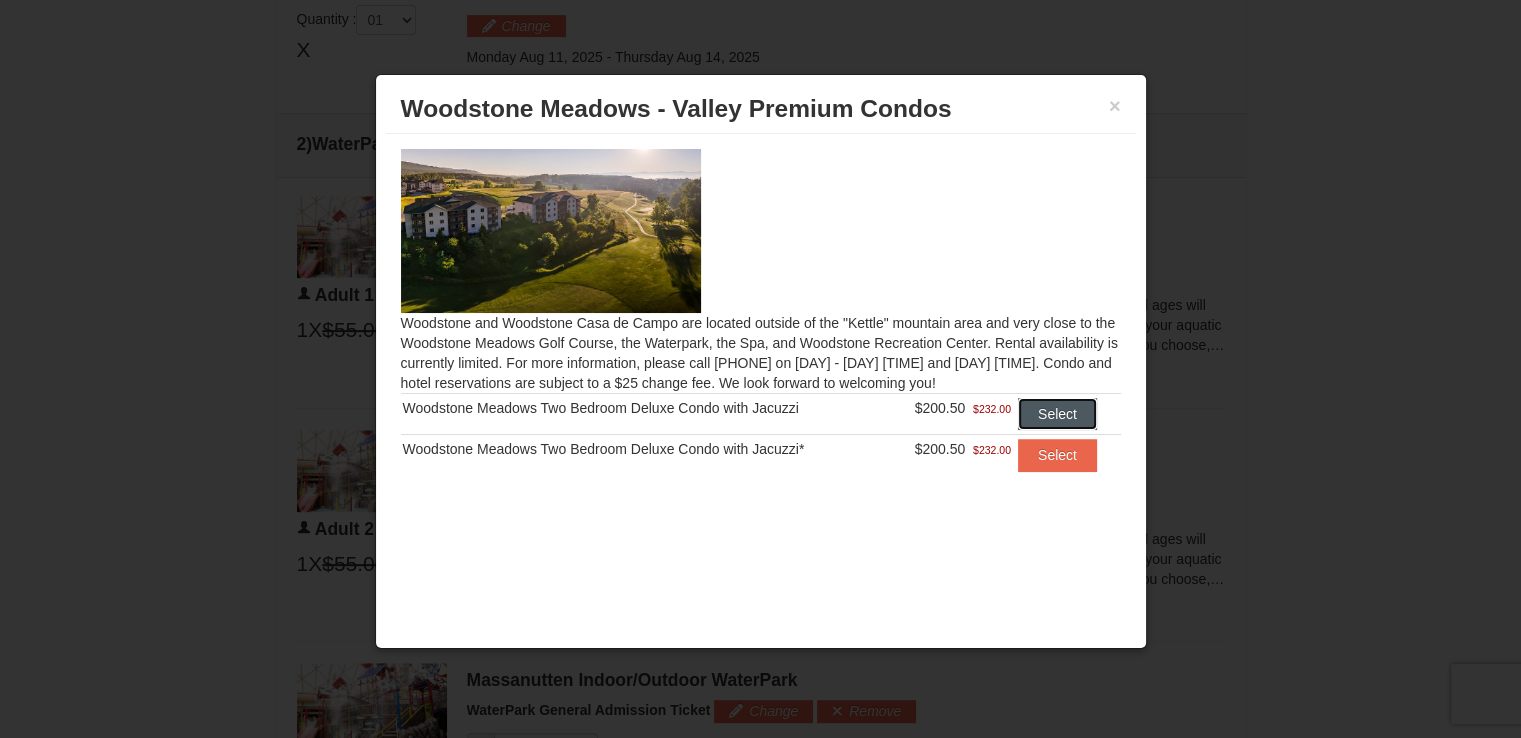 click on "Select" at bounding box center [1057, 414] 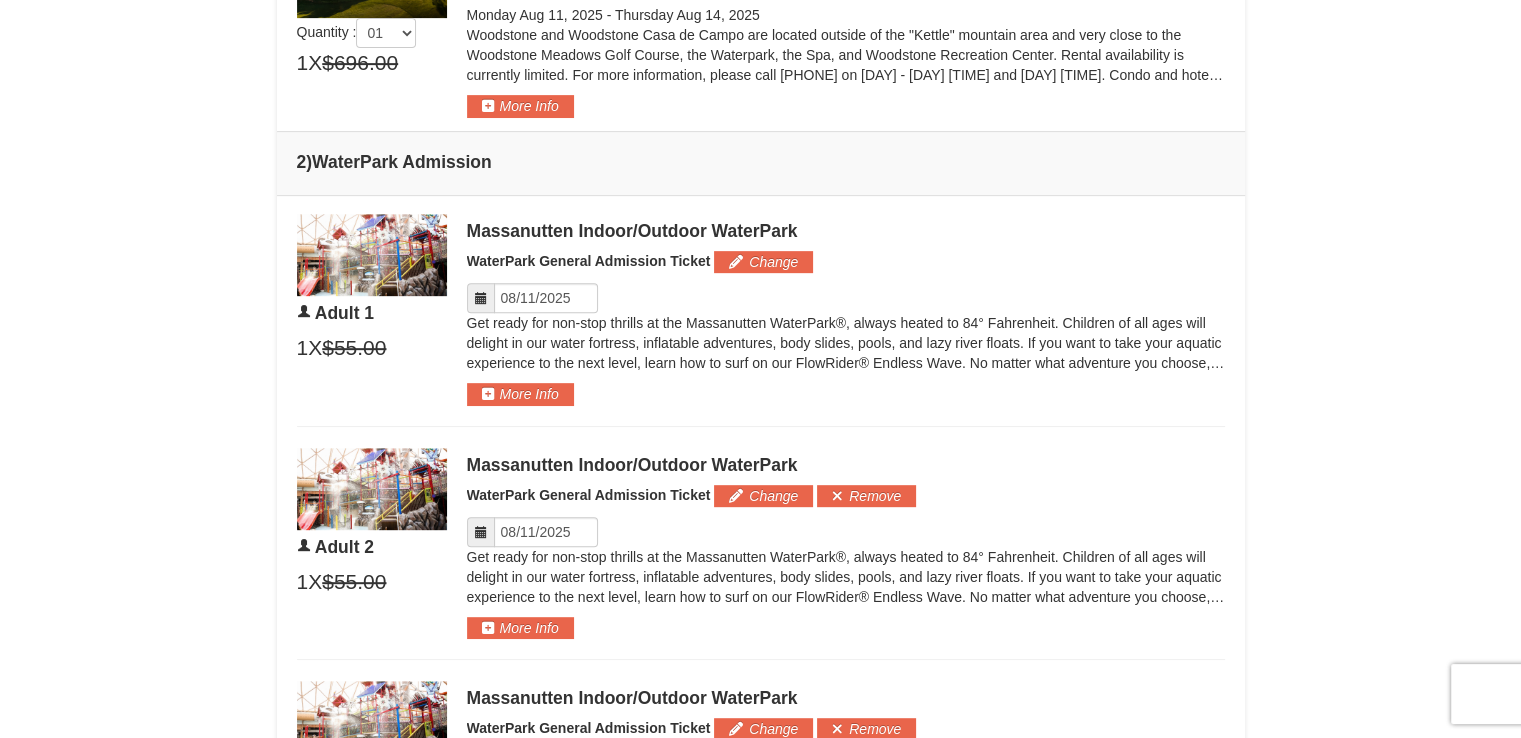 scroll, scrollTop: 851, scrollLeft: 0, axis: vertical 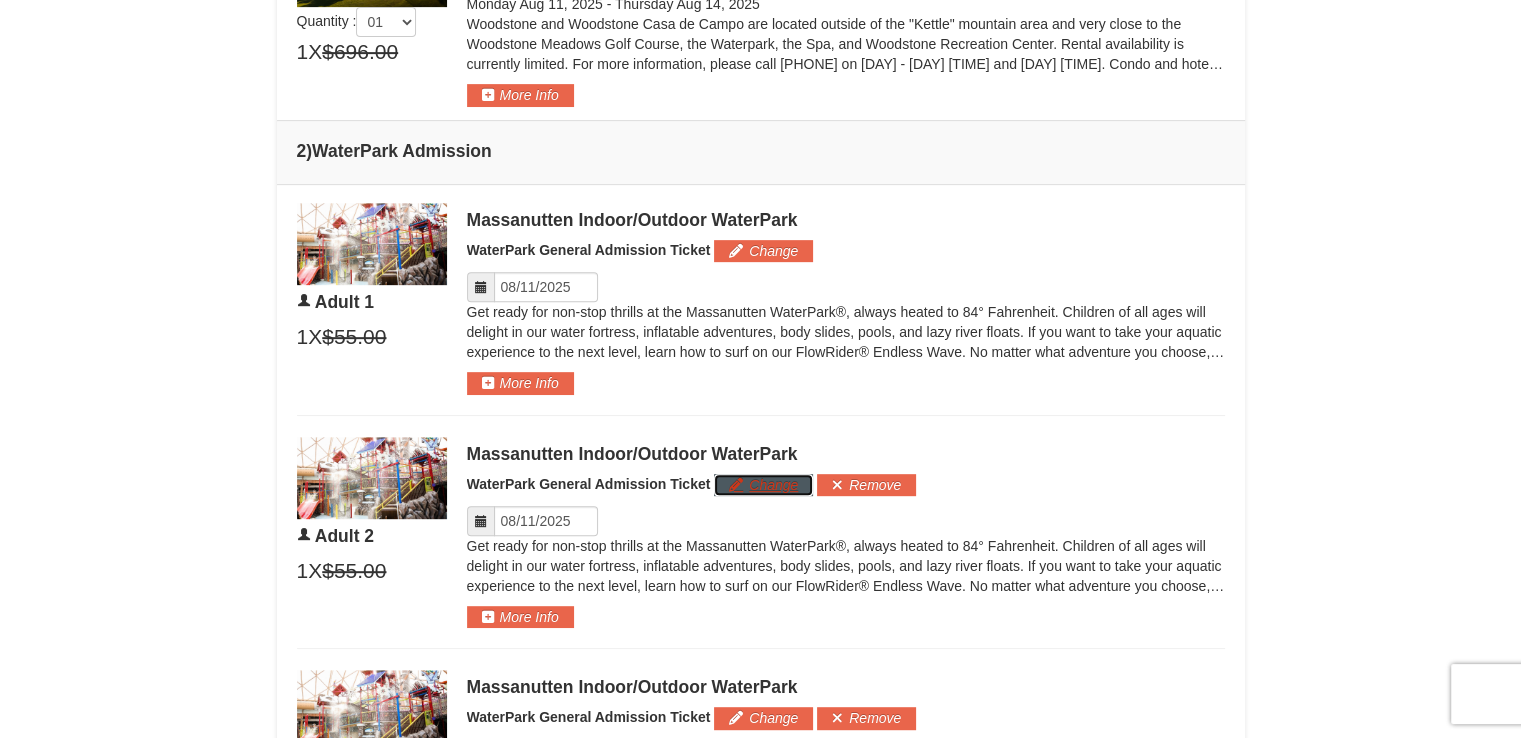click on "Change" at bounding box center [763, 485] 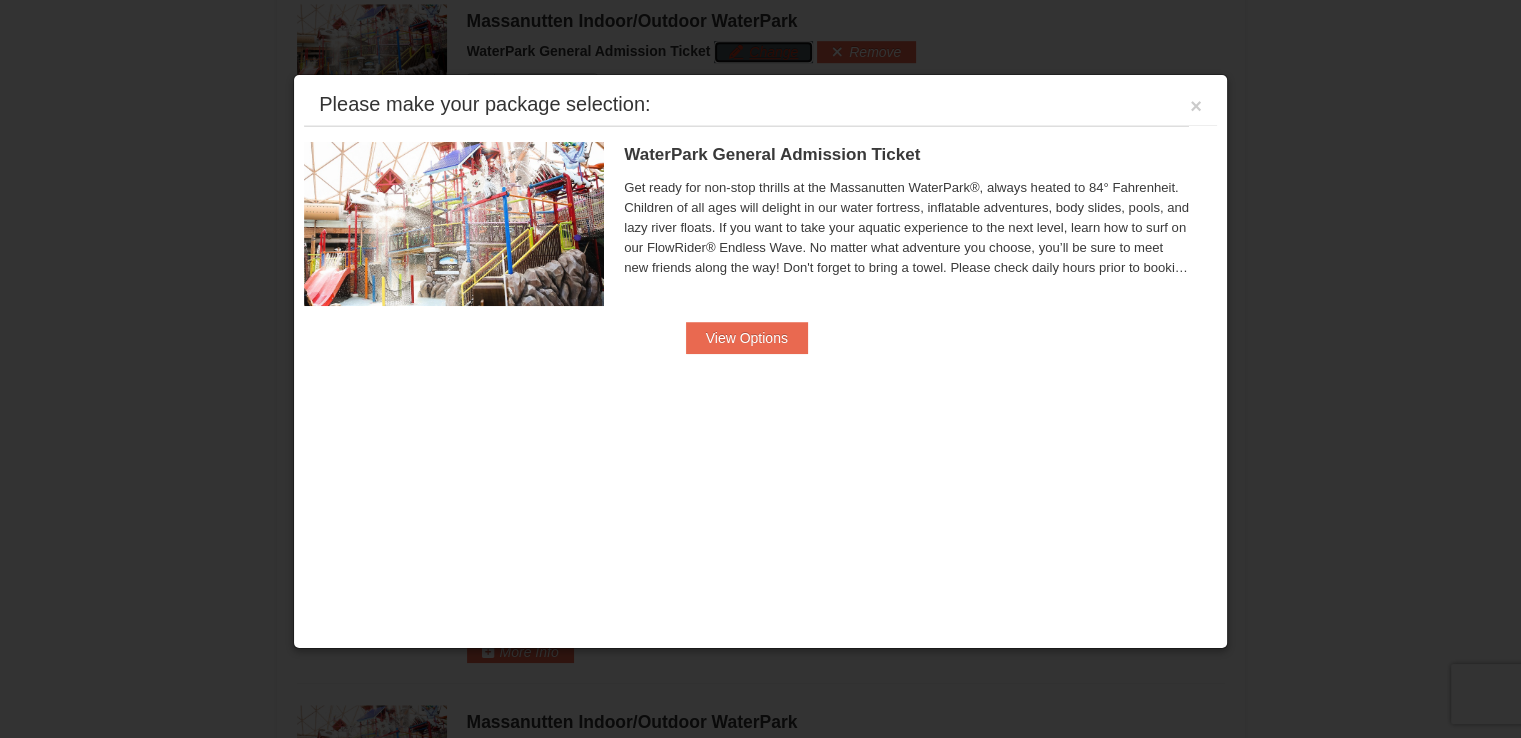 scroll, scrollTop: 1285, scrollLeft: 0, axis: vertical 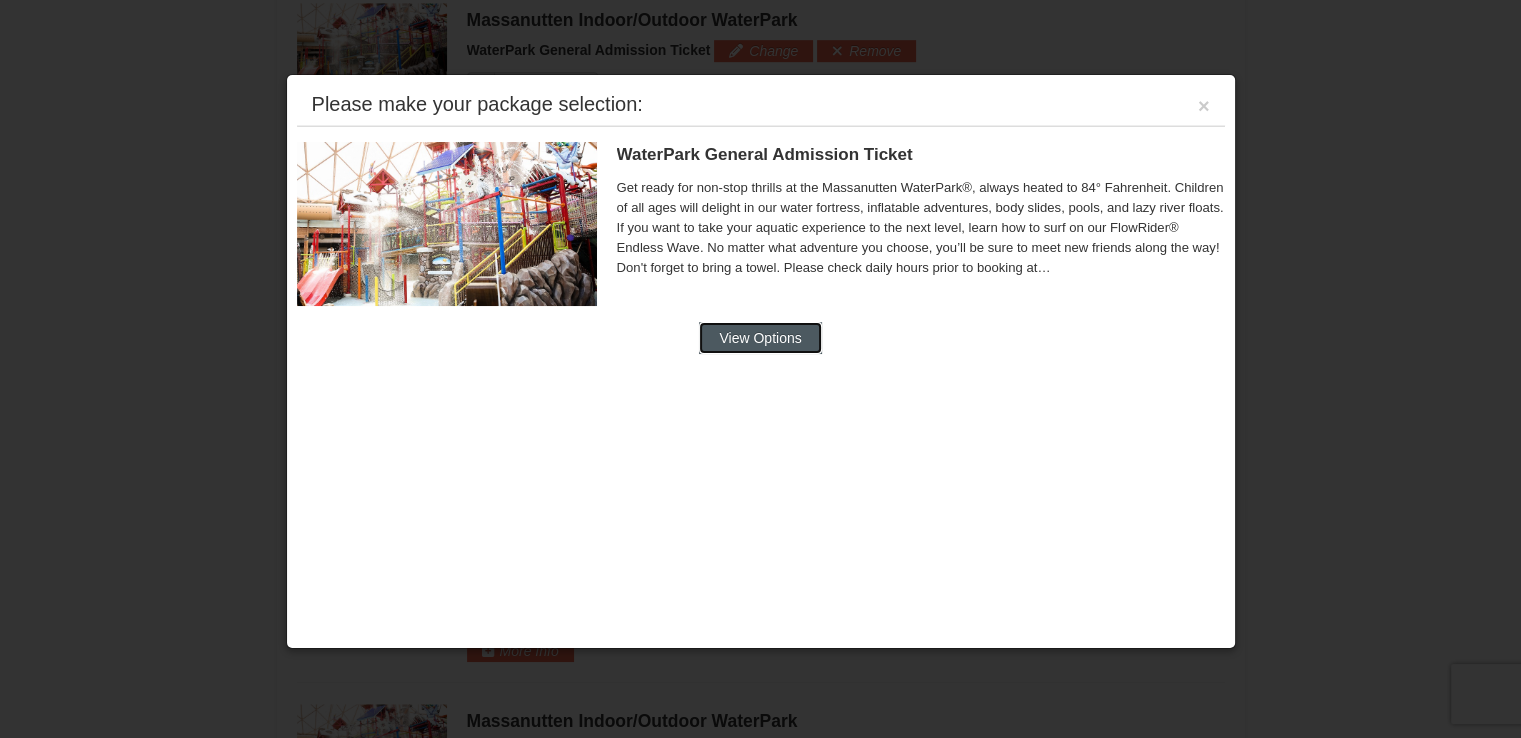 click on "View Options" at bounding box center (760, 338) 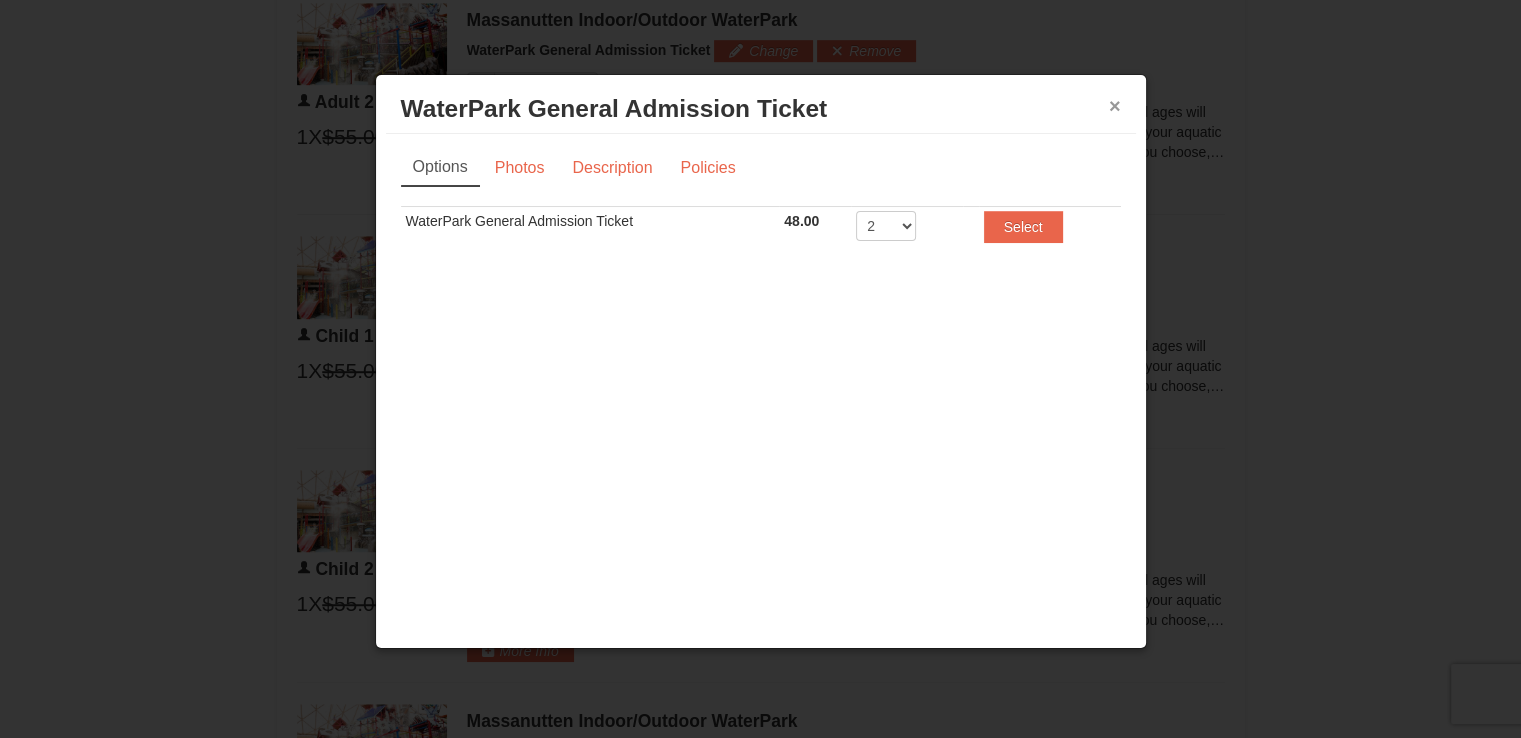 click on "×" at bounding box center [1115, 106] 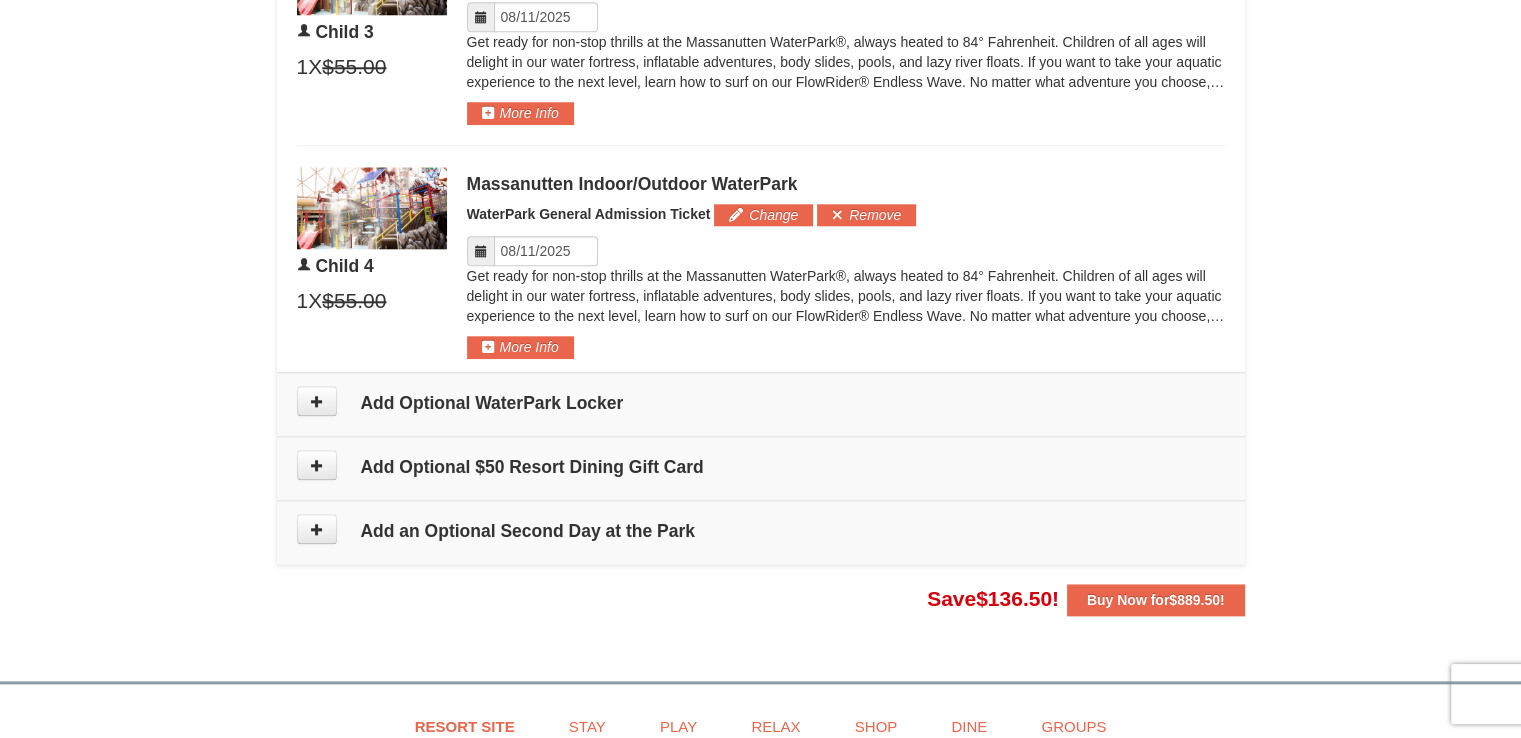 scroll, scrollTop: 2060, scrollLeft: 0, axis: vertical 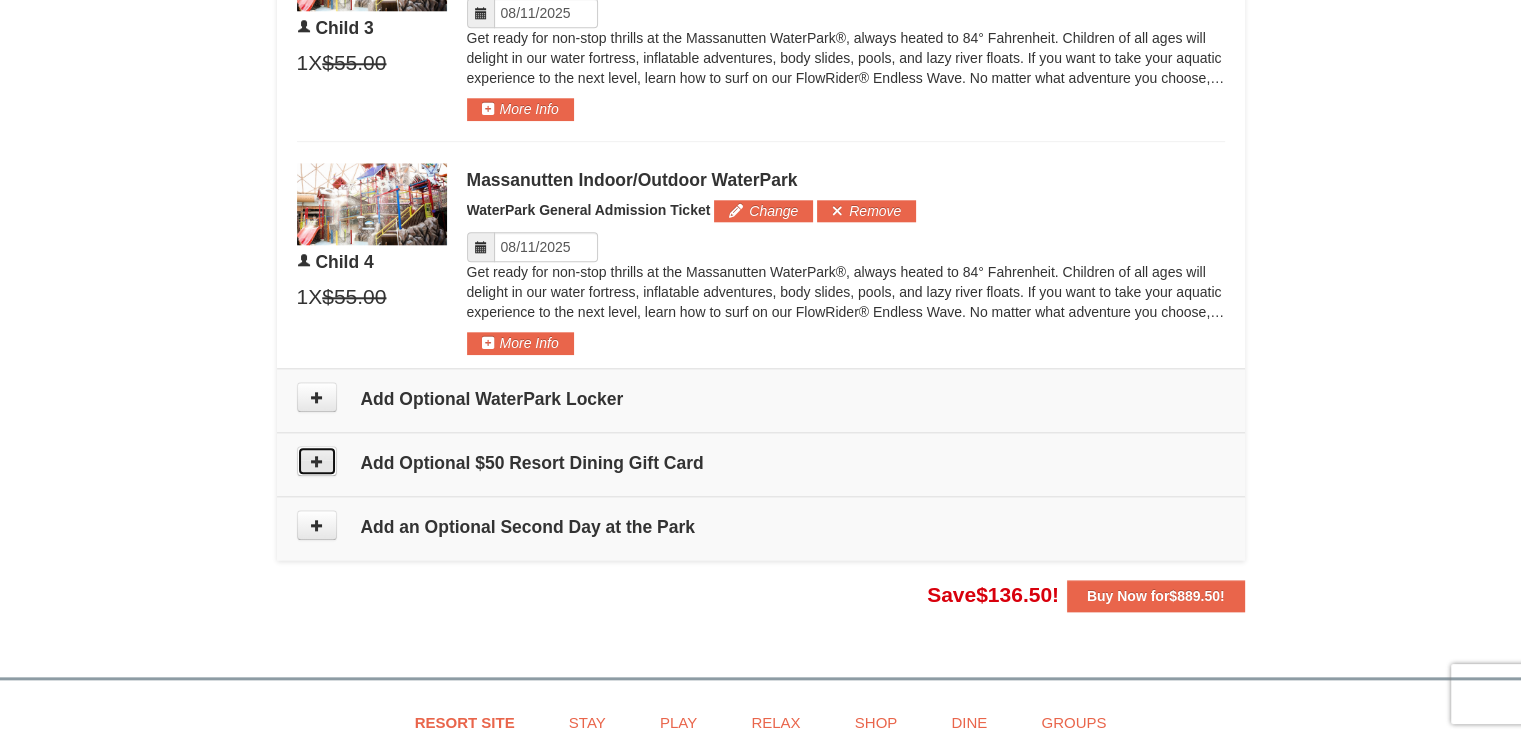 click at bounding box center (317, 461) 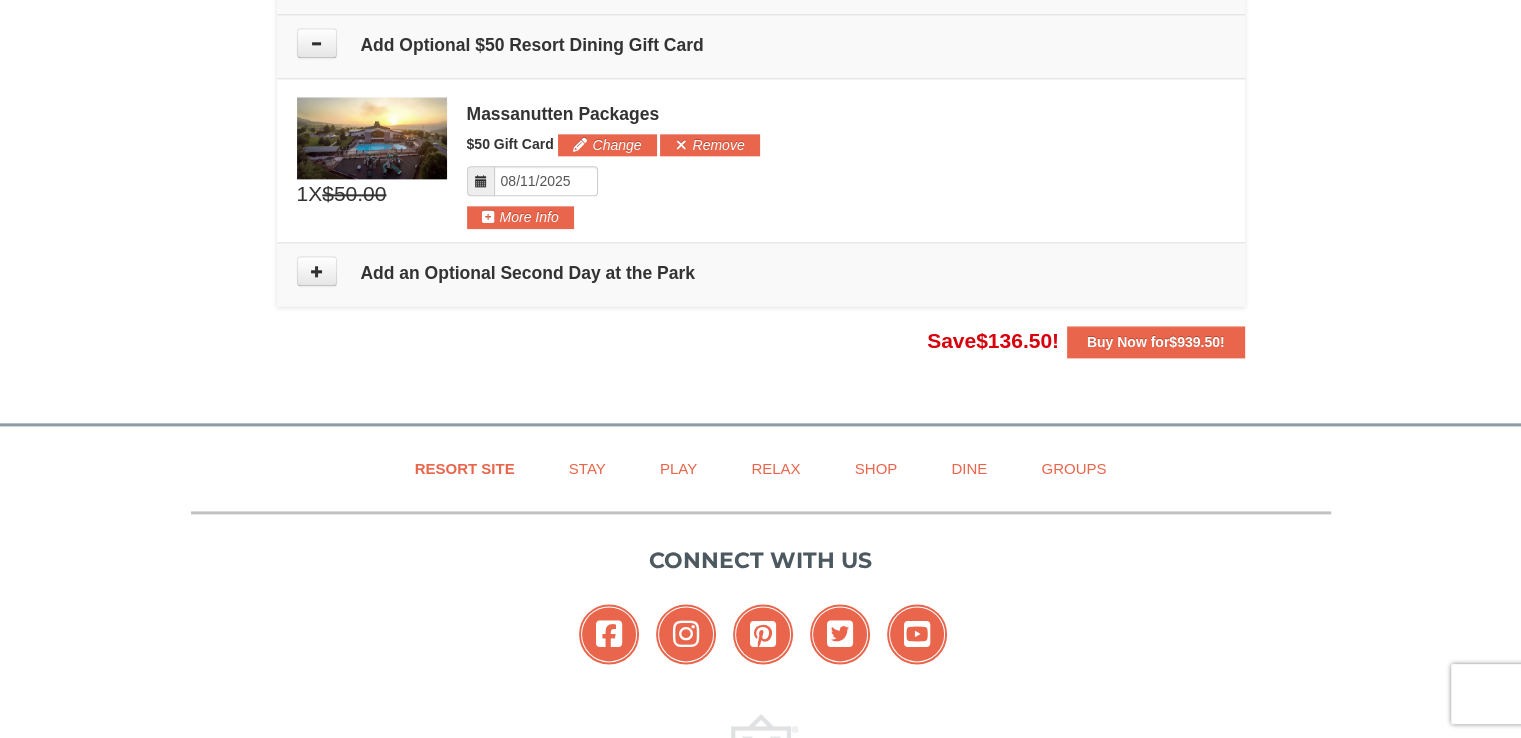 scroll, scrollTop: 2485, scrollLeft: 0, axis: vertical 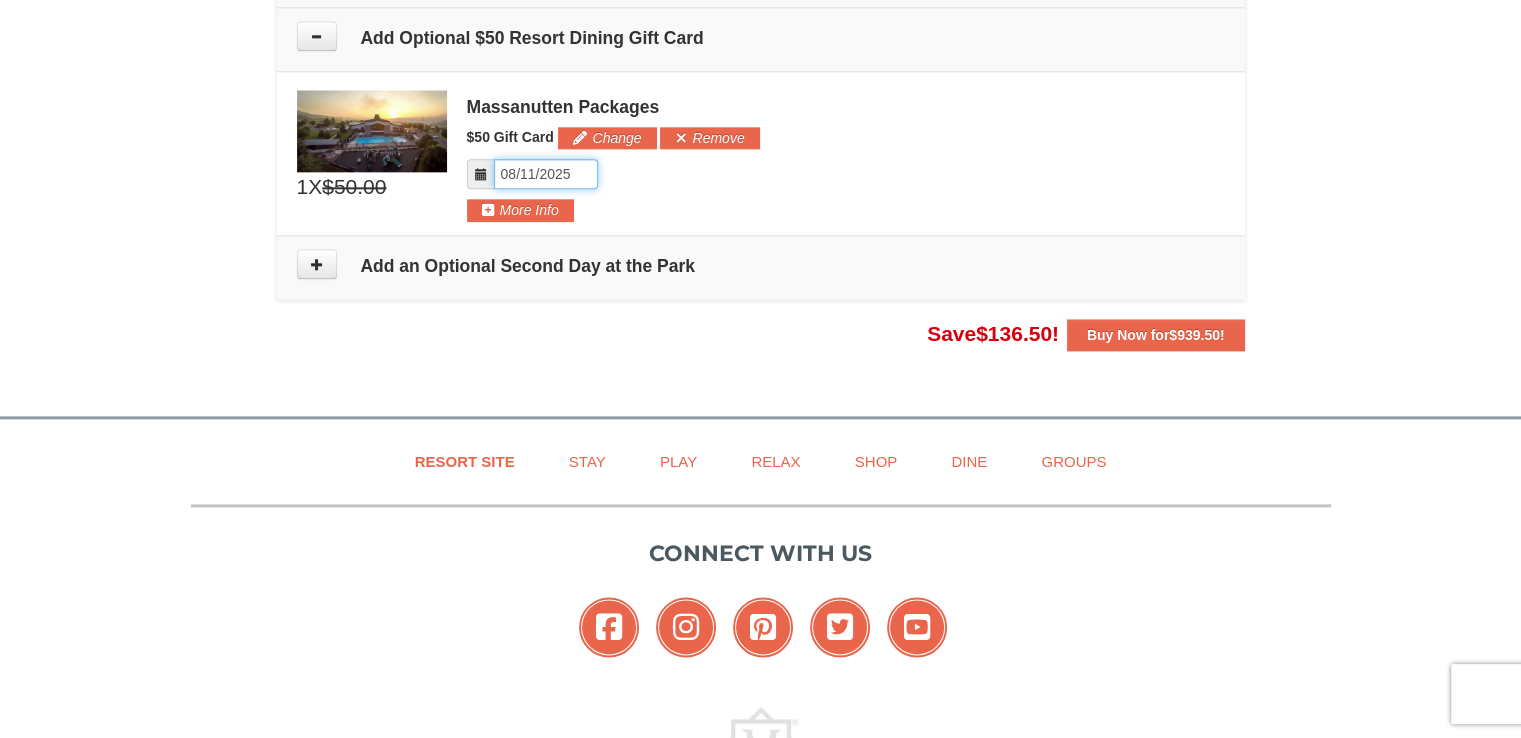 click on "Please format dates MM/DD/YYYY" at bounding box center (546, 174) 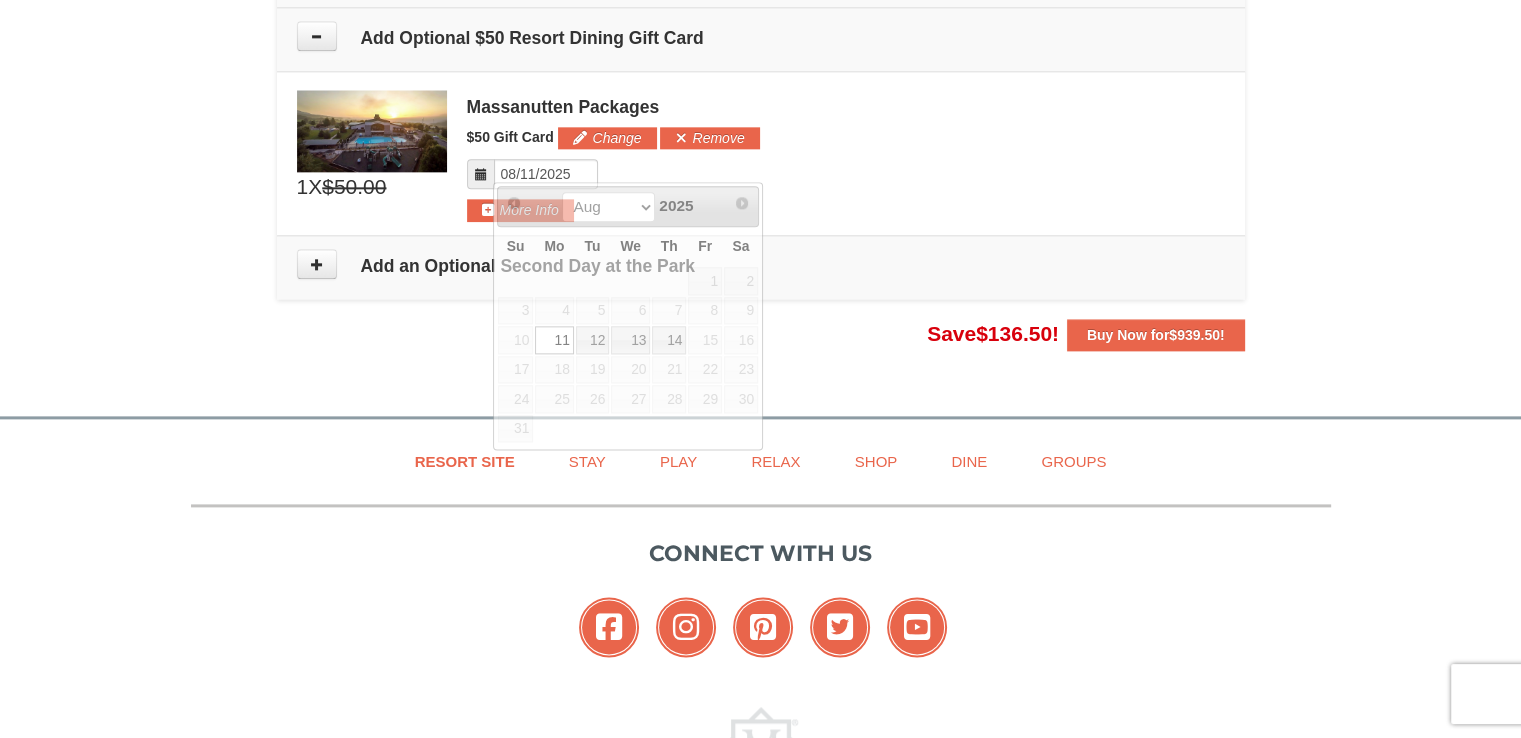 click on "Massanutten Packages
$50 Gift Card
Change
Add
Remove
Please format dates MM/DD/YYYY
More Info" at bounding box center (846, 156) 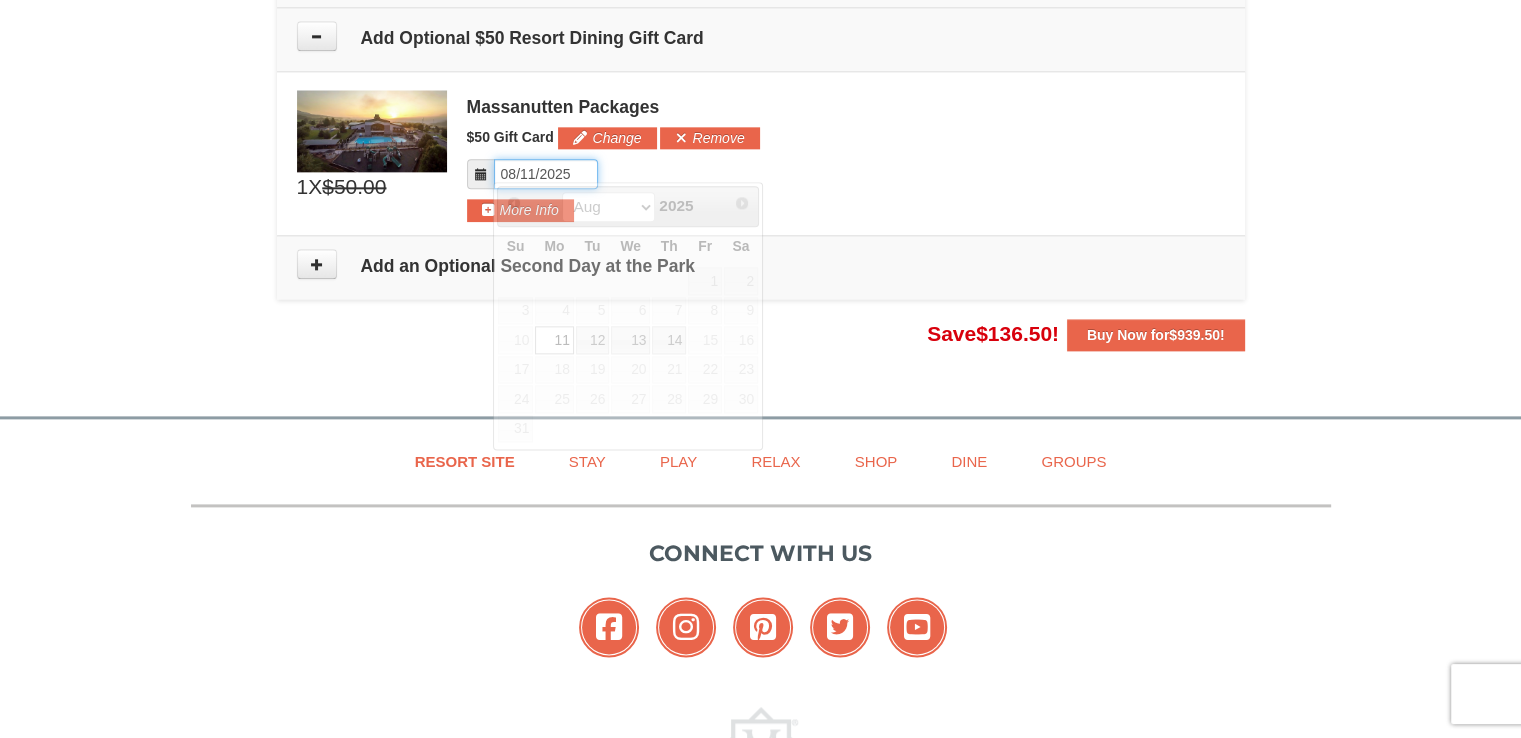 click on "Please format dates MM/DD/YYYY" at bounding box center (546, 174) 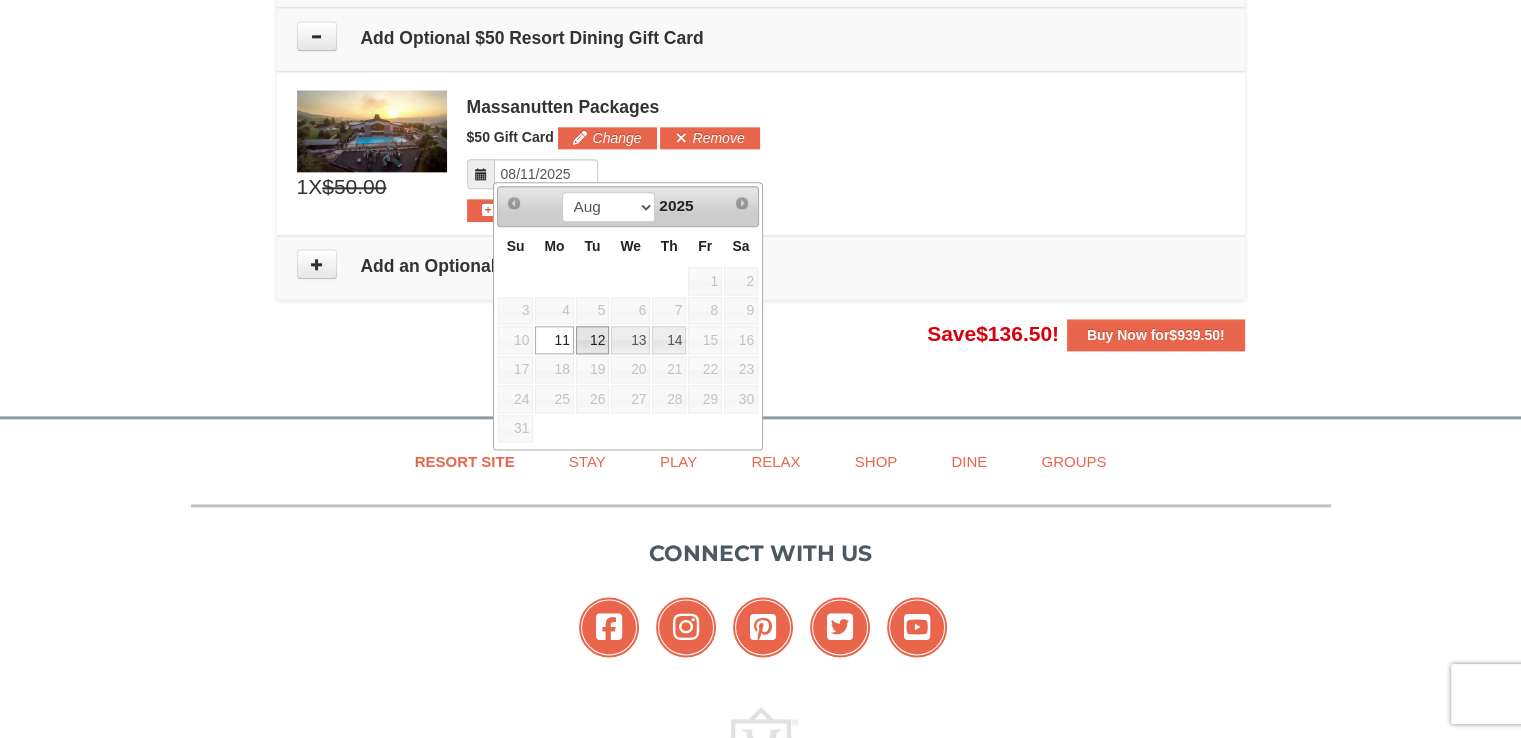 click on "12" at bounding box center [593, 340] 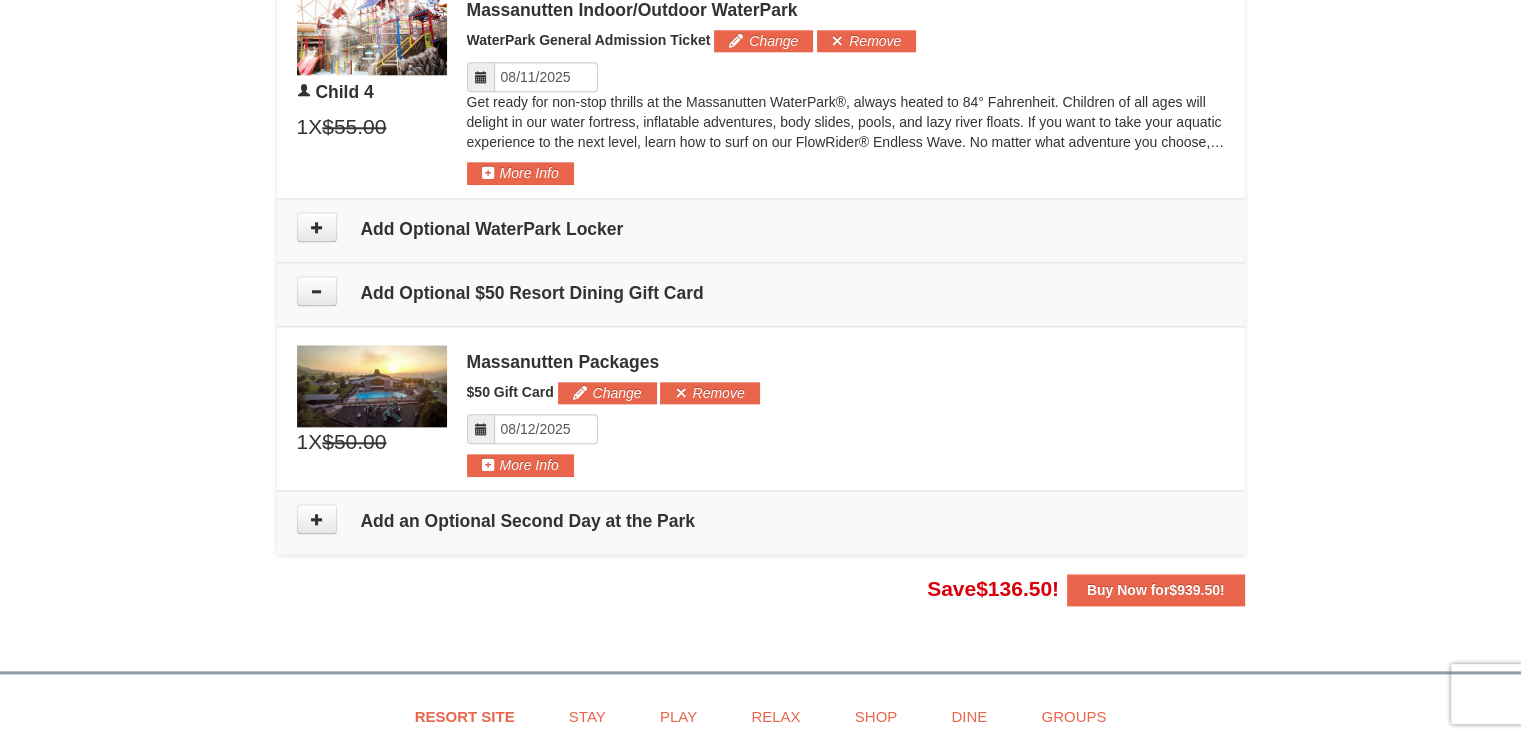 scroll, scrollTop: 2168, scrollLeft: 0, axis: vertical 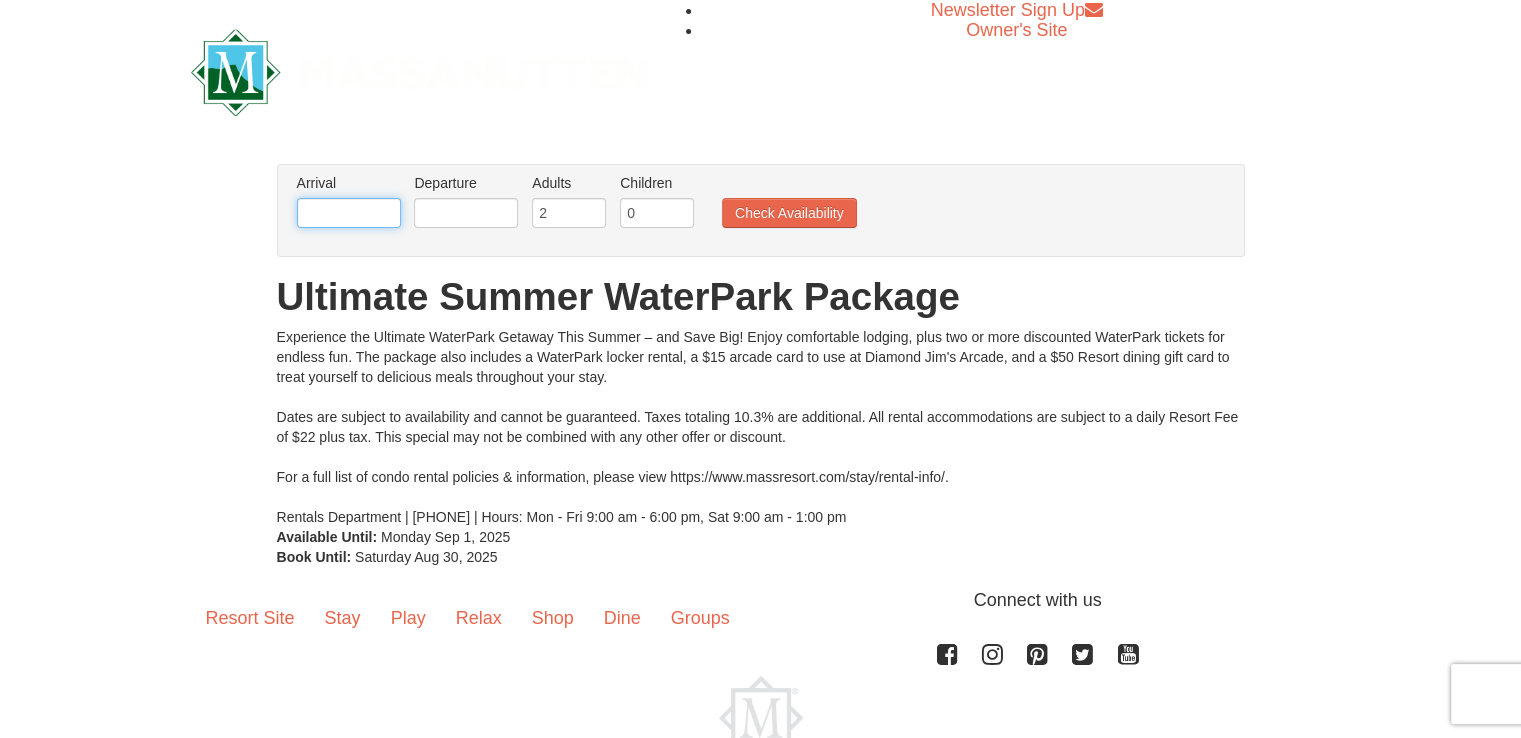 click at bounding box center (349, 213) 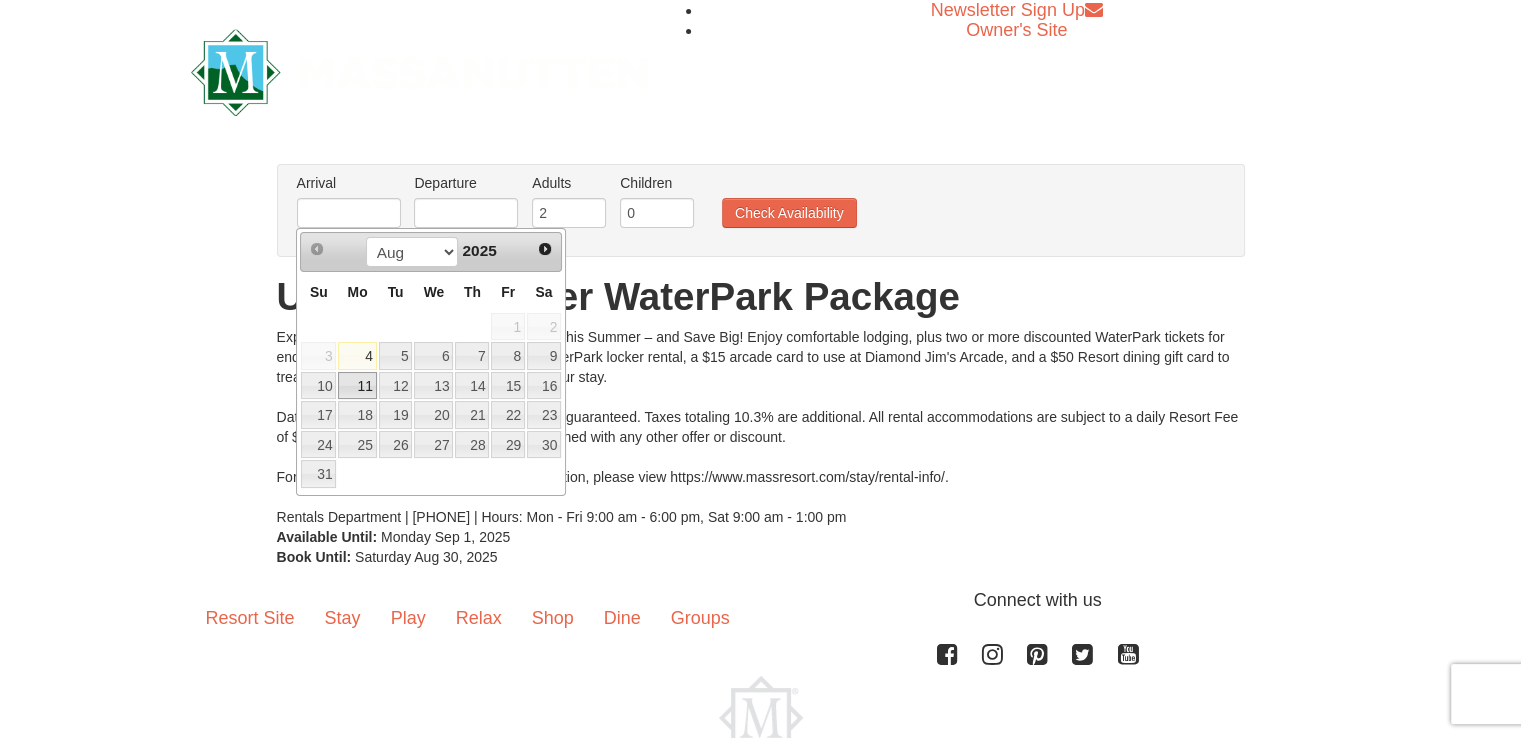 click on "11" at bounding box center [357, 386] 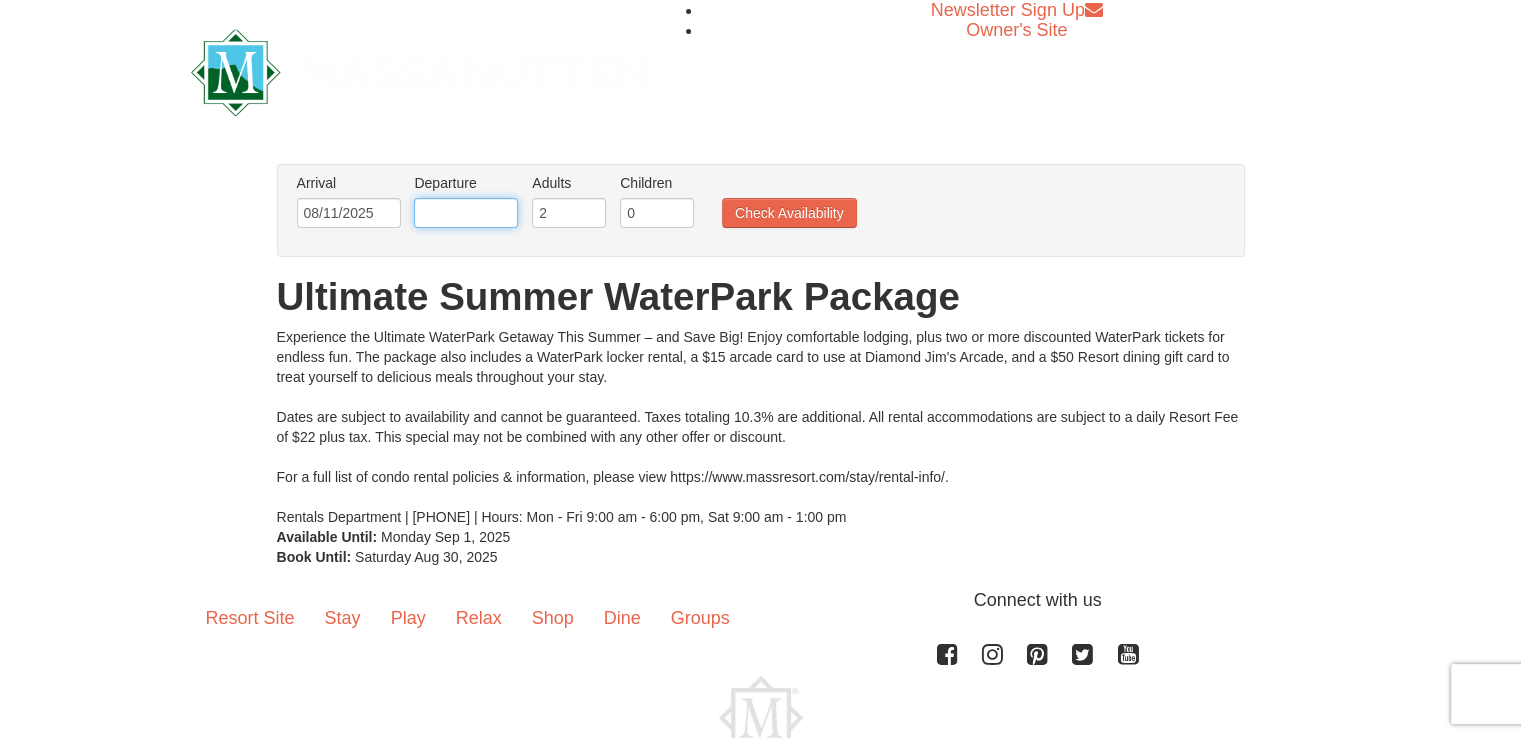 click at bounding box center (466, 213) 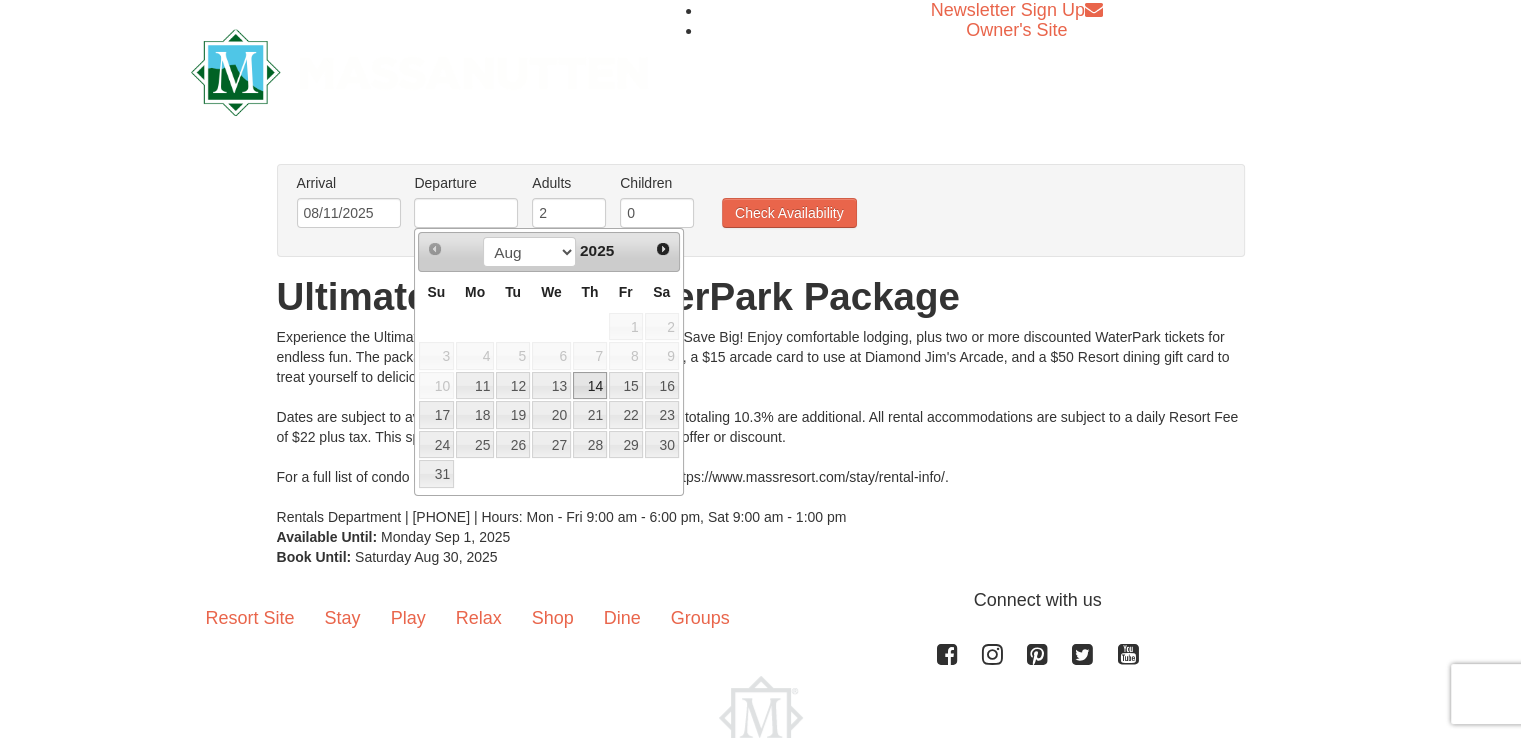 click on "14" at bounding box center (590, 386) 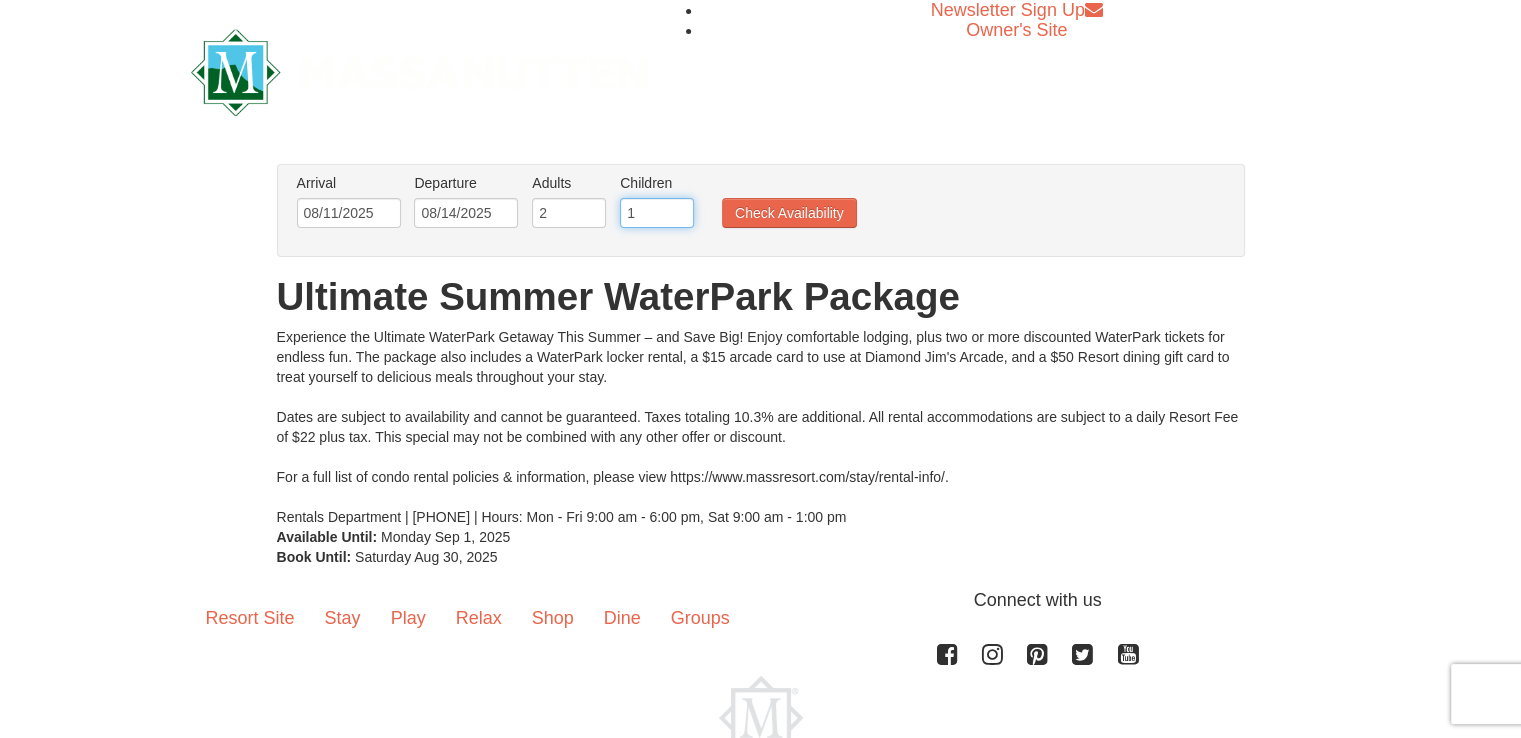 click on "1" at bounding box center [657, 213] 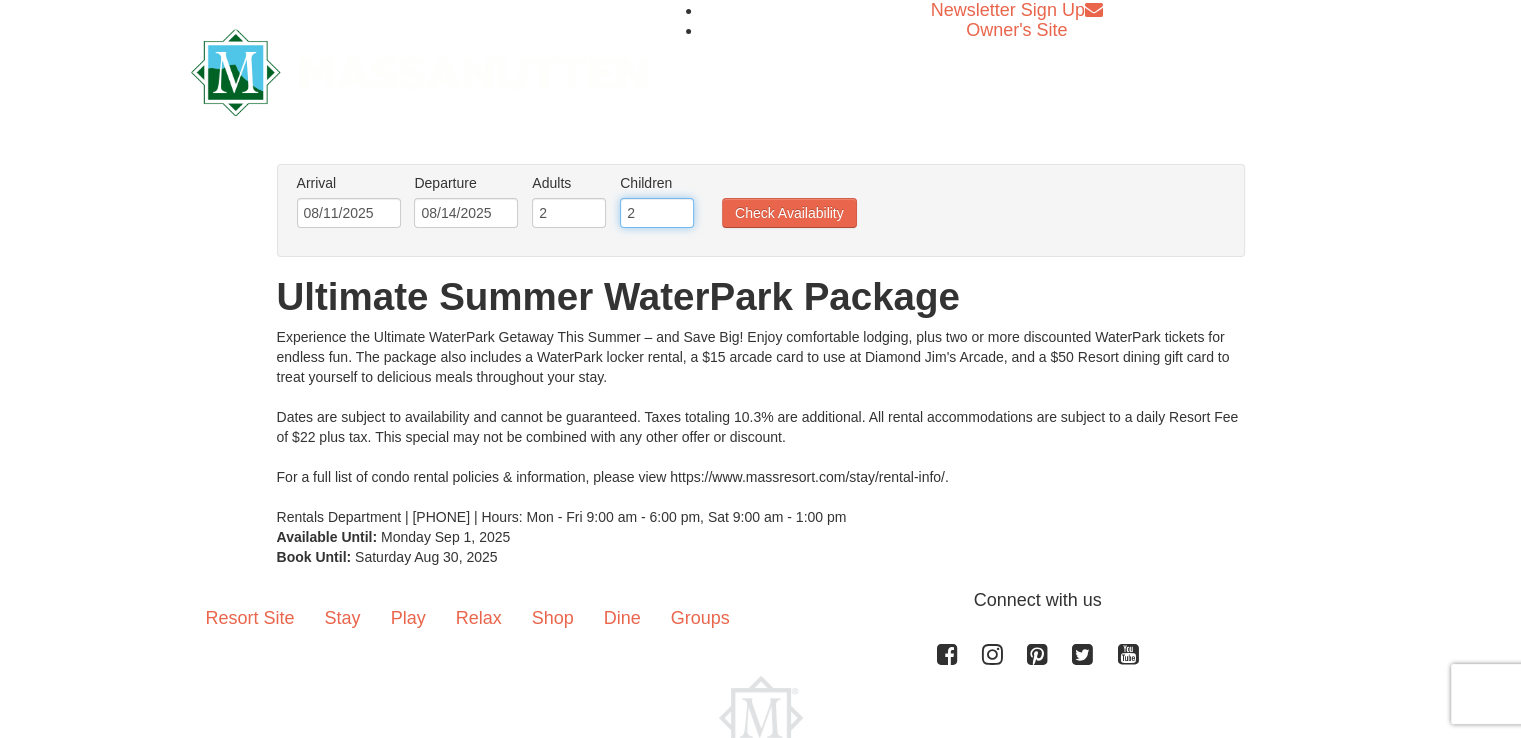 click on "2" at bounding box center (657, 213) 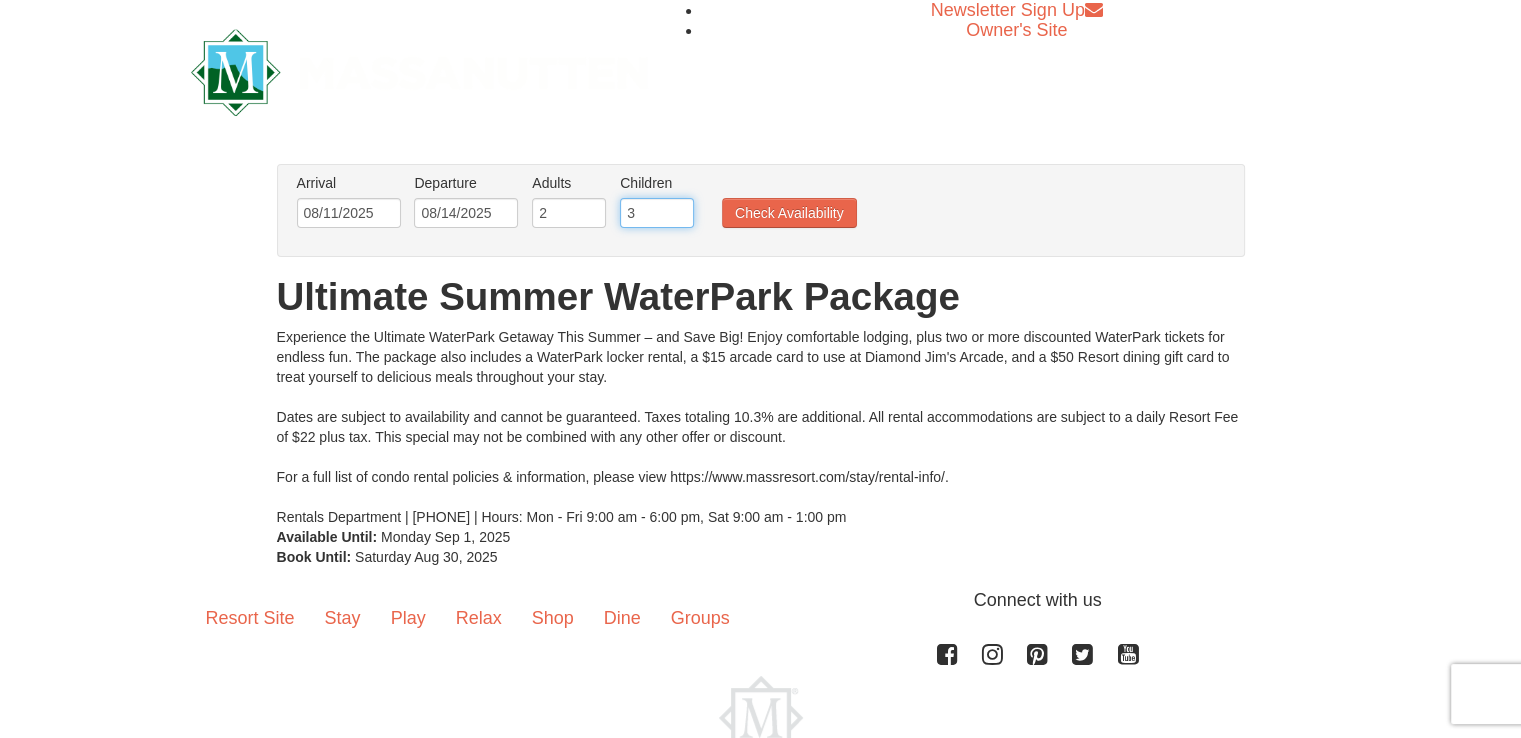 click on "3" at bounding box center (657, 213) 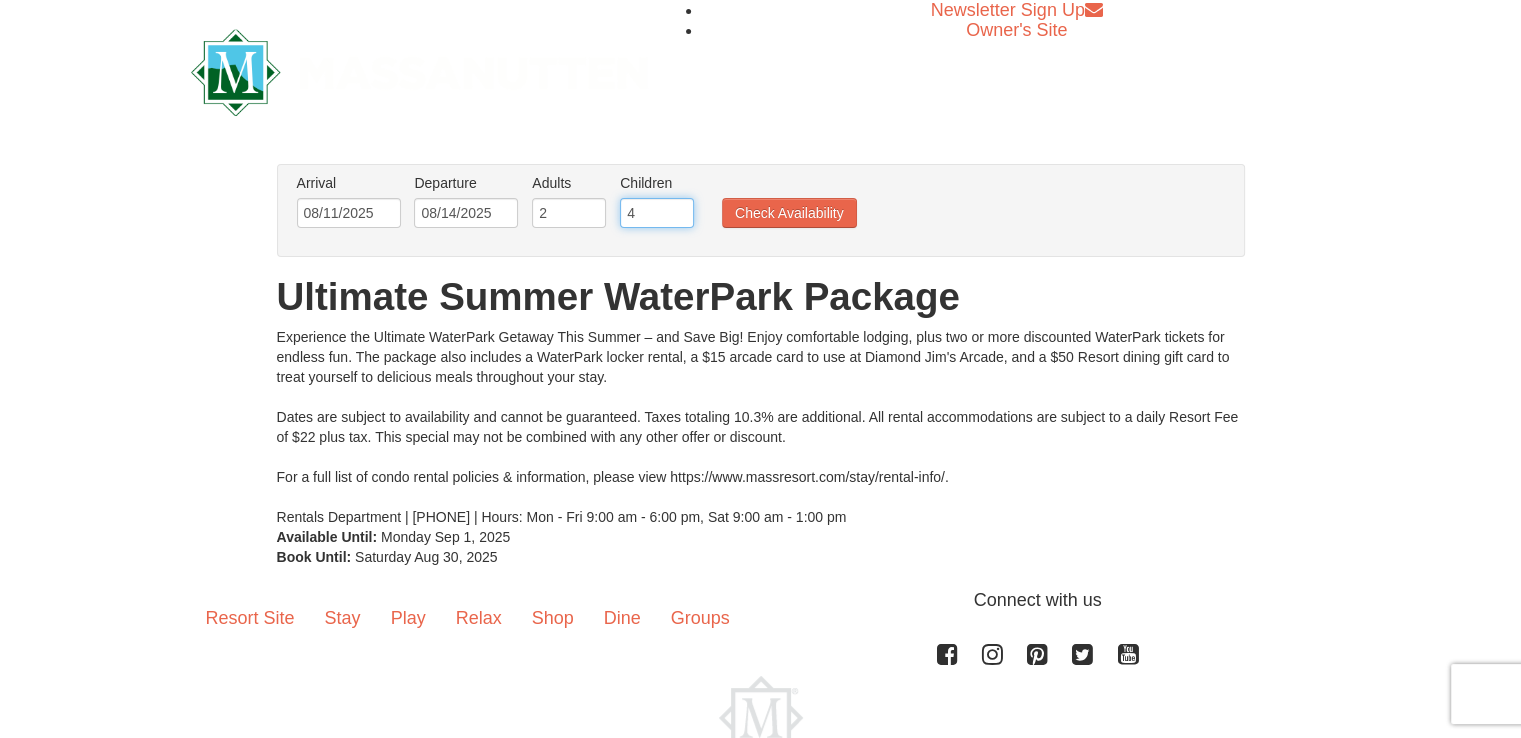 type on "4" 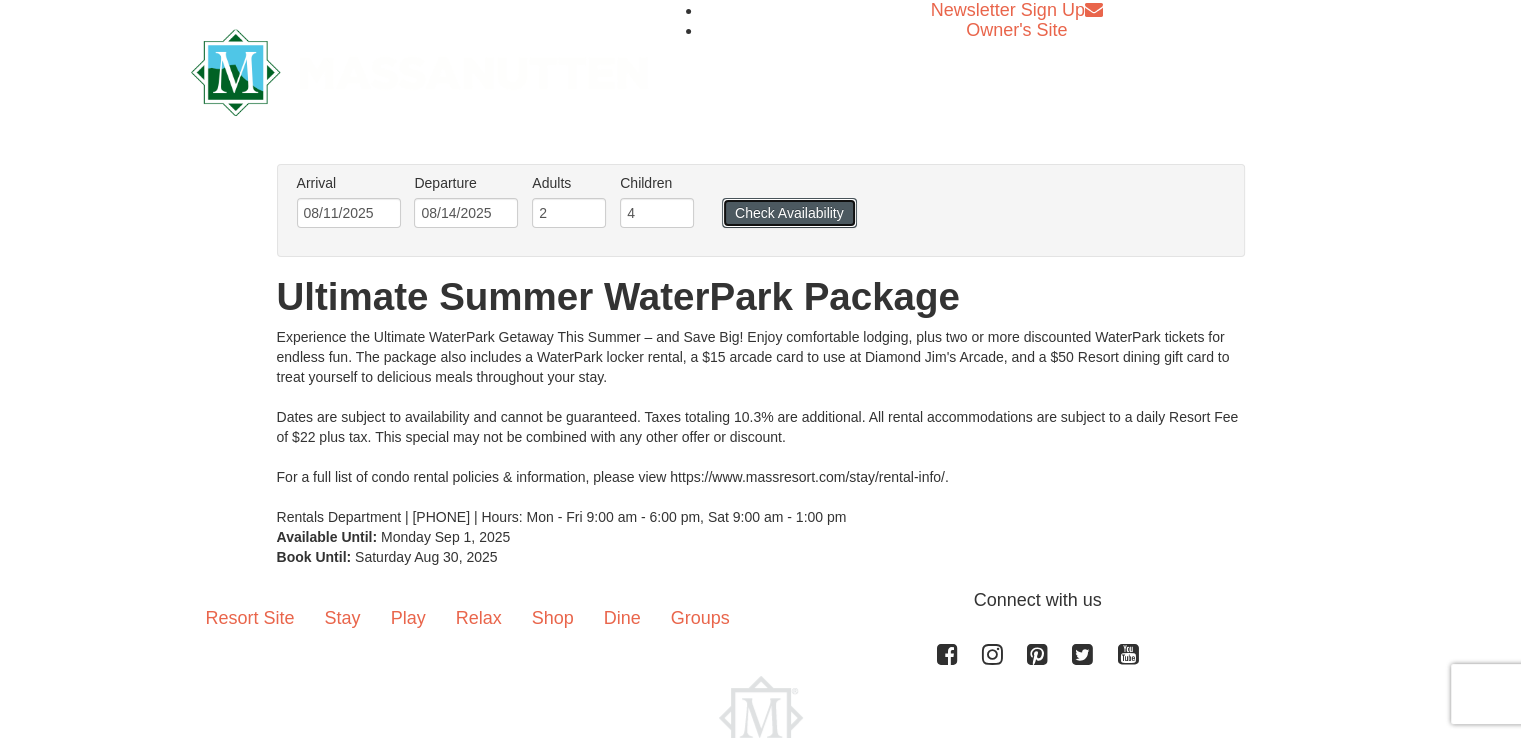 click on "Check Availability" at bounding box center [789, 213] 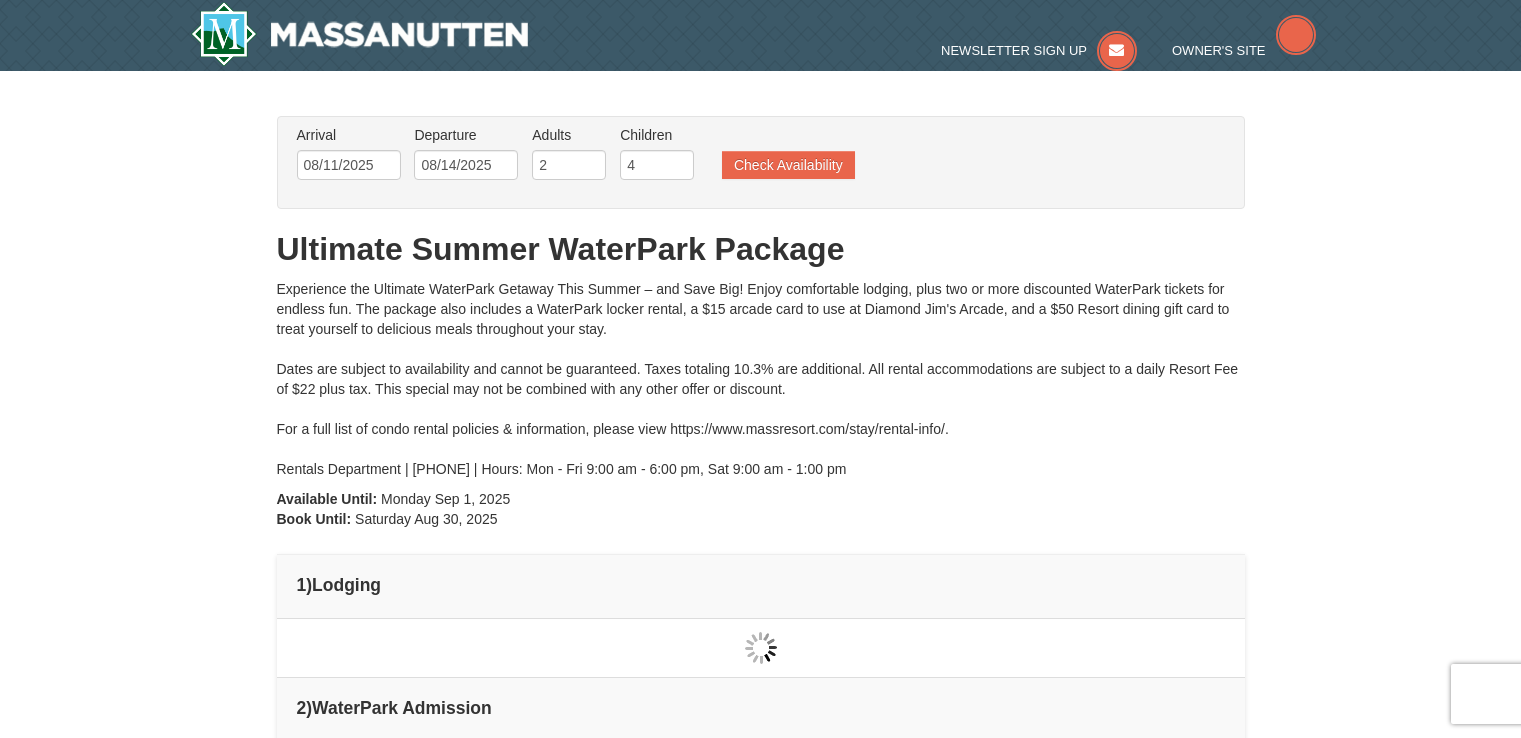 scroll, scrollTop: 0, scrollLeft: 0, axis: both 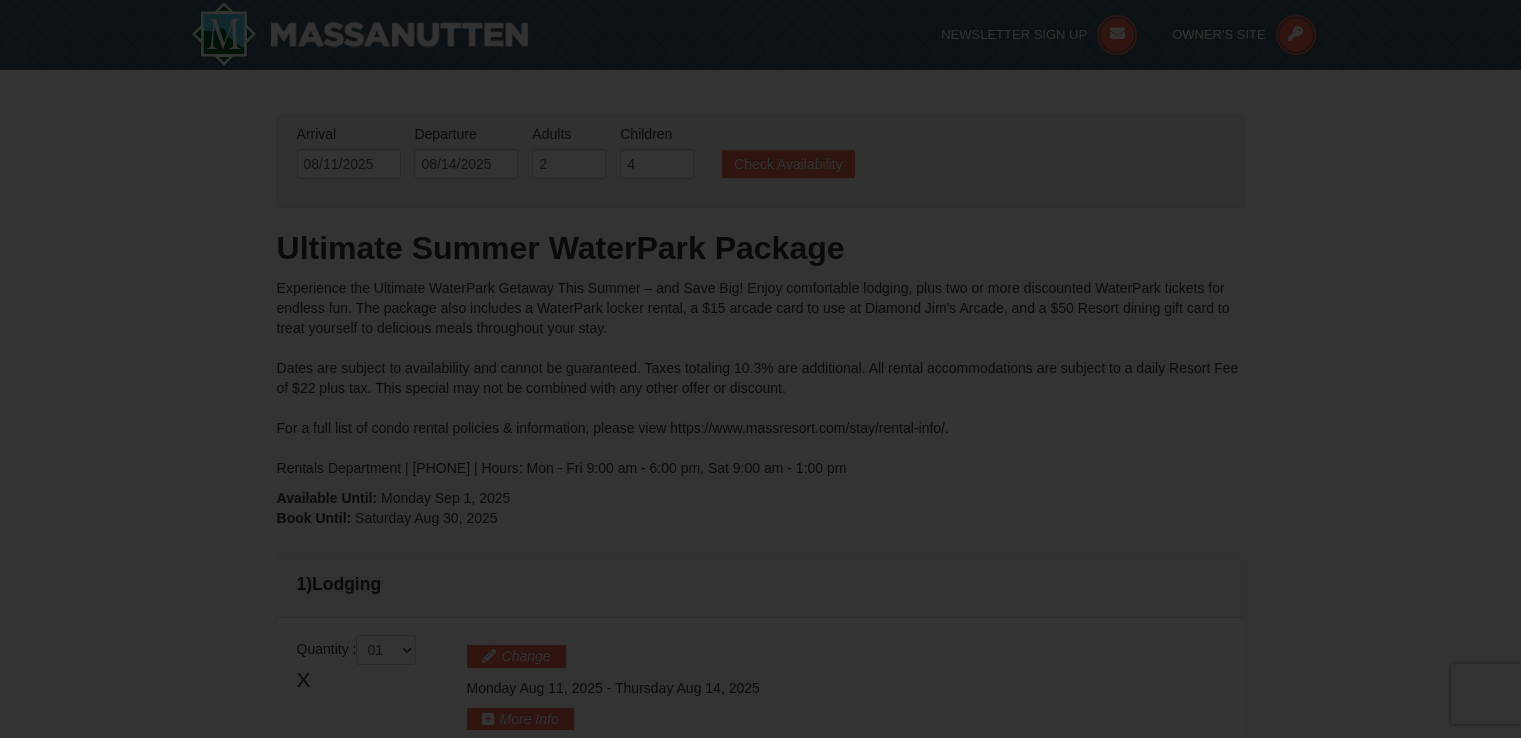 type on "08/11/2025" 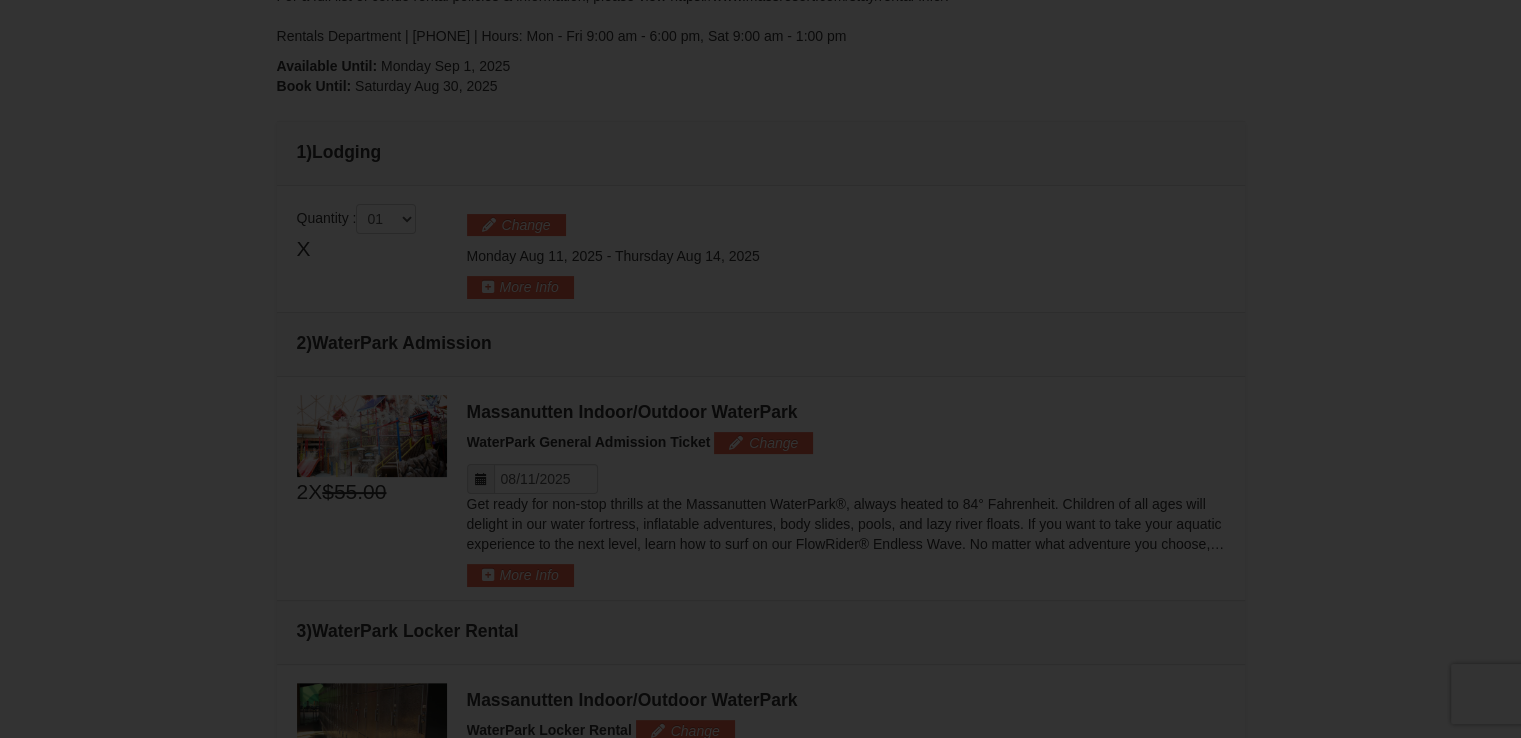 scroll, scrollTop: 0, scrollLeft: 0, axis: both 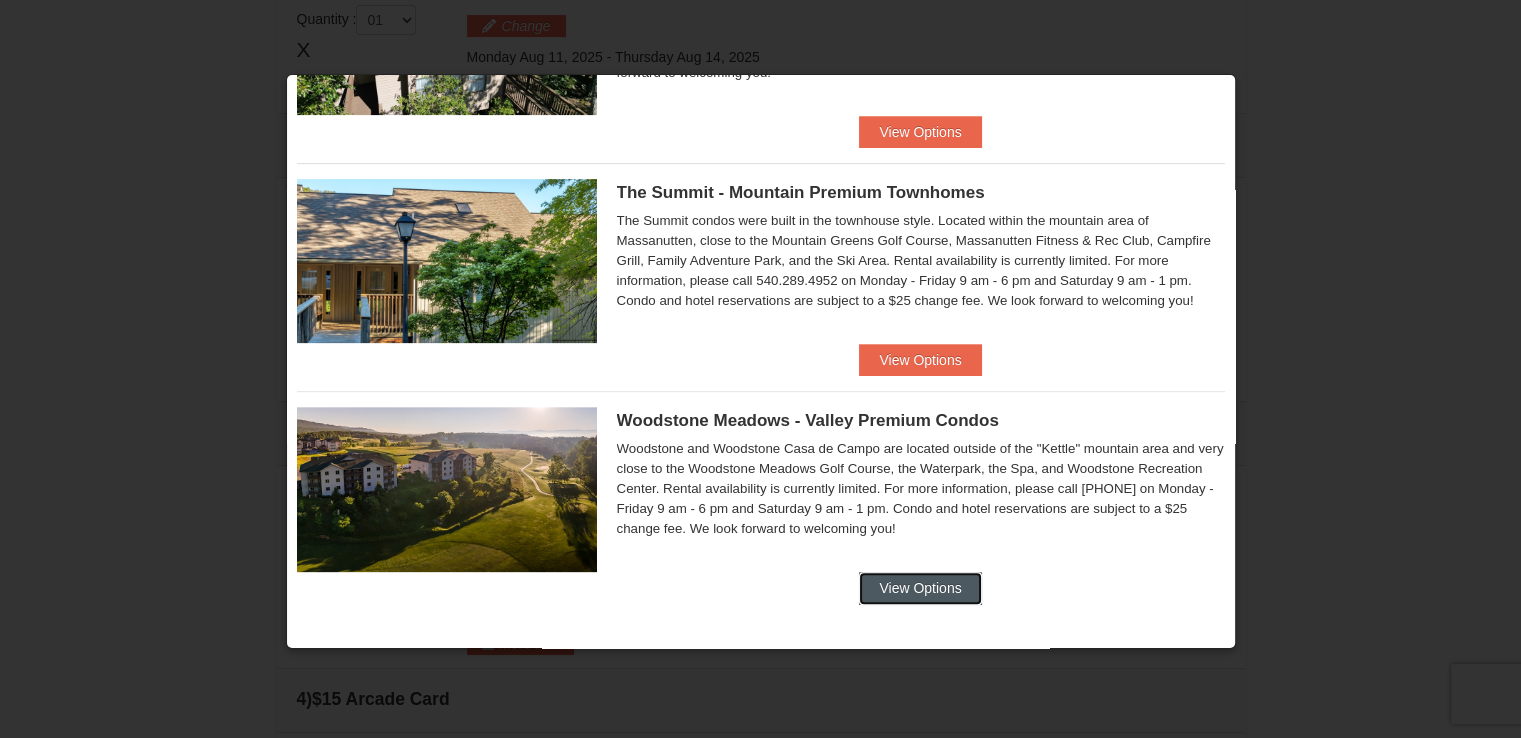 click on "View Options" at bounding box center [920, 588] 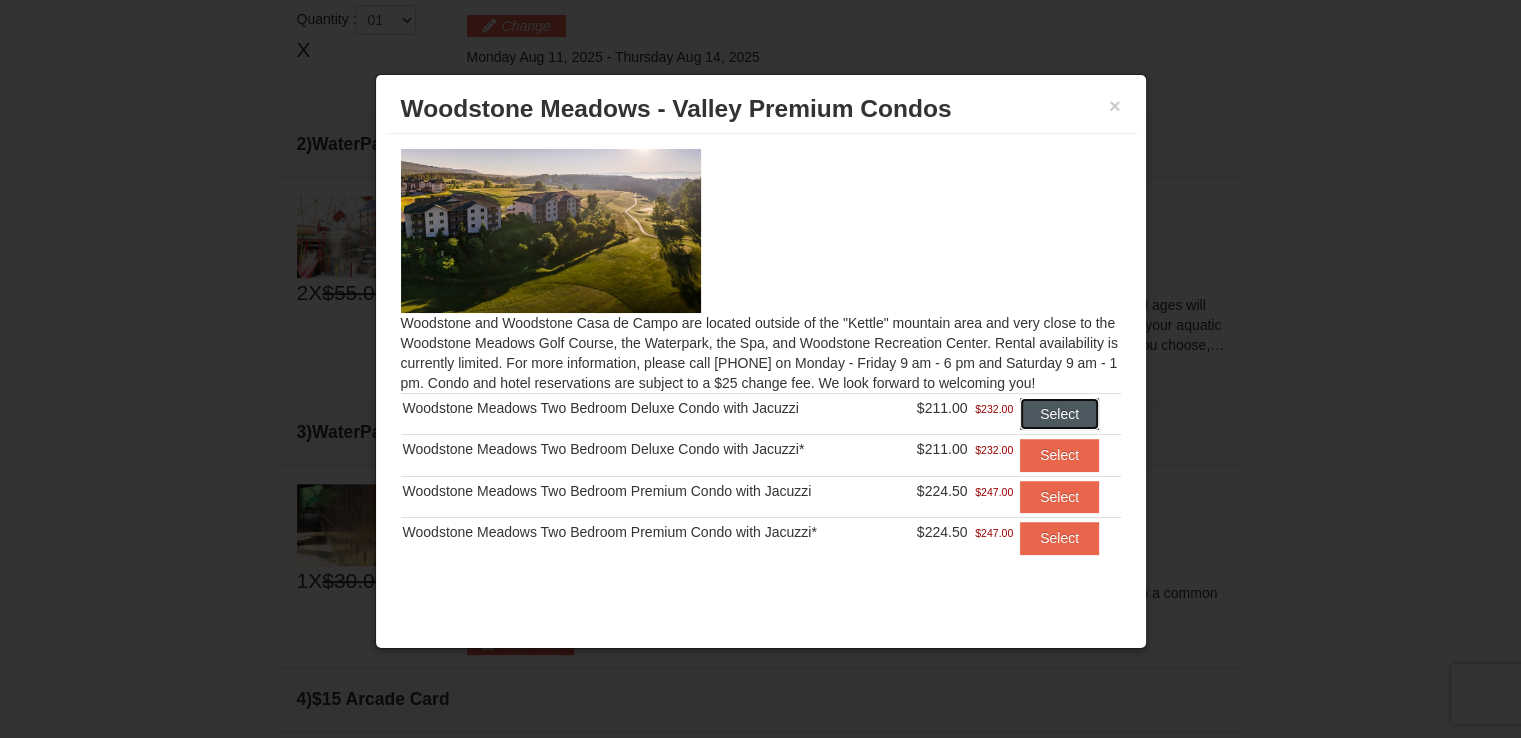 click on "Select" at bounding box center [1059, 414] 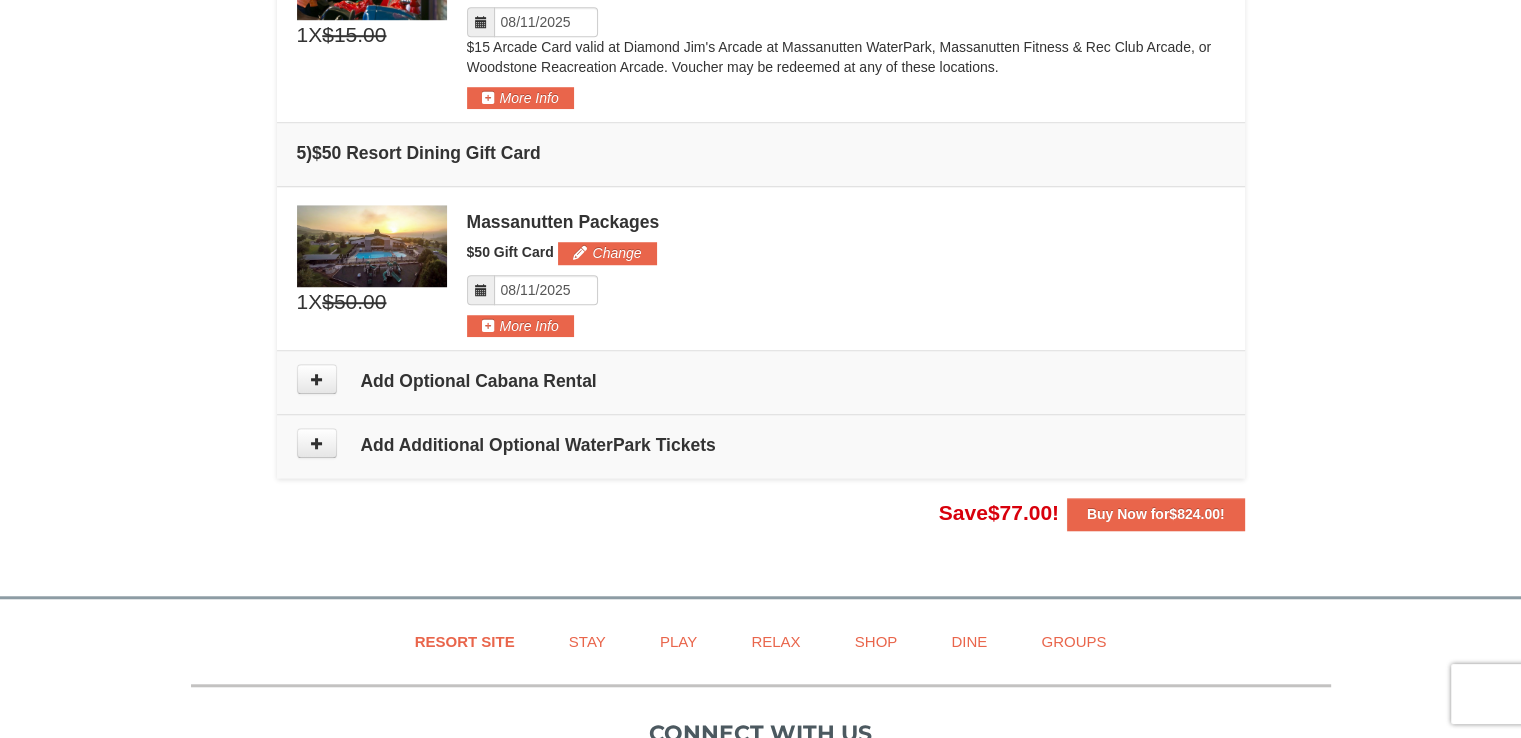 scroll, scrollTop: 1553, scrollLeft: 0, axis: vertical 